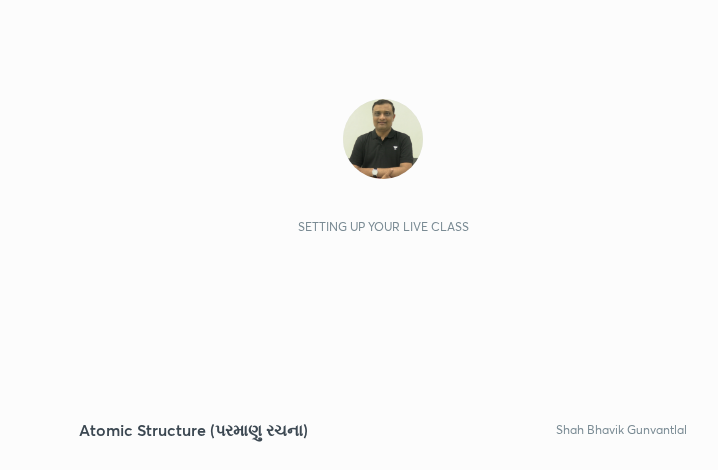 scroll, scrollTop: 0, scrollLeft: 0, axis: both 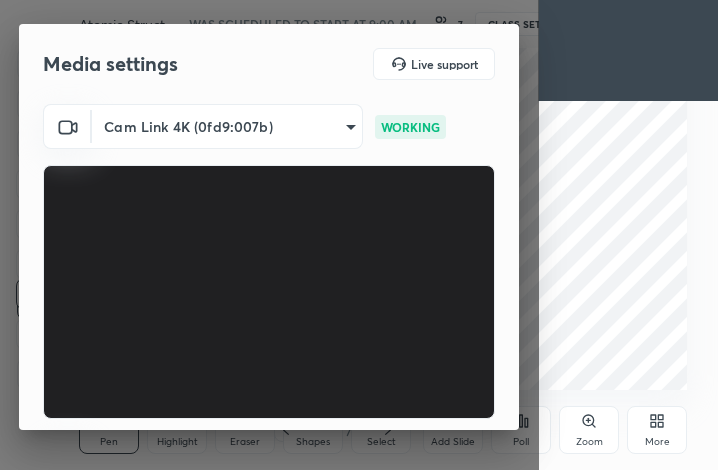 click on "Media settings Live support Cam Link 4K (0fd9:007b) 80c3748f7047bfa8a2e3beb73f5809e9ad7c39e7d775a1a6b919bd05adb1d46d WORKING Communications - Capture Input terminal (Digital Array MIC) communications WORKING 1 / 4 Next" at bounding box center [269, 235] 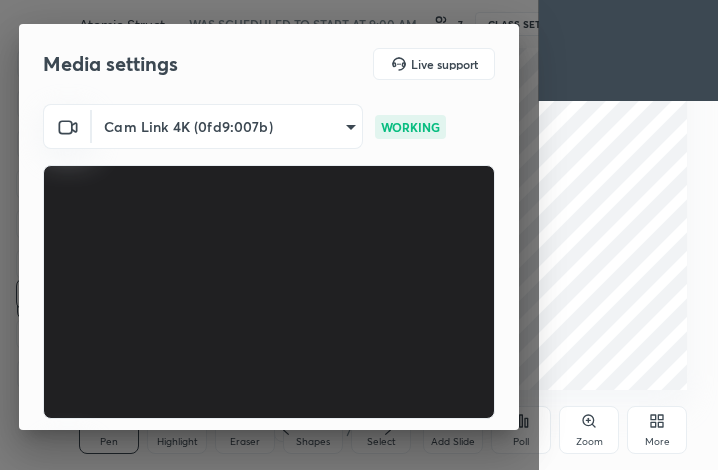 scroll, scrollTop: 186, scrollLeft: 0, axis: vertical 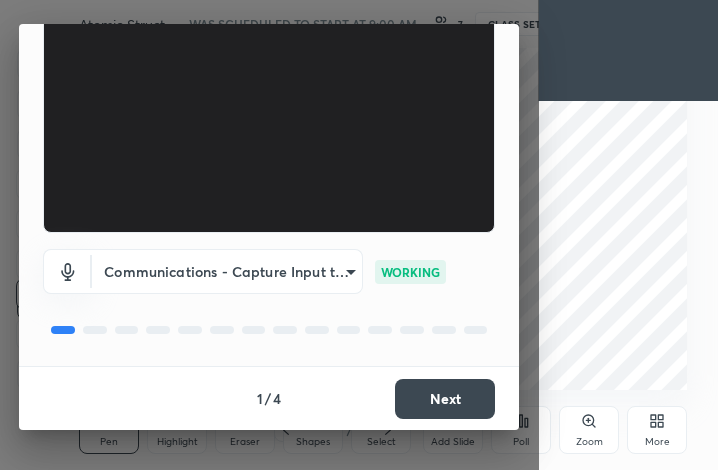 click on "Next" at bounding box center (445, 399) 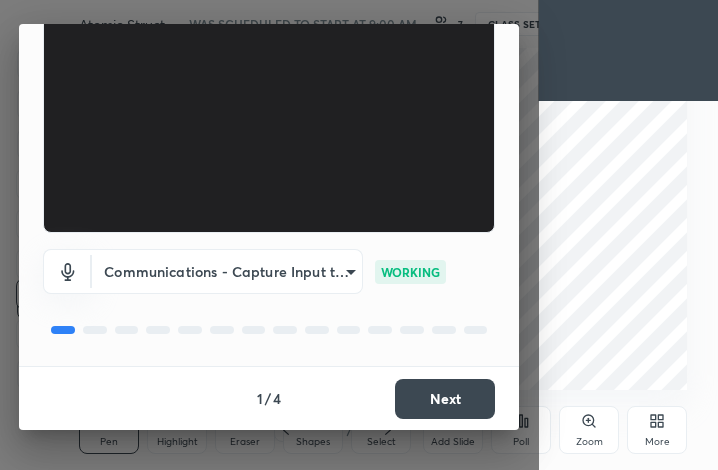 scroll, scrollTop: 0, scrollLeft: 0, axis: both 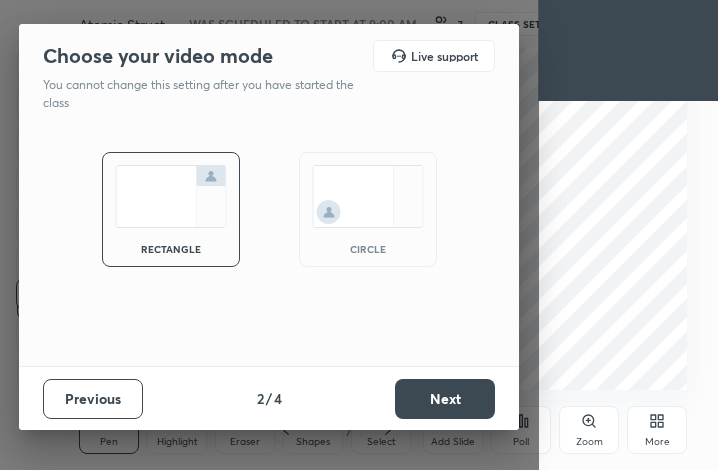 click on "Next" at bounding box center (445, 399) 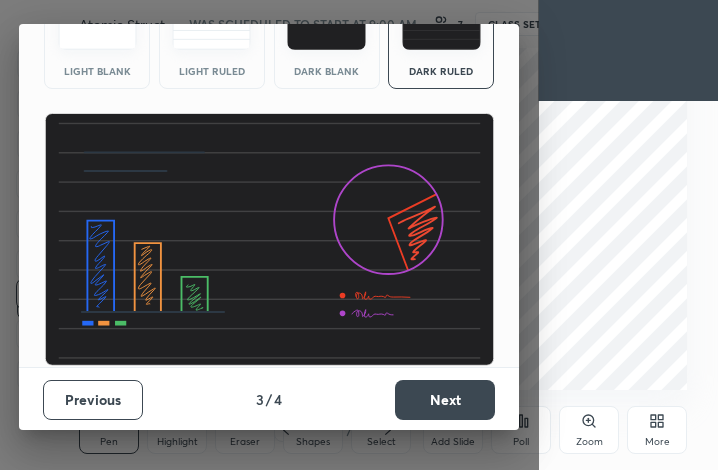 click on "Choose your slide theme Live support Theme can also be changed later from the More option Light Blank Light Ruled Dark Blank Dark Ruled Previous 3 / 4 Next" at bounding box center (269, 235) 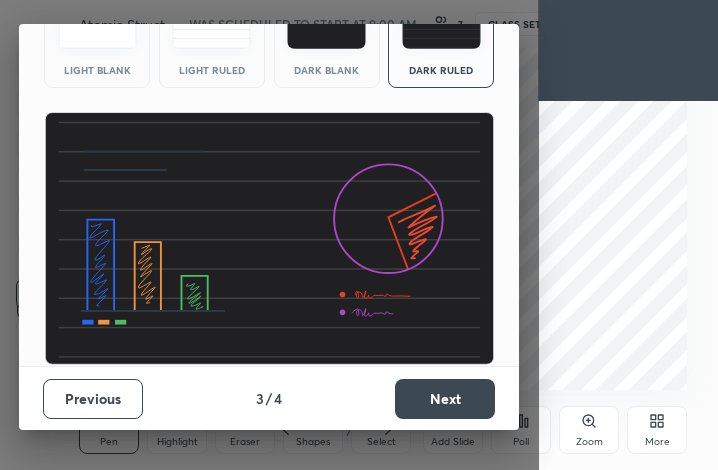 click on "Next" at bounding box center [445, 399] 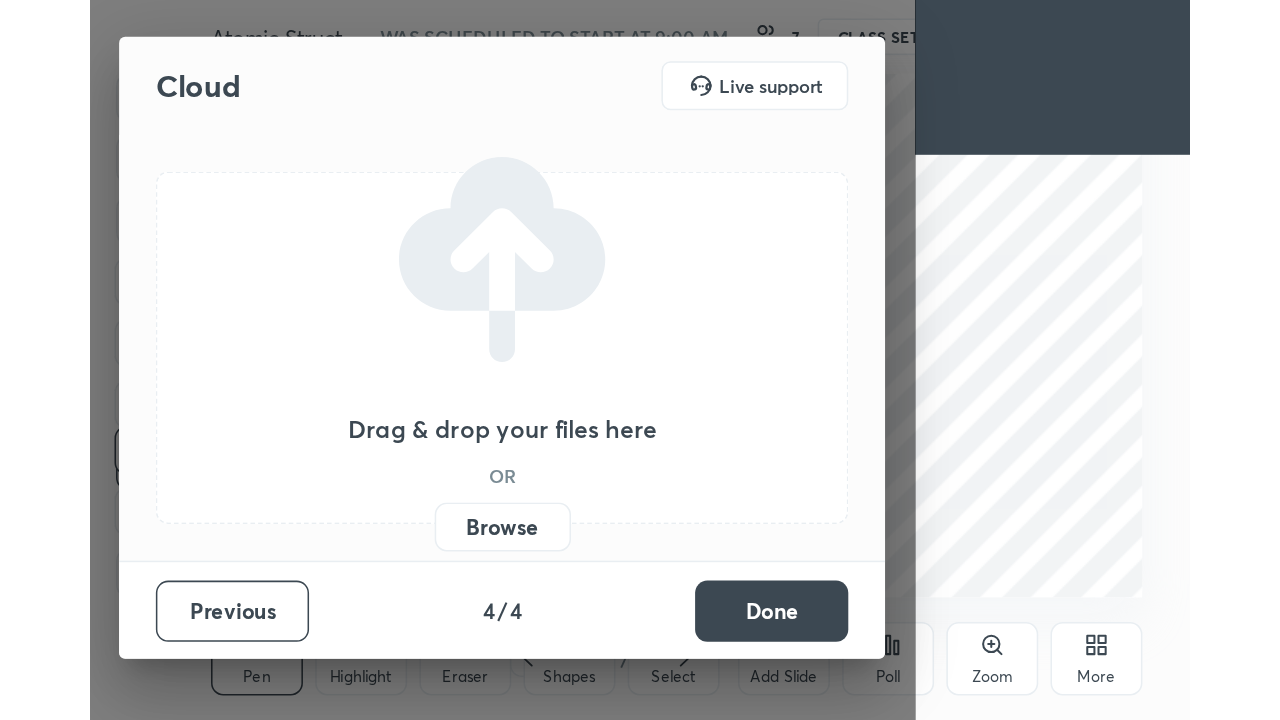 scroll, scrollTop: 0, scrollLeft: 0, axis: both 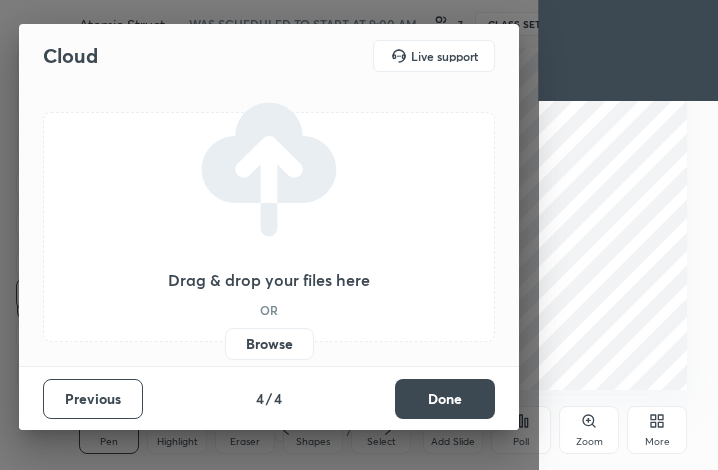 click on "Done" at bounding box center [445, 399] 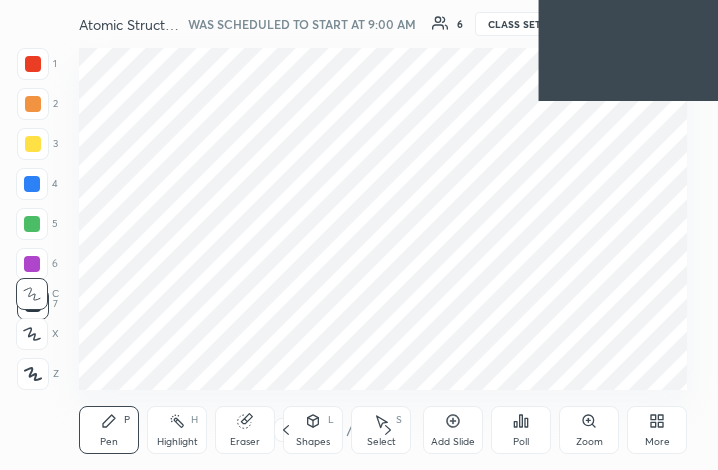 click on "More" at bounding box center [657, 430] 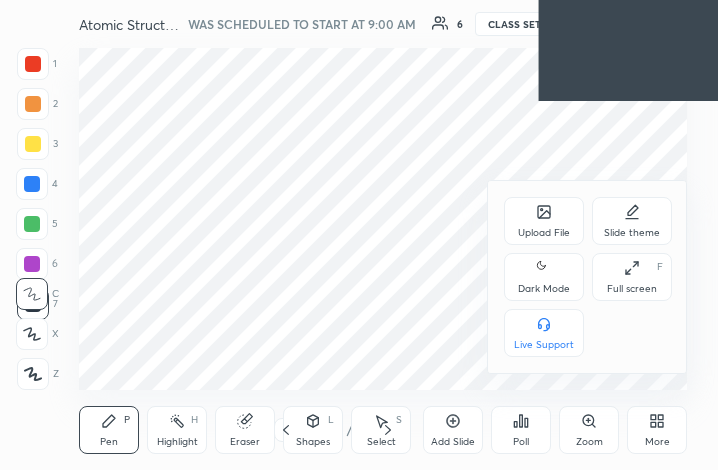 click on "Full screen F" at bounding box center (632, 277) 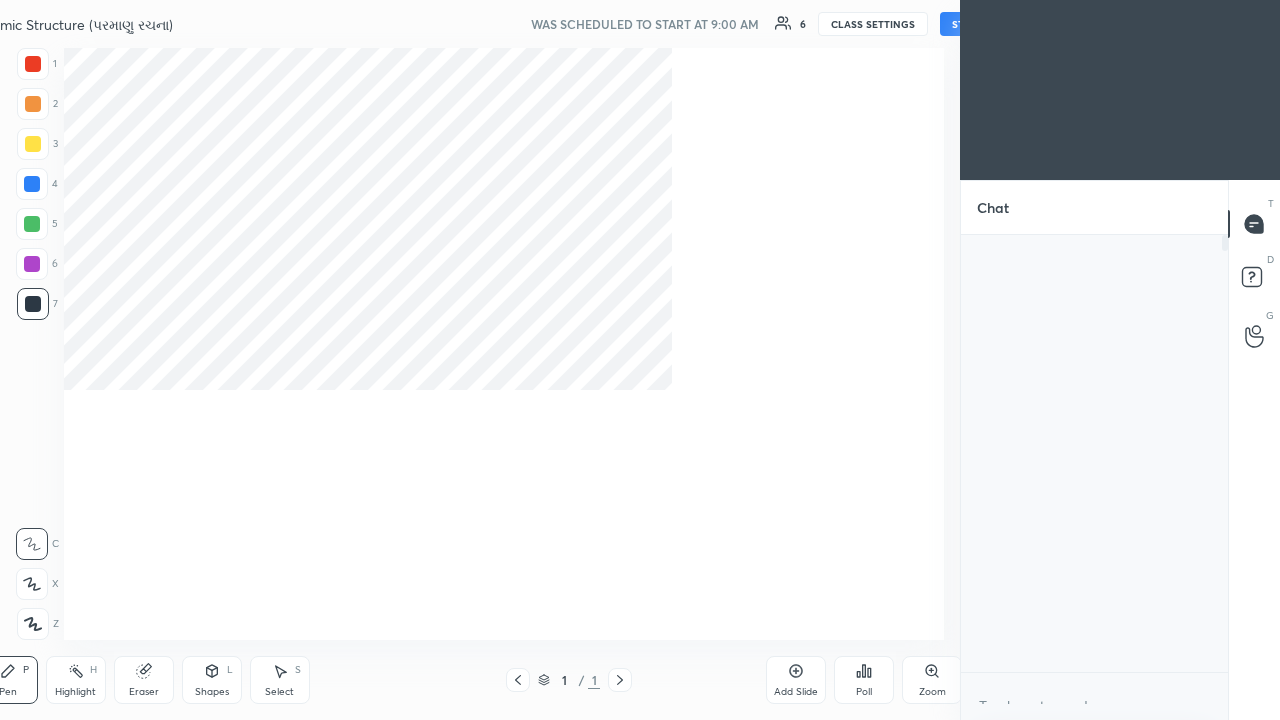 scroll, scrollTop: 99408, scrollLeft: 98941, axis: both 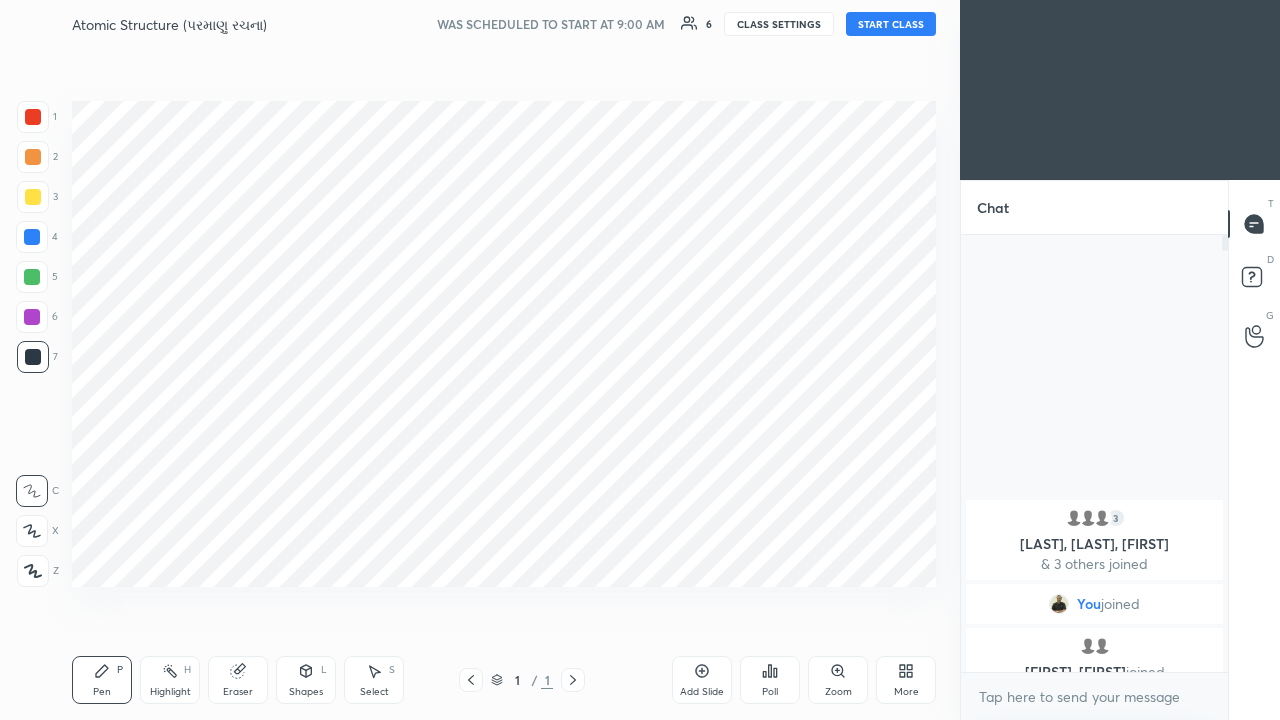 click 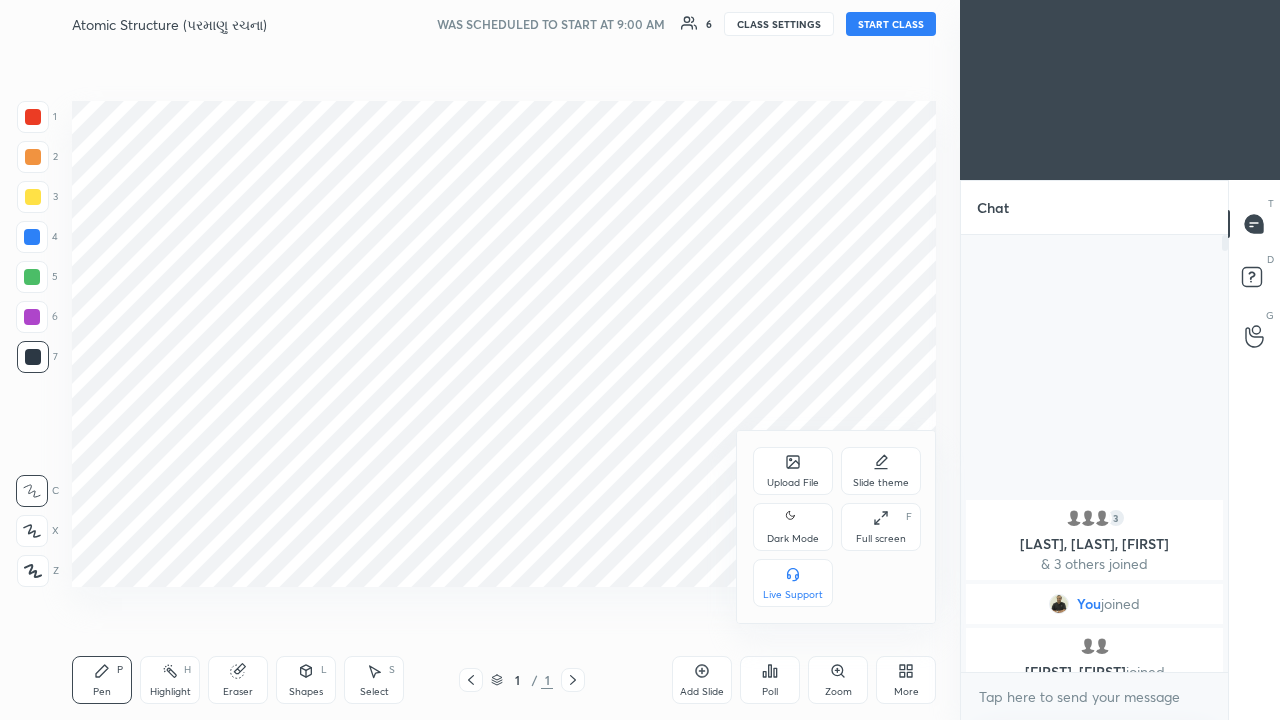 click on "Dark Mode" at bounding box center [793, 527] 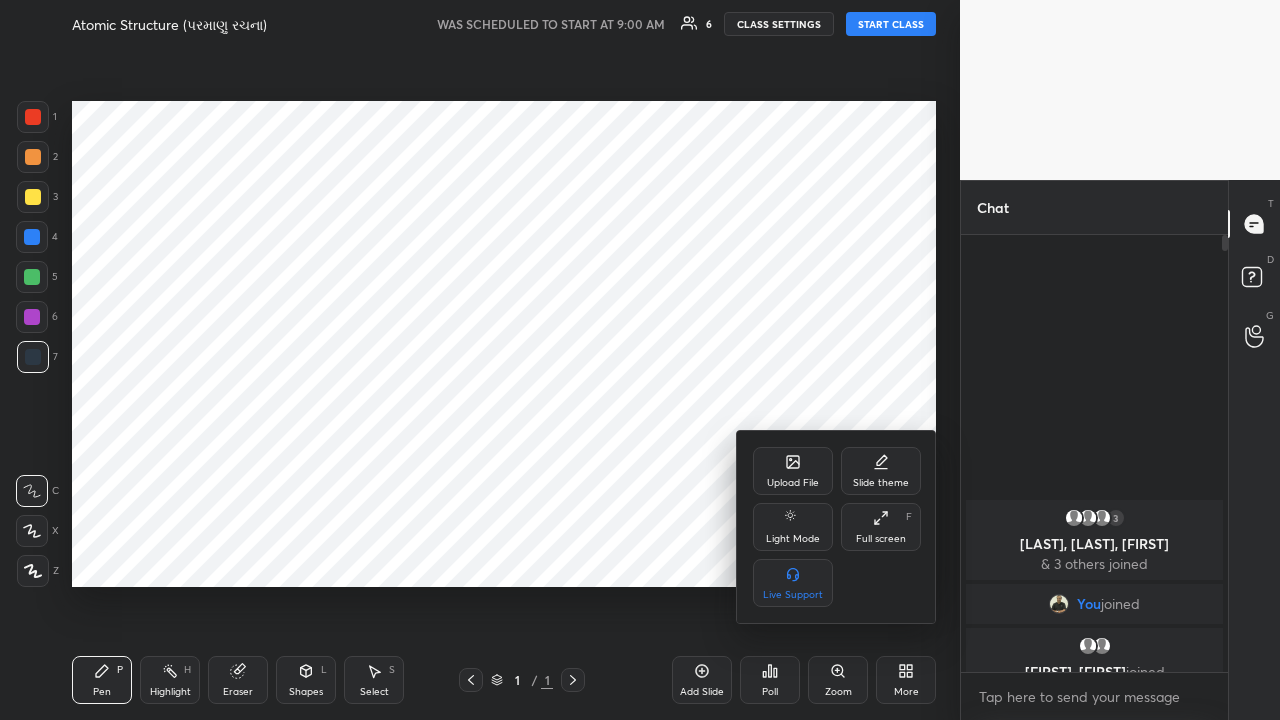 click on "Light Mode" at bounding box center (793, 527) 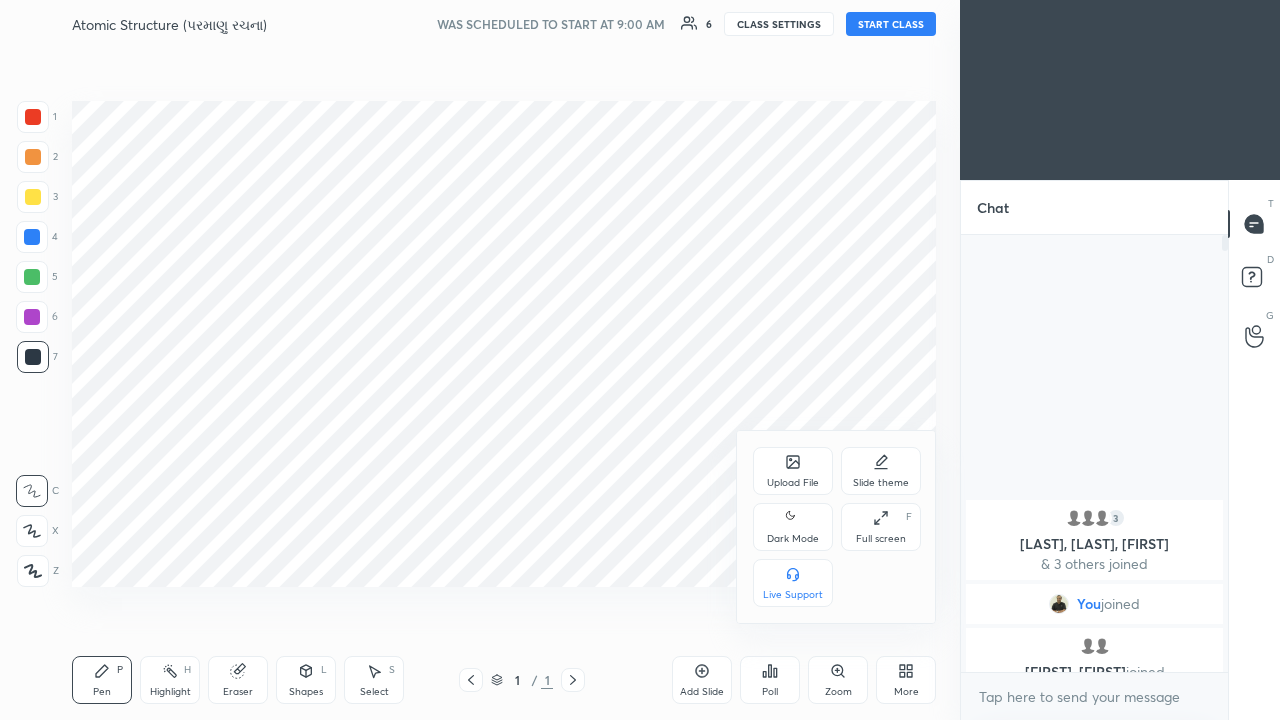 click on "Slide theme" at bounding box center (881, 471) 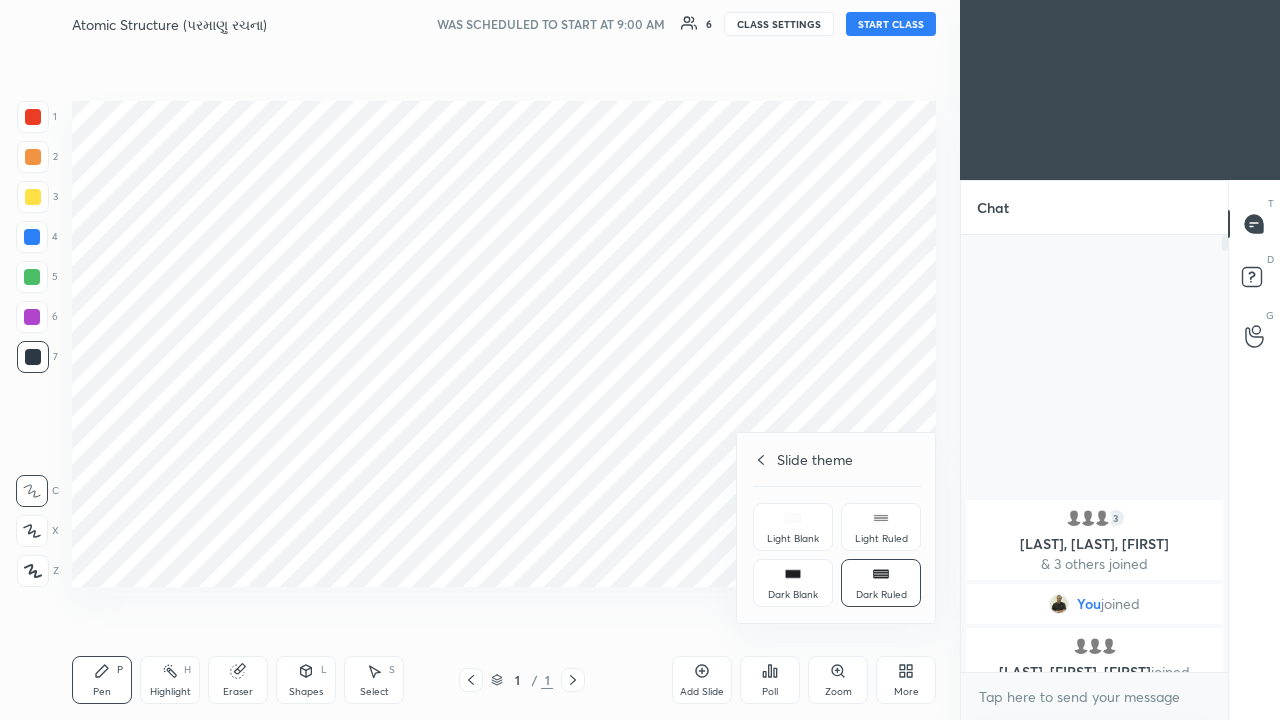 click on "Dark Ruled" at bounding box center (881, 583) 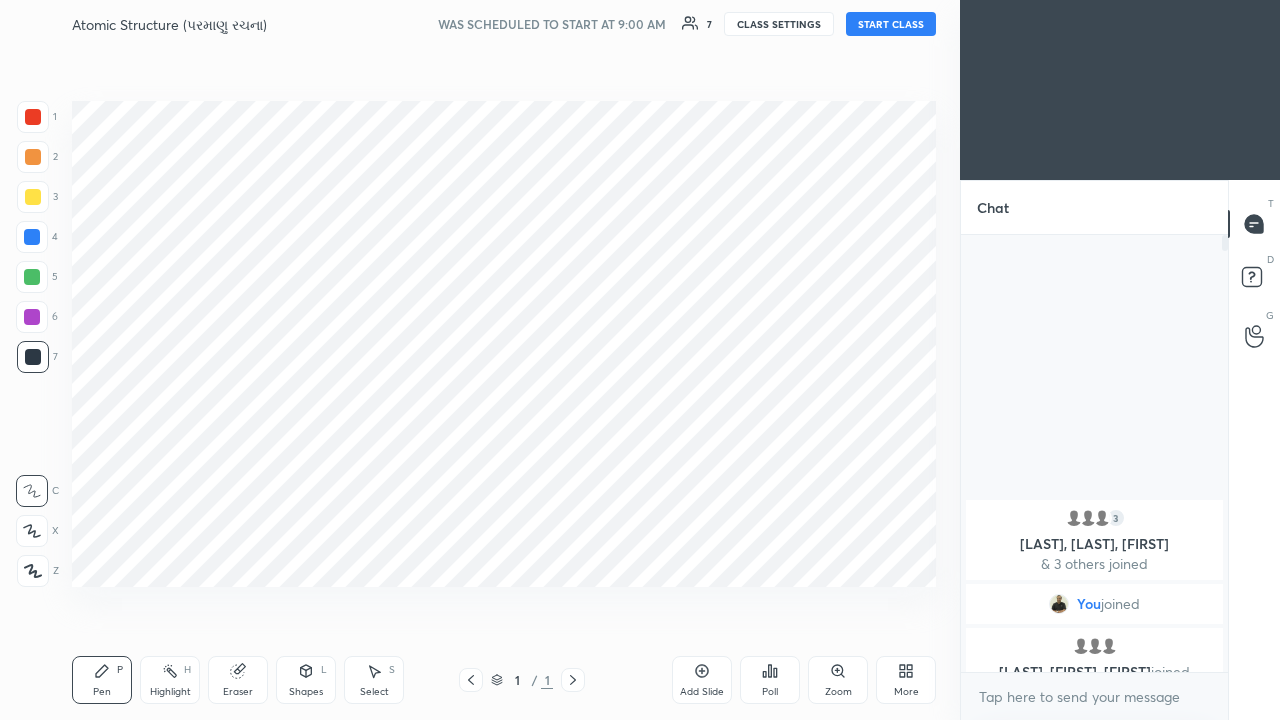 click on "Add Slide" at bounding box center (702, 680) 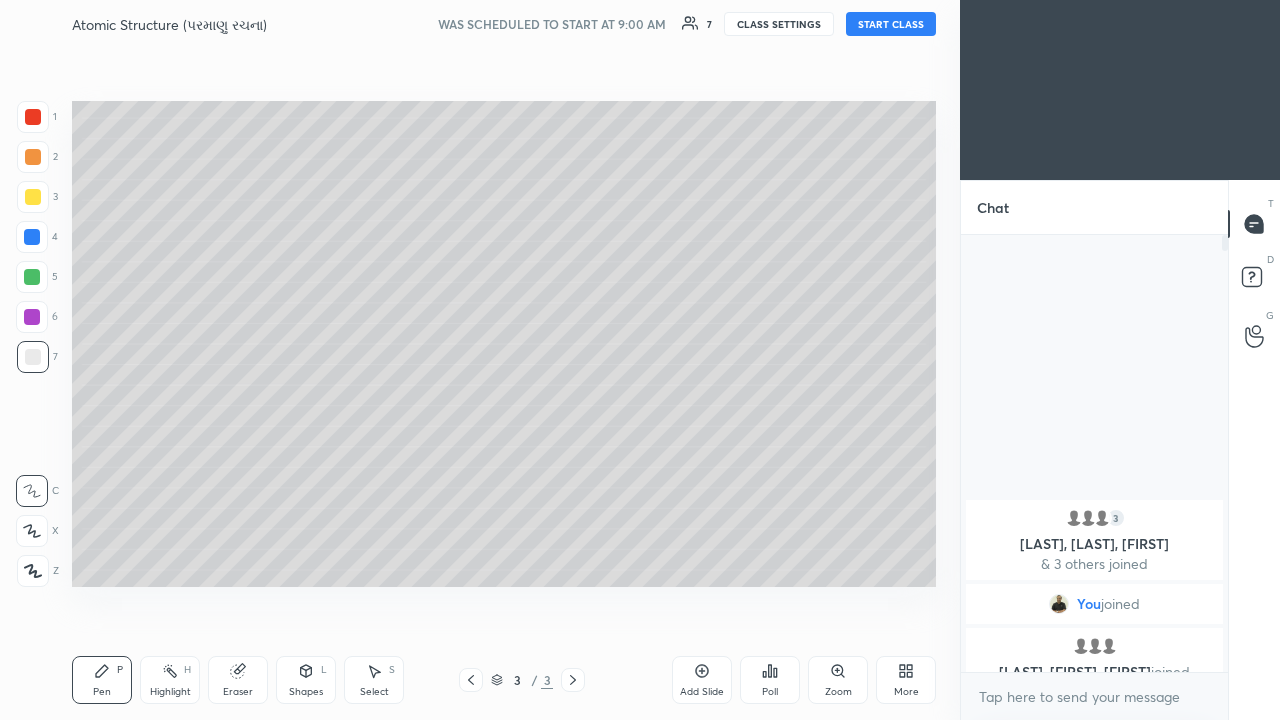 click 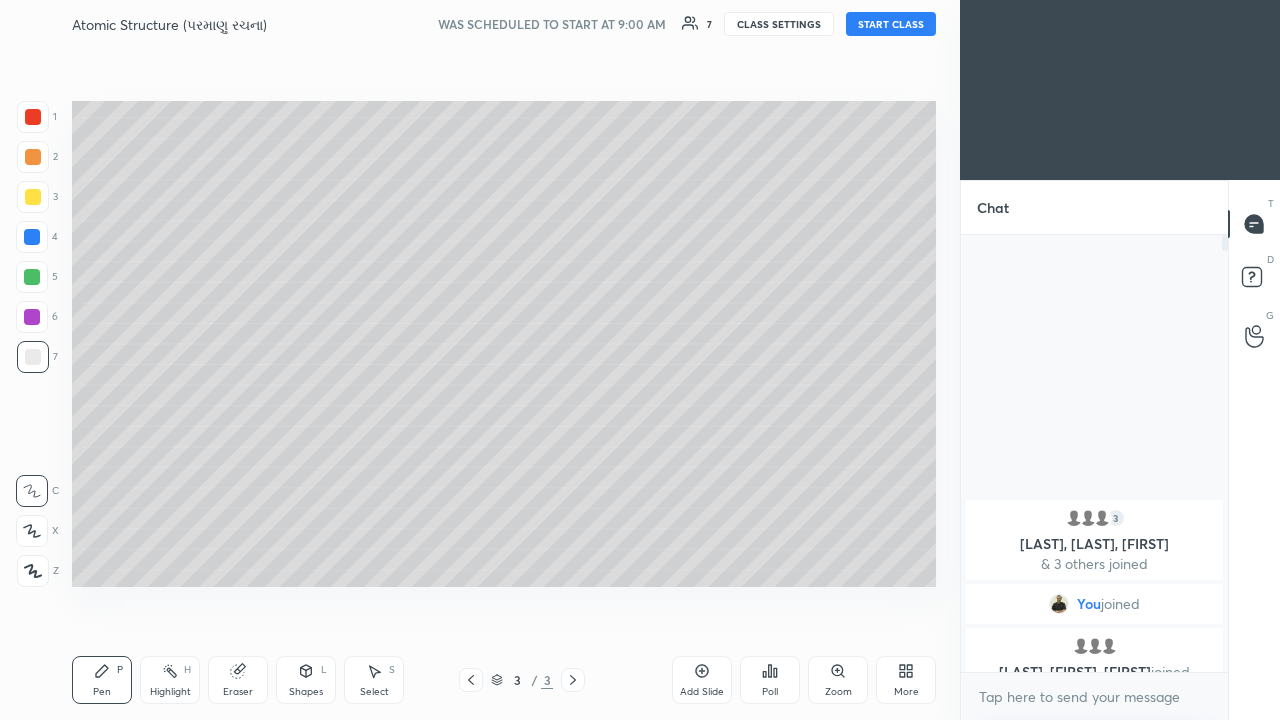 click 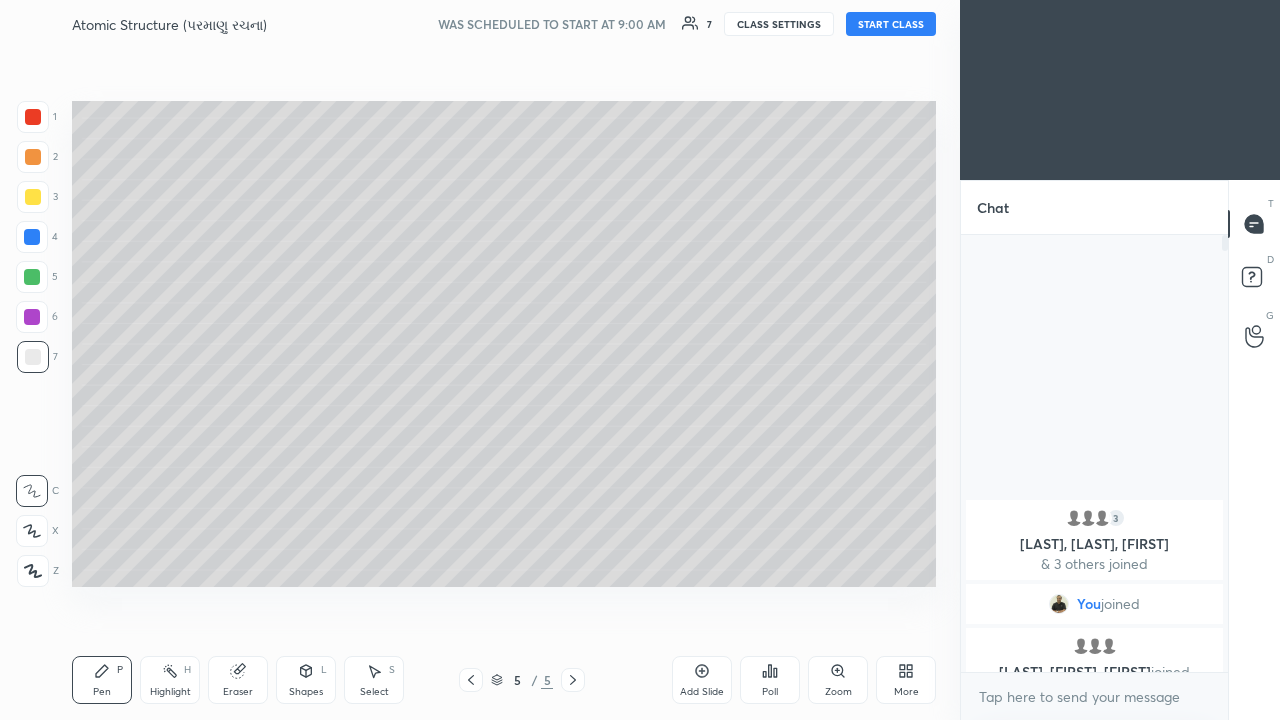 click 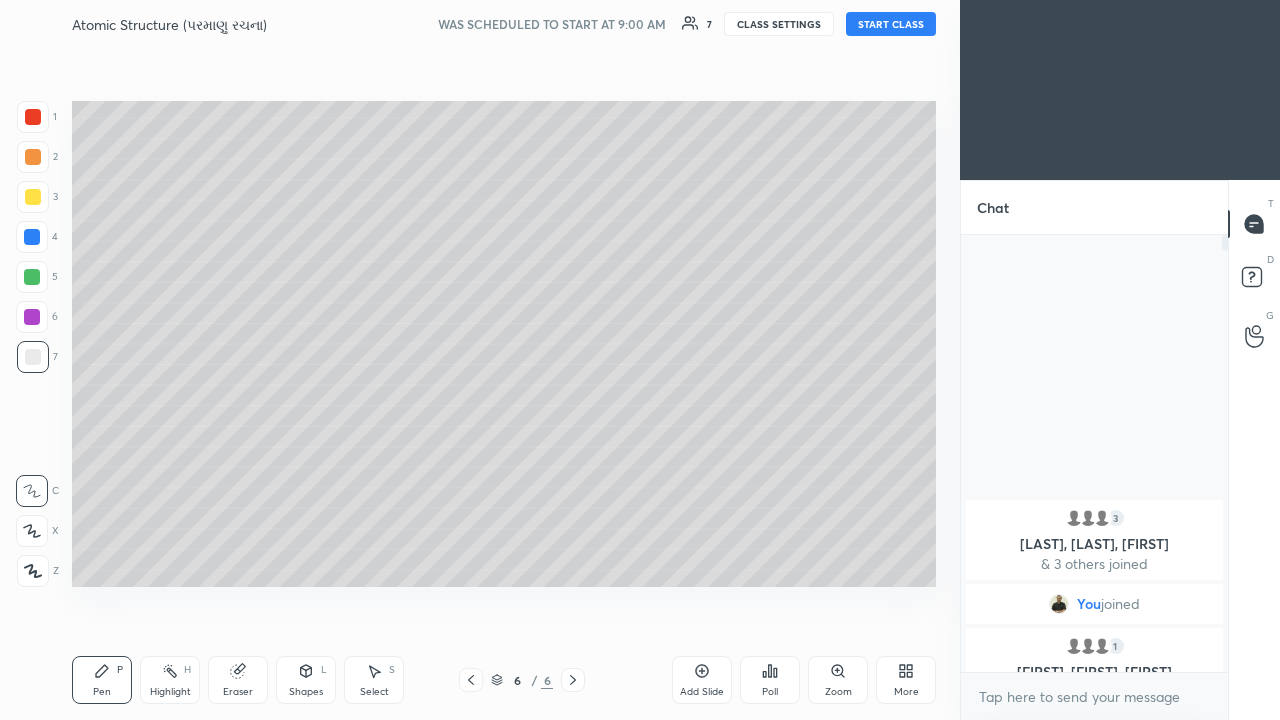 click 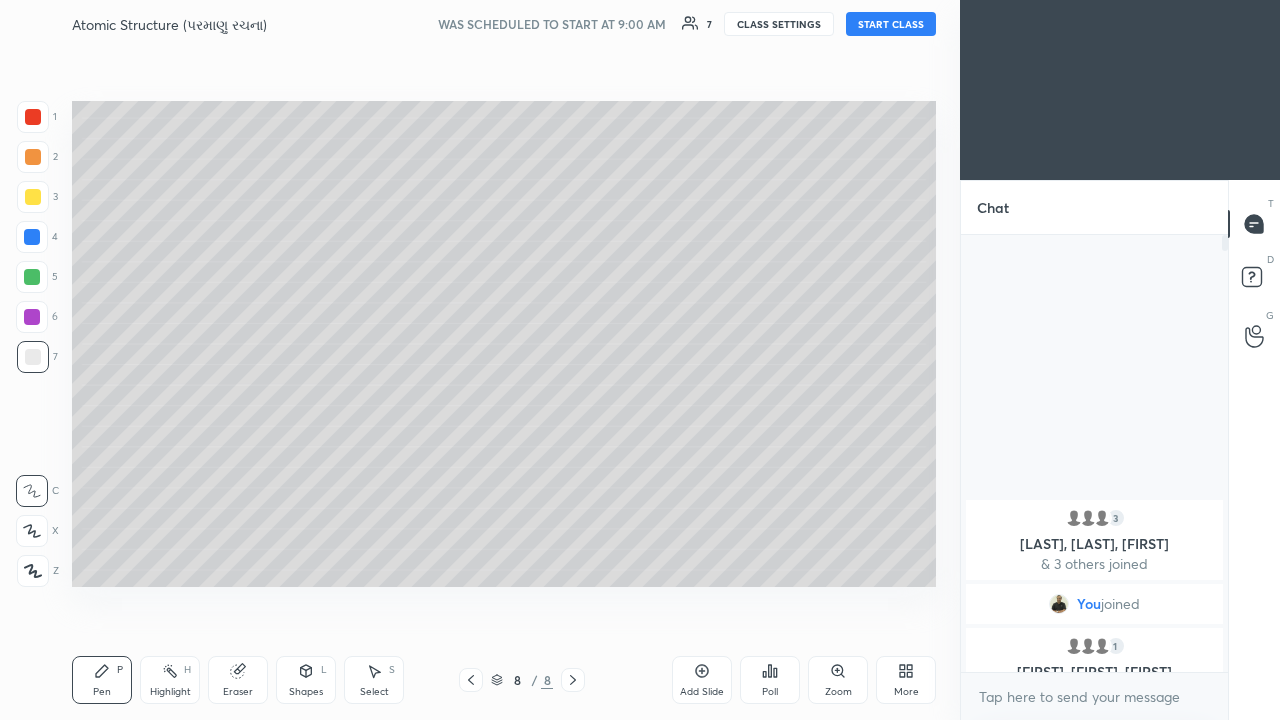 click on "Add Slide" at bounding box center [702, 680] 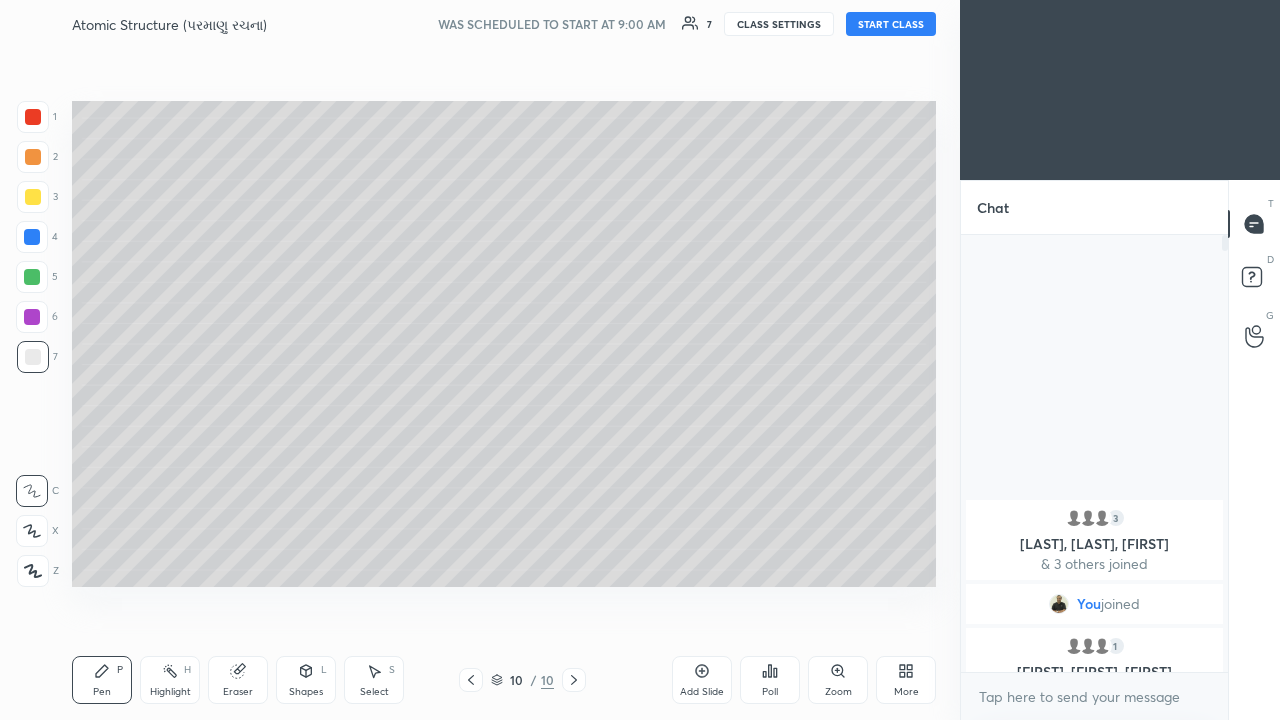 click on "Add Slide" at bounding box center (702, 680) 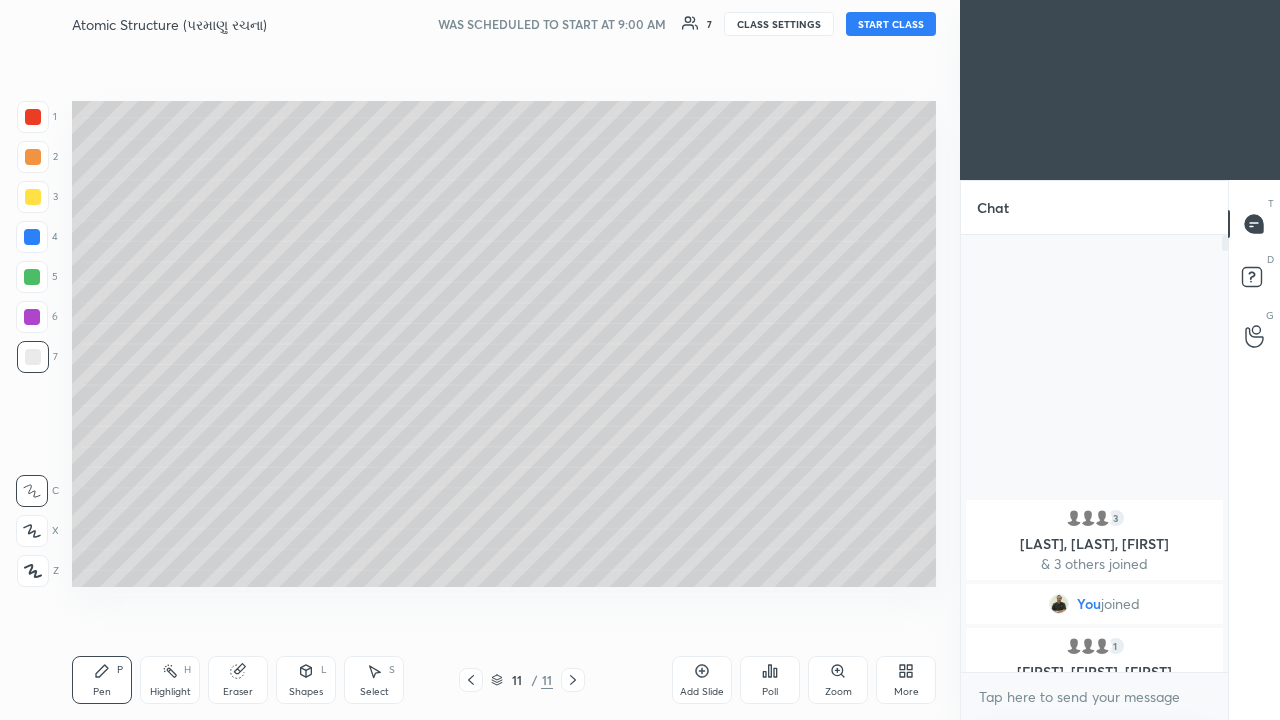 click on "Add Slide" at bounding box center (702, 680) 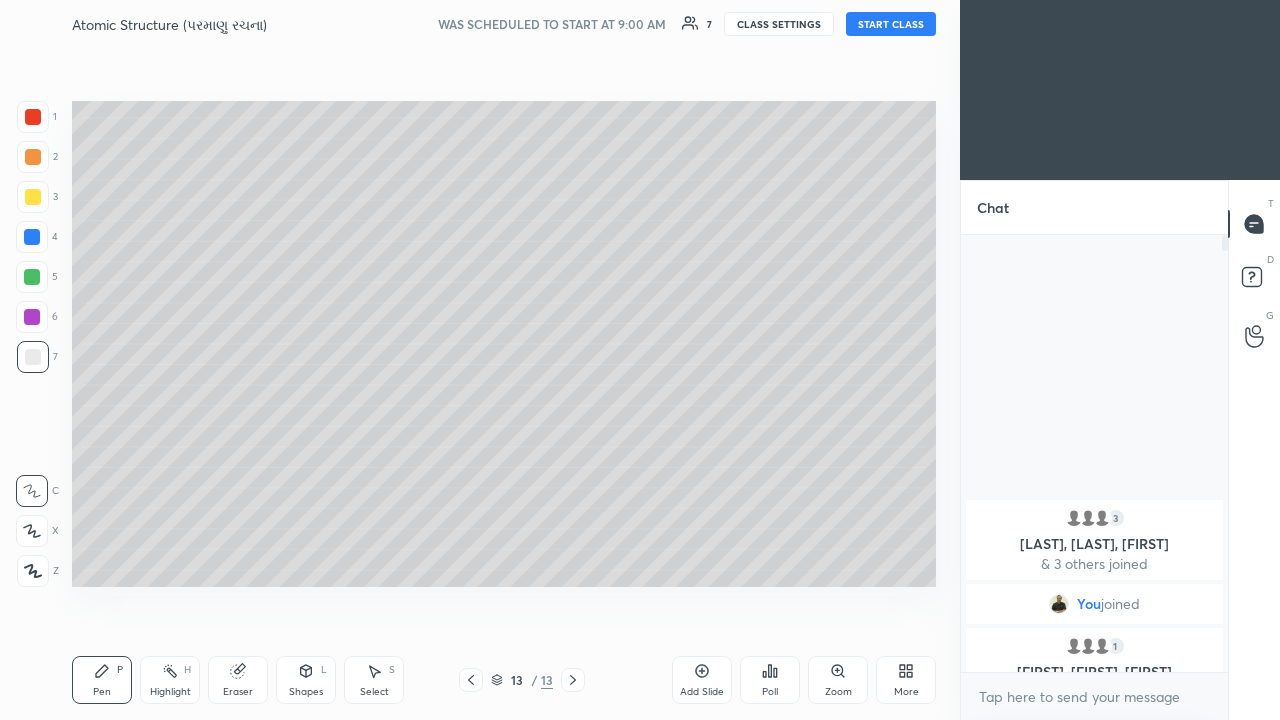 click on "Add Slide" at bounding box center (702, 680) 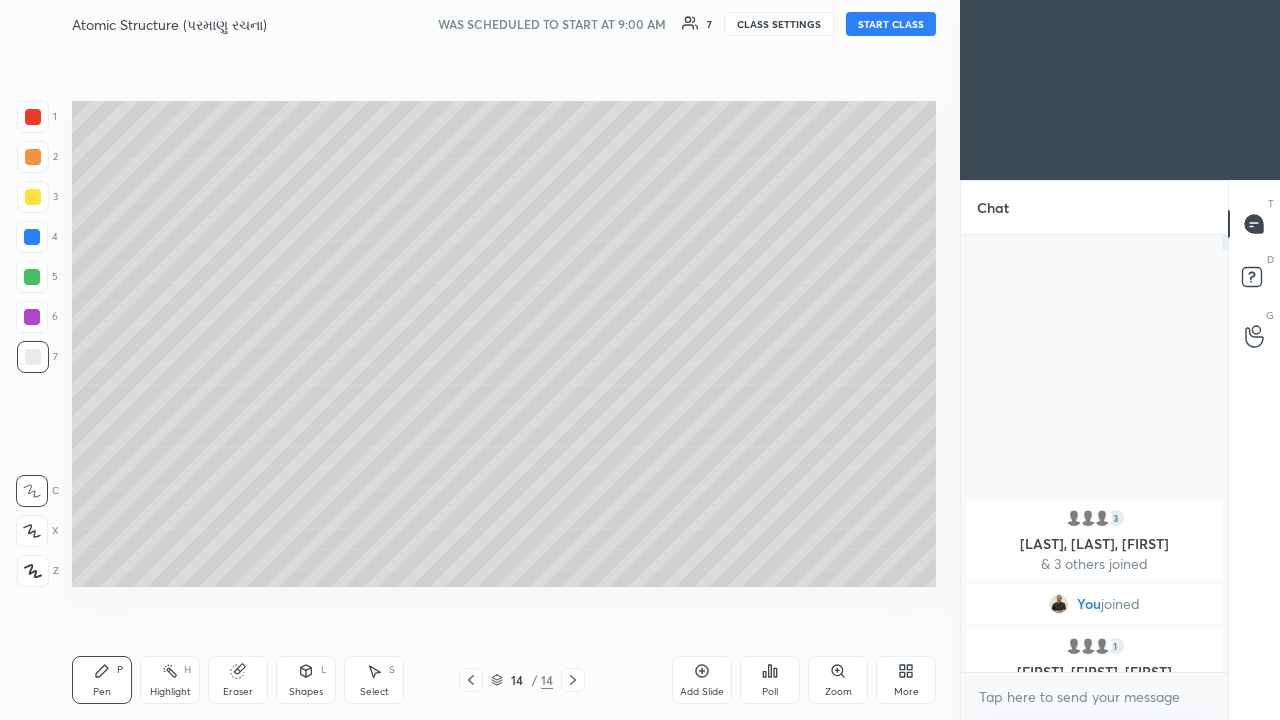 click on "Add Slide" at bounding box center [702, 680] 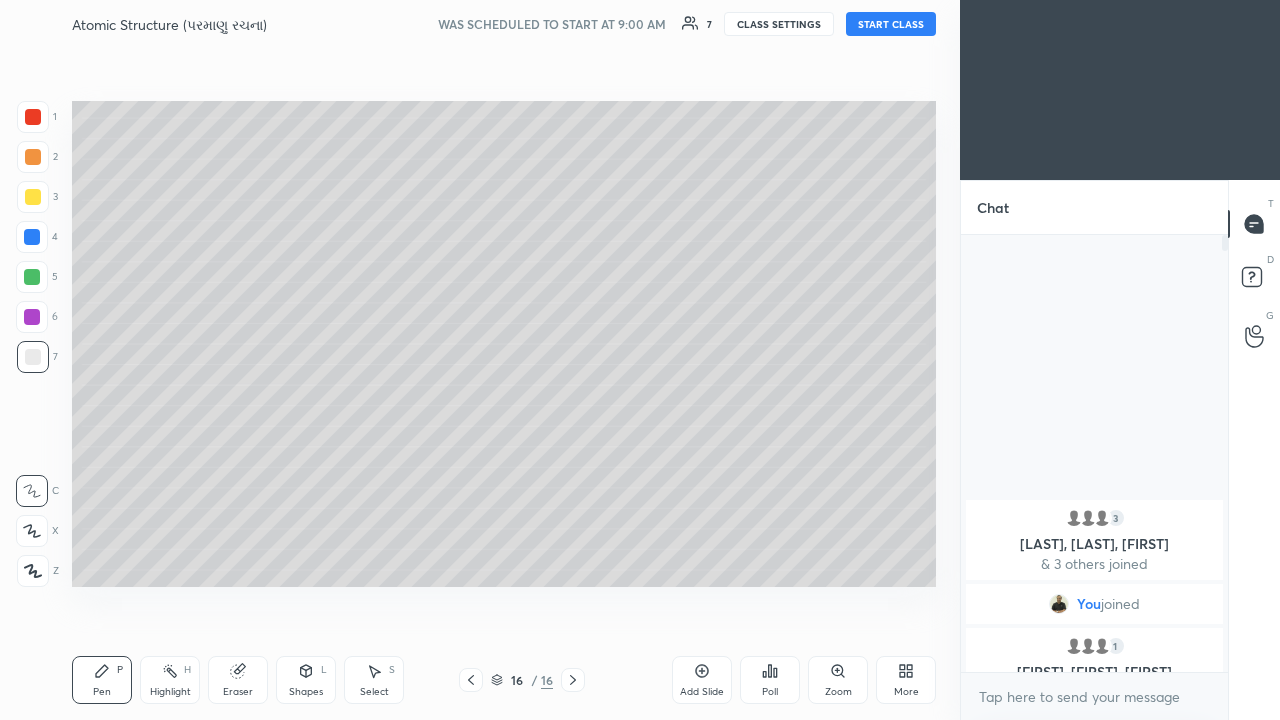 click on "Add Slide" at bounding box center (702, 680) 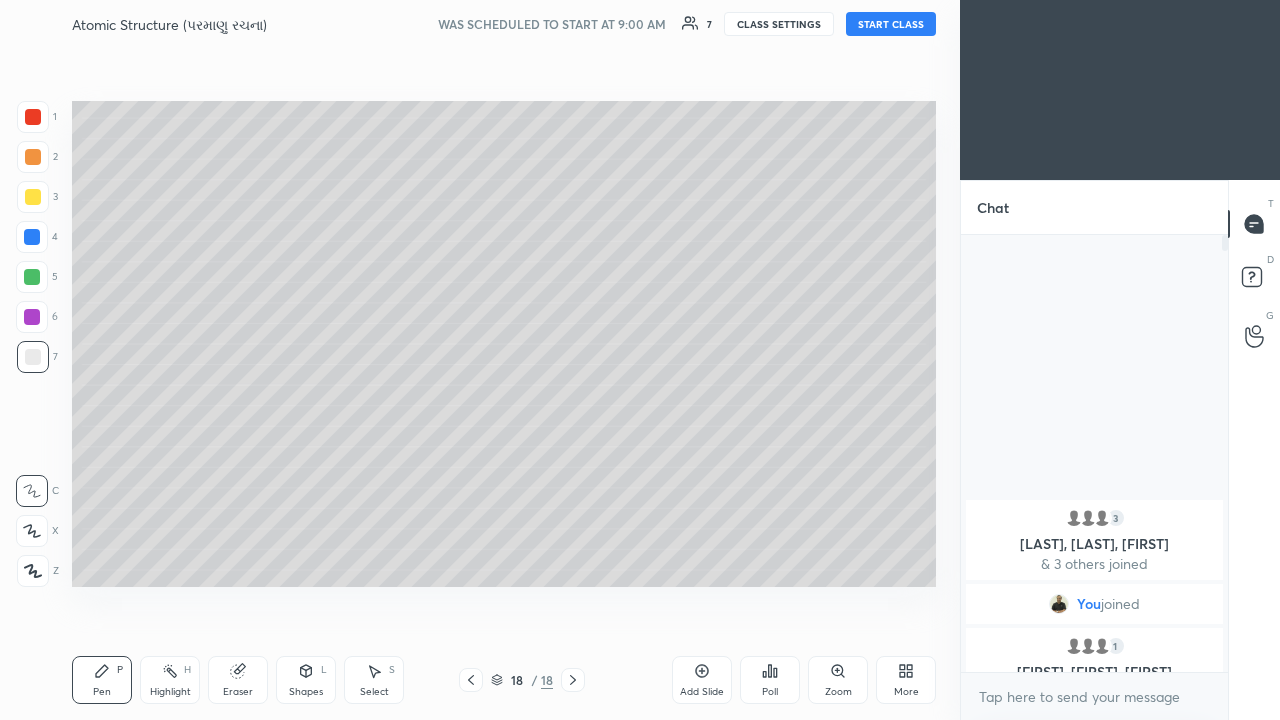 click 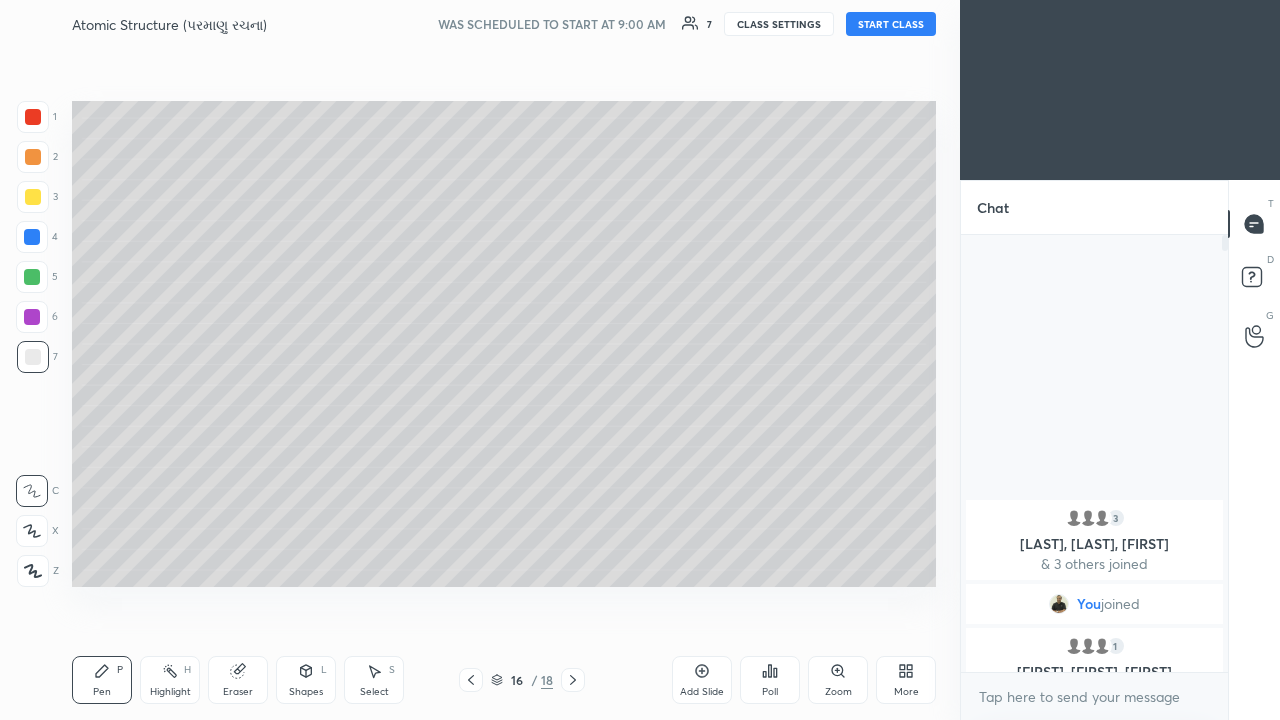 click 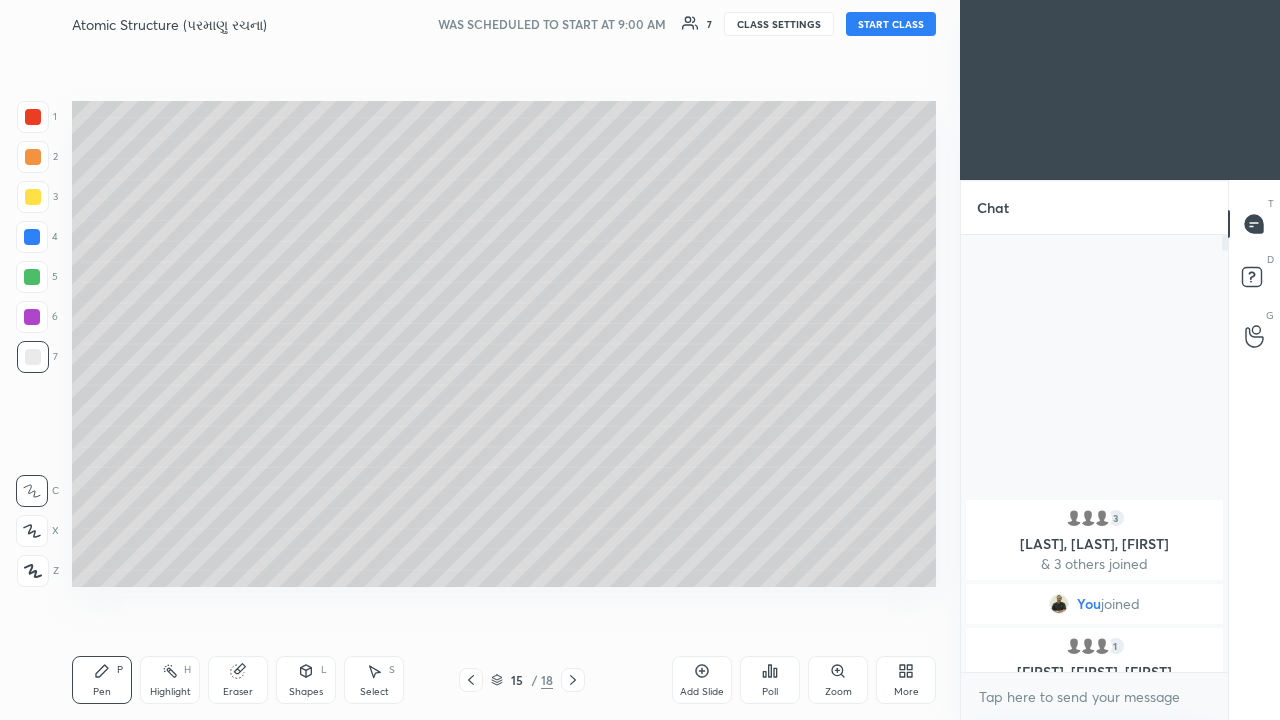 click 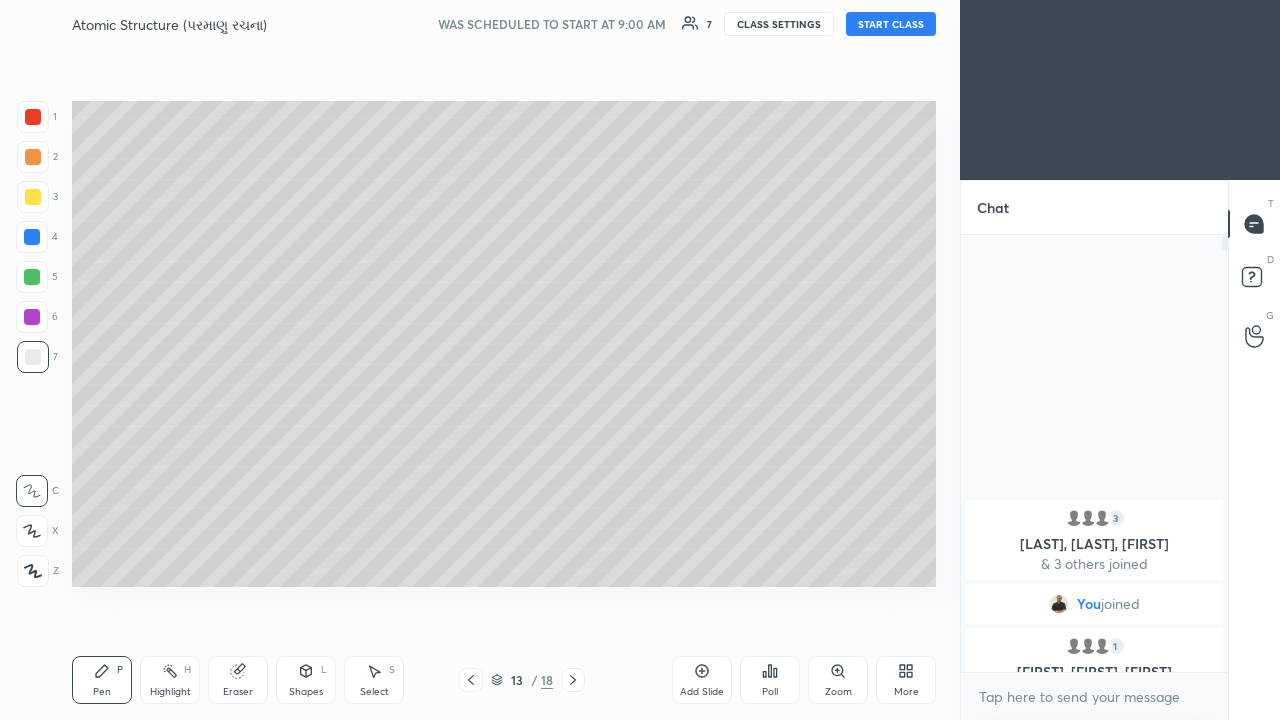 click 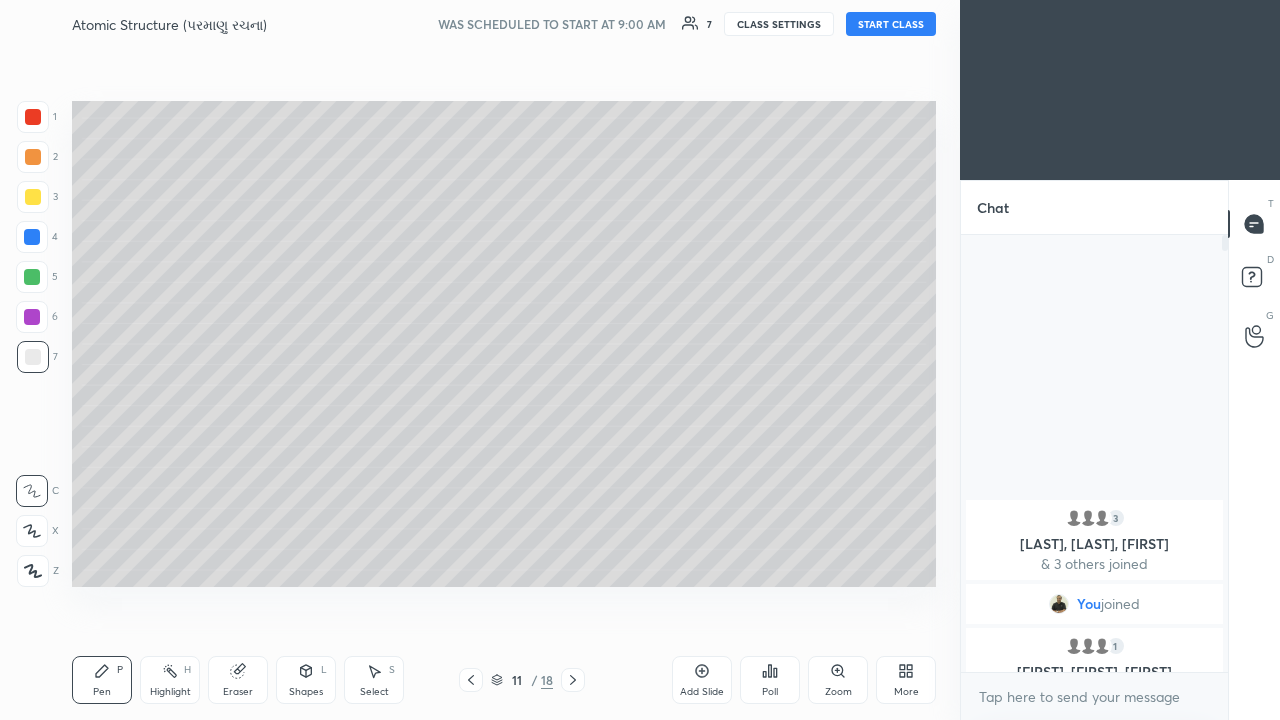 click 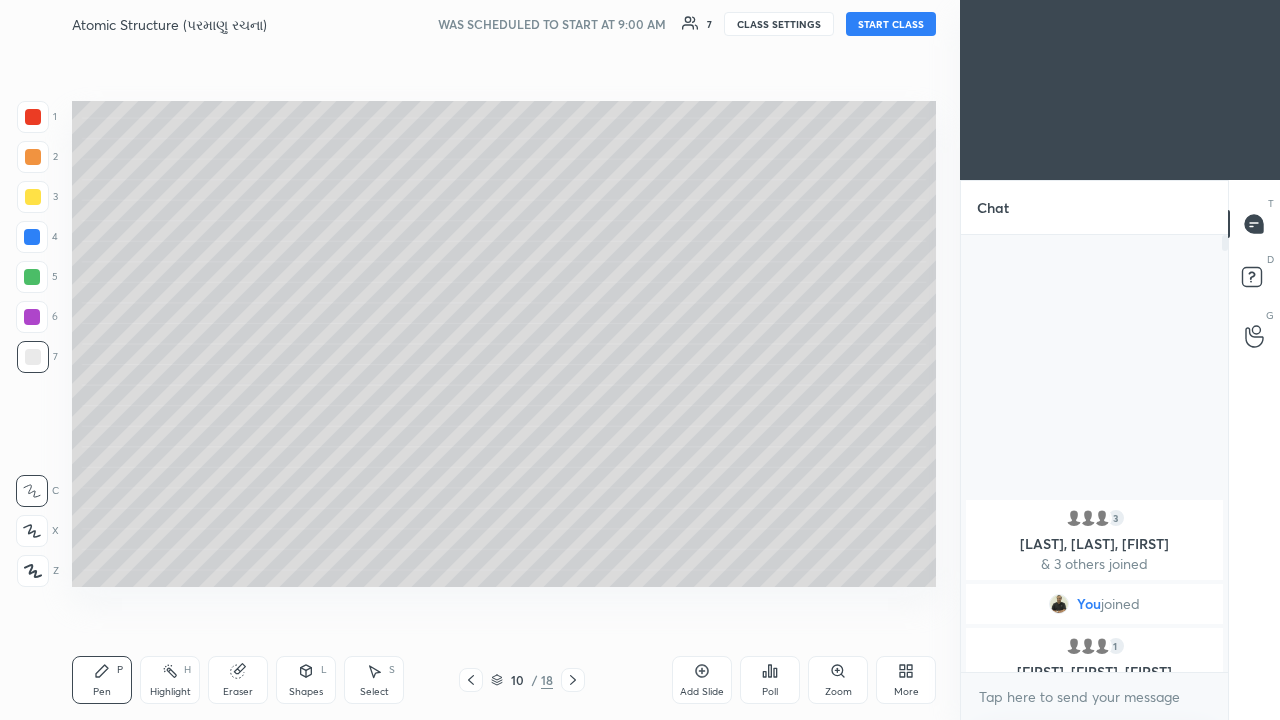 click 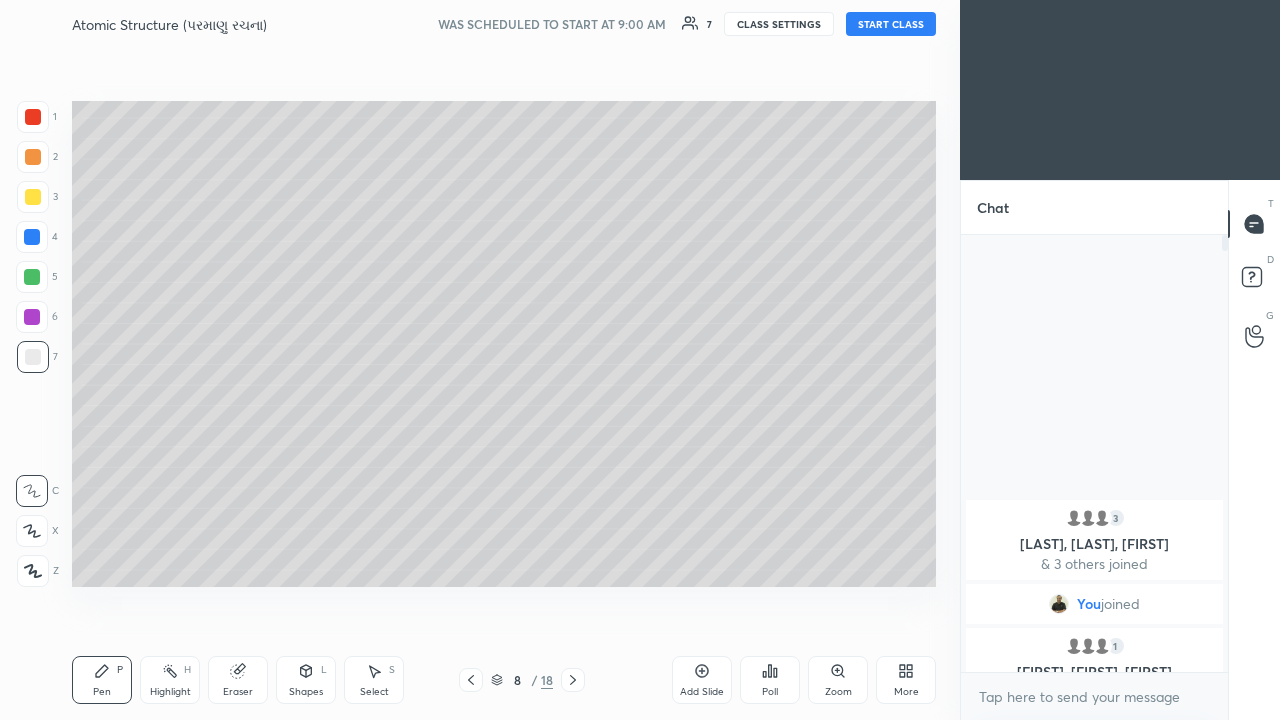 click 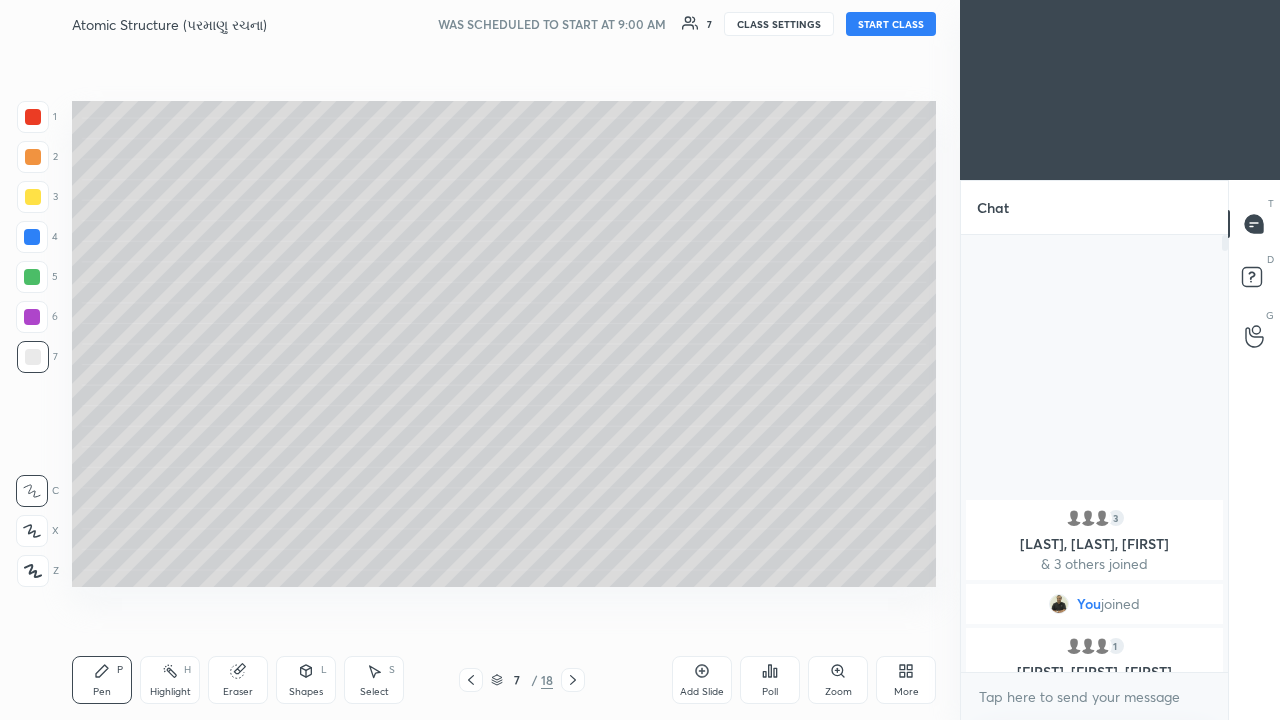 click 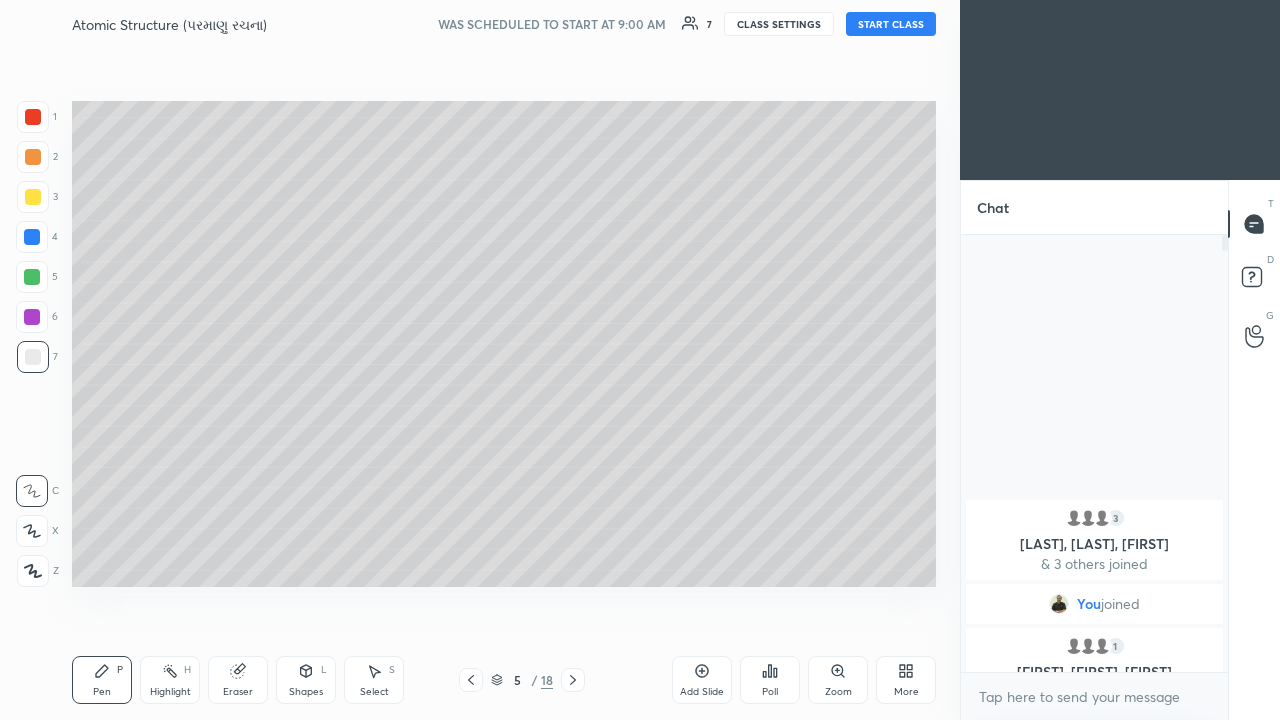 click 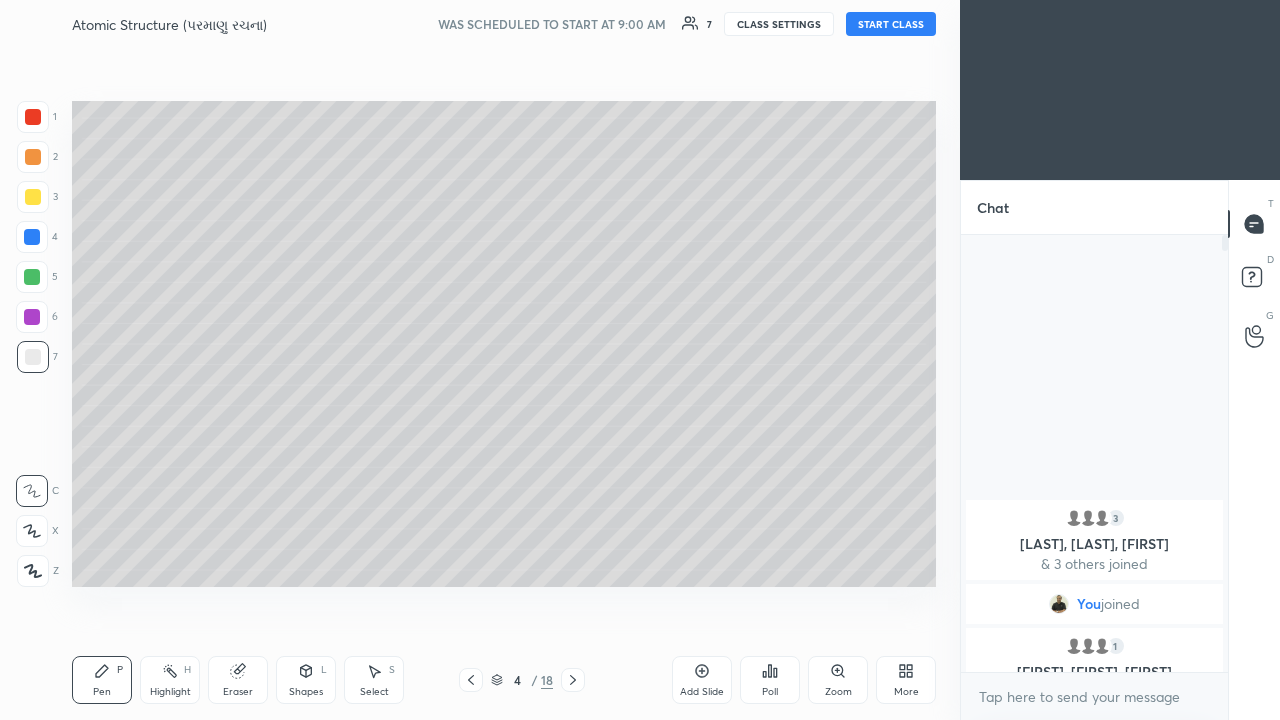 click 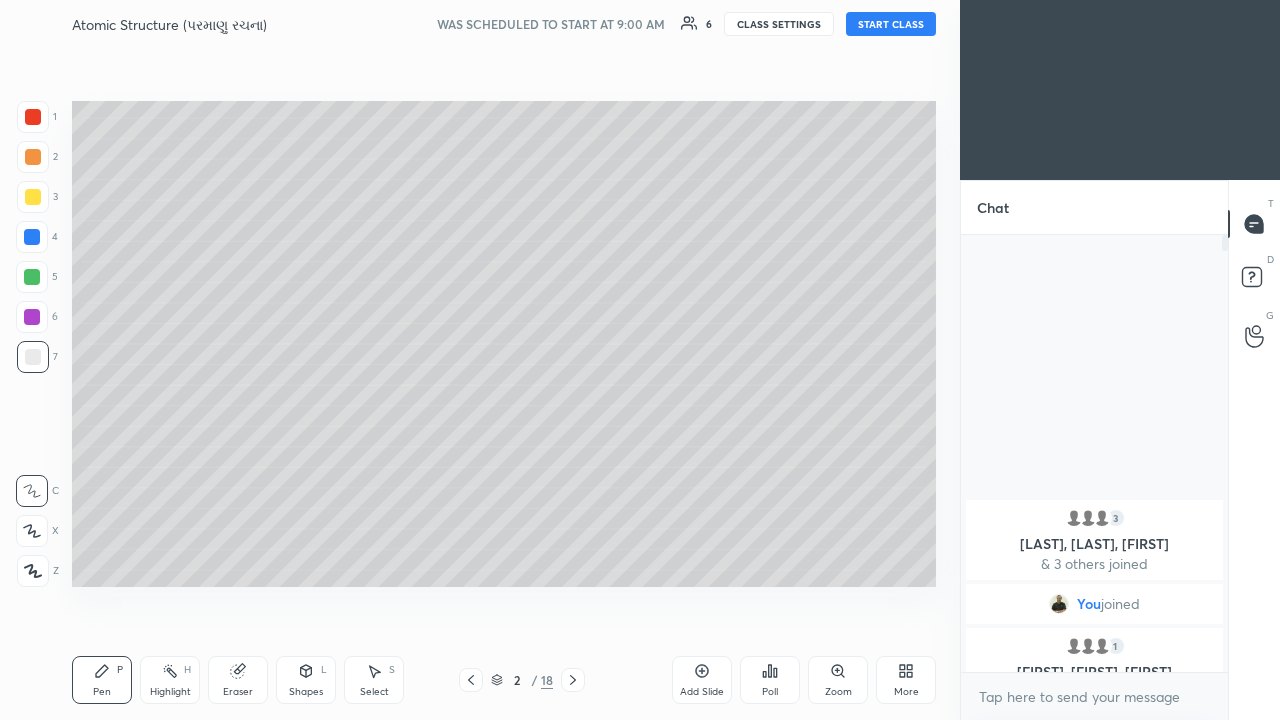 click on "START CLASS" at bounding box center [891, 24] 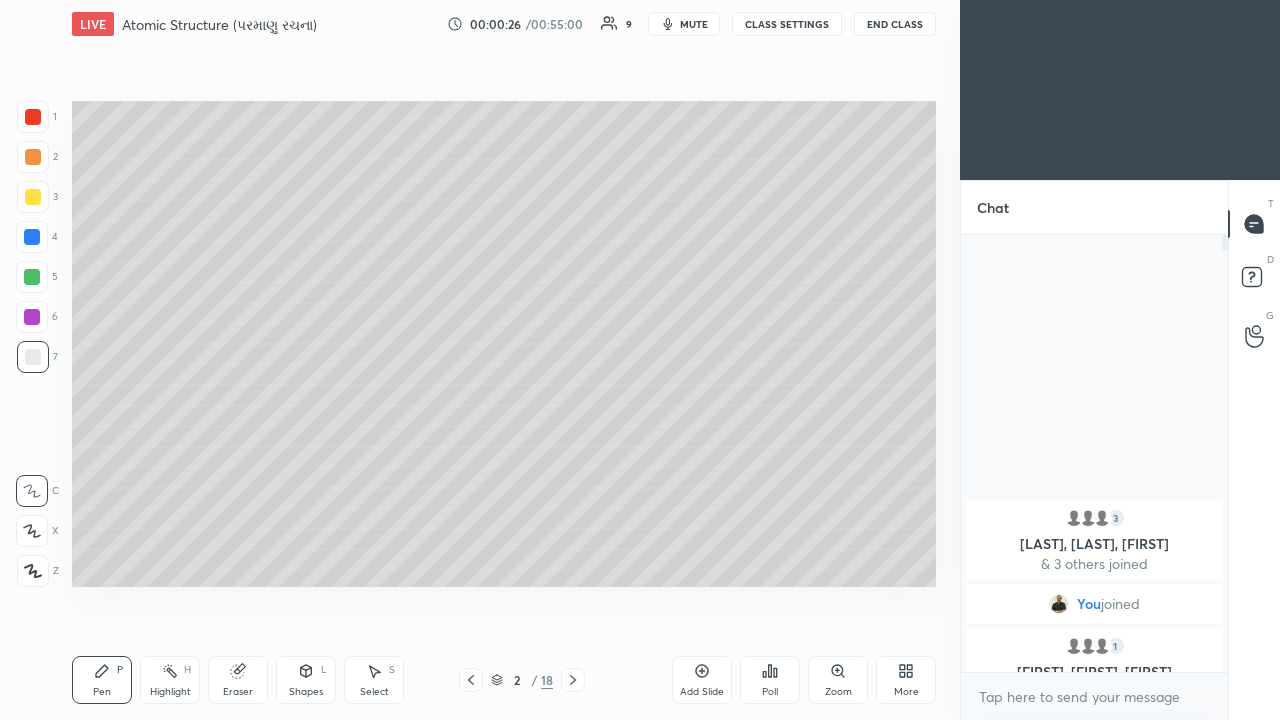 click 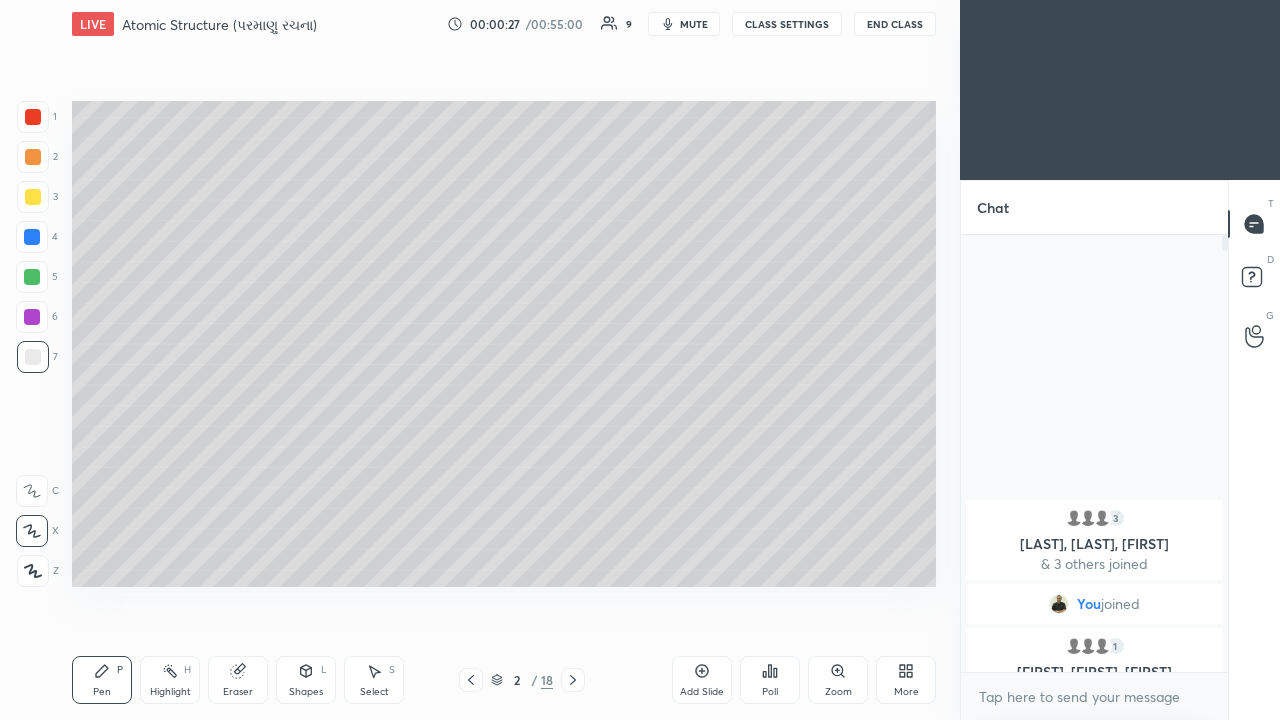 click at bounding box center [33, 197] 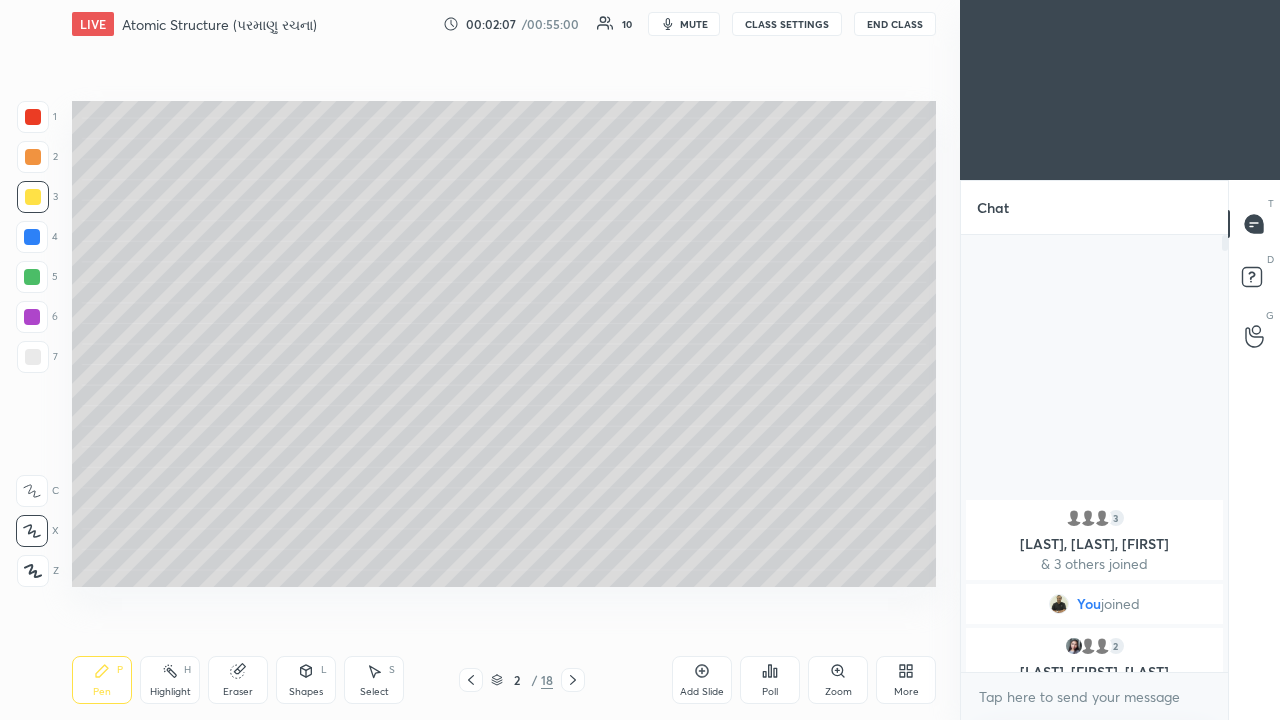 click at bounding box center (33, 117) 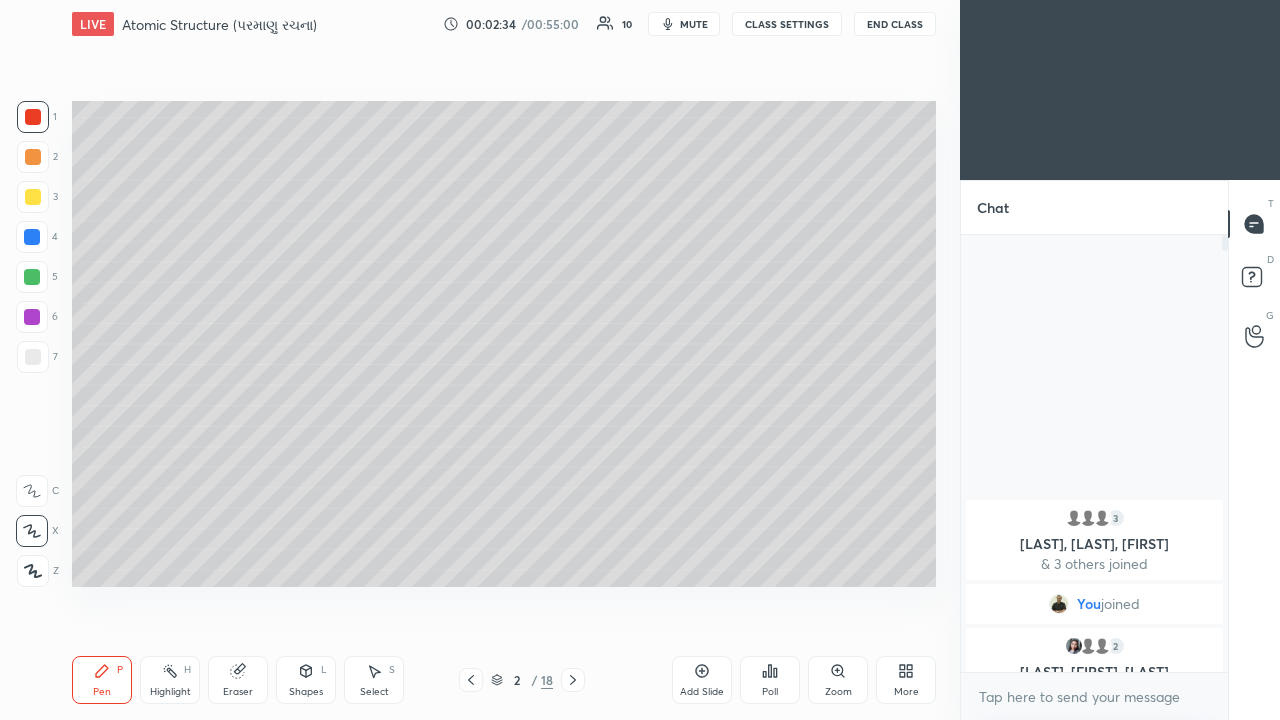 click at bounding box center [33, 197] 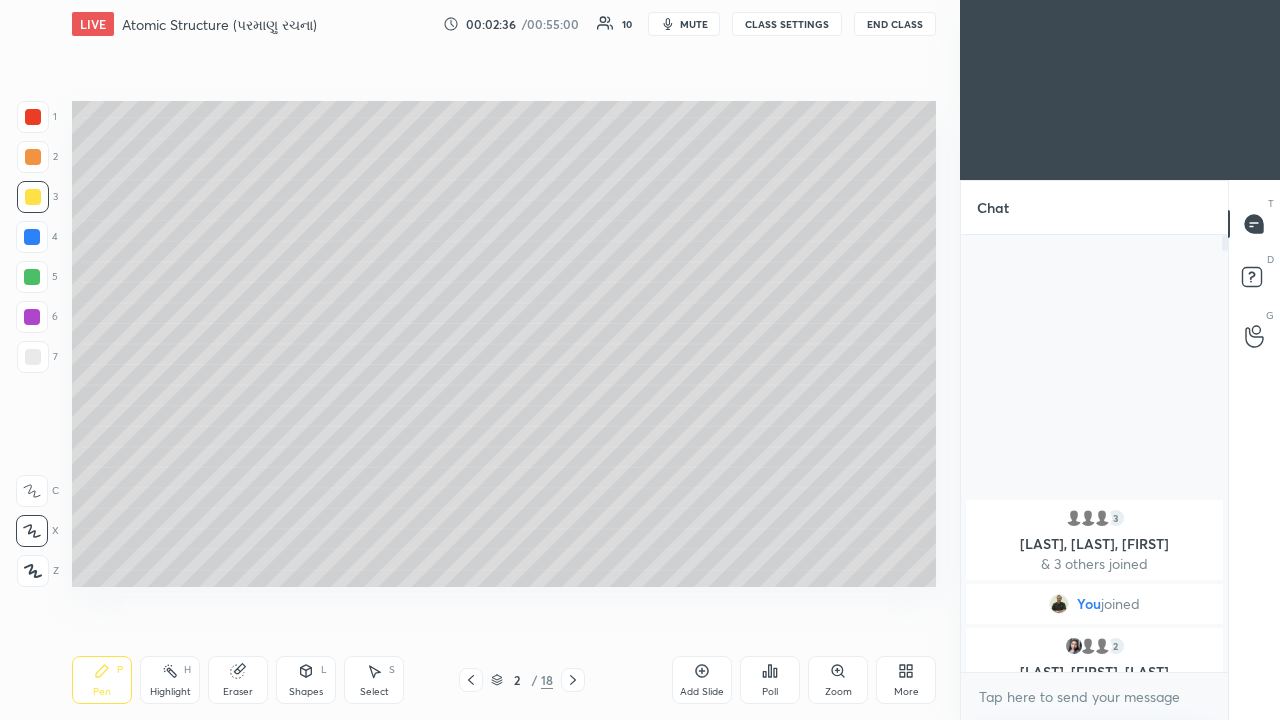 click at bounding box center [33, 157] 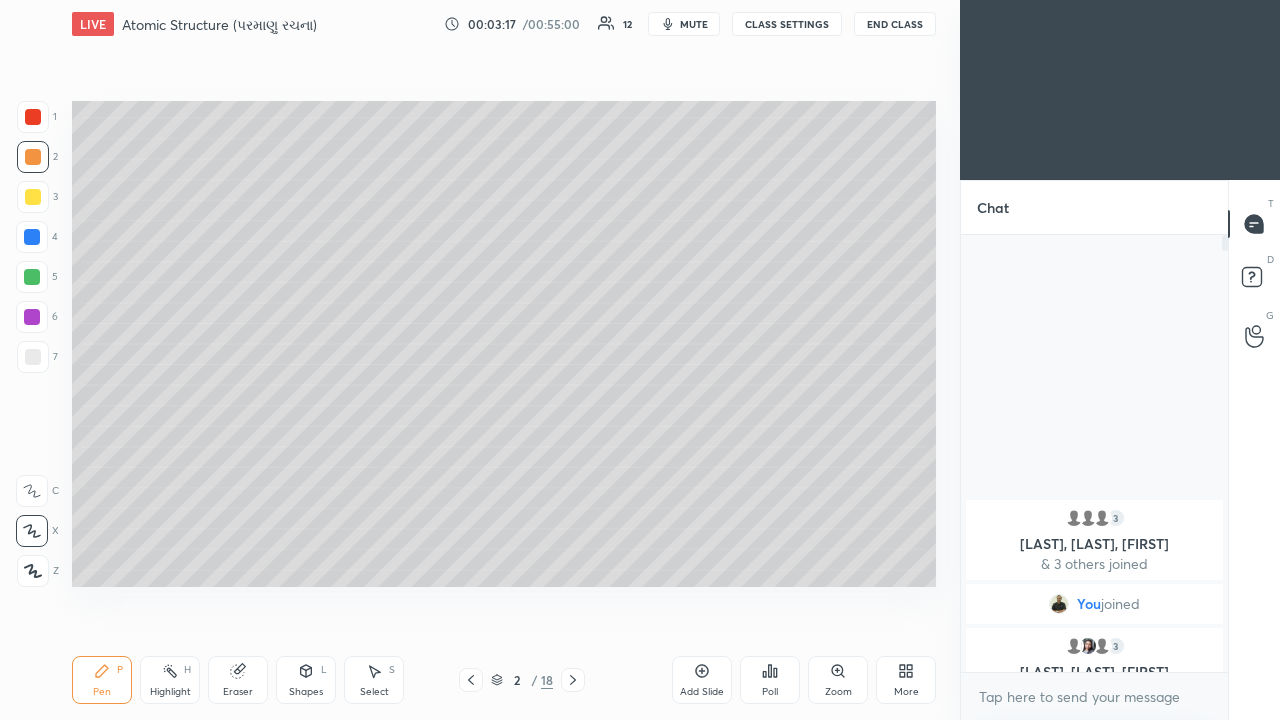 click 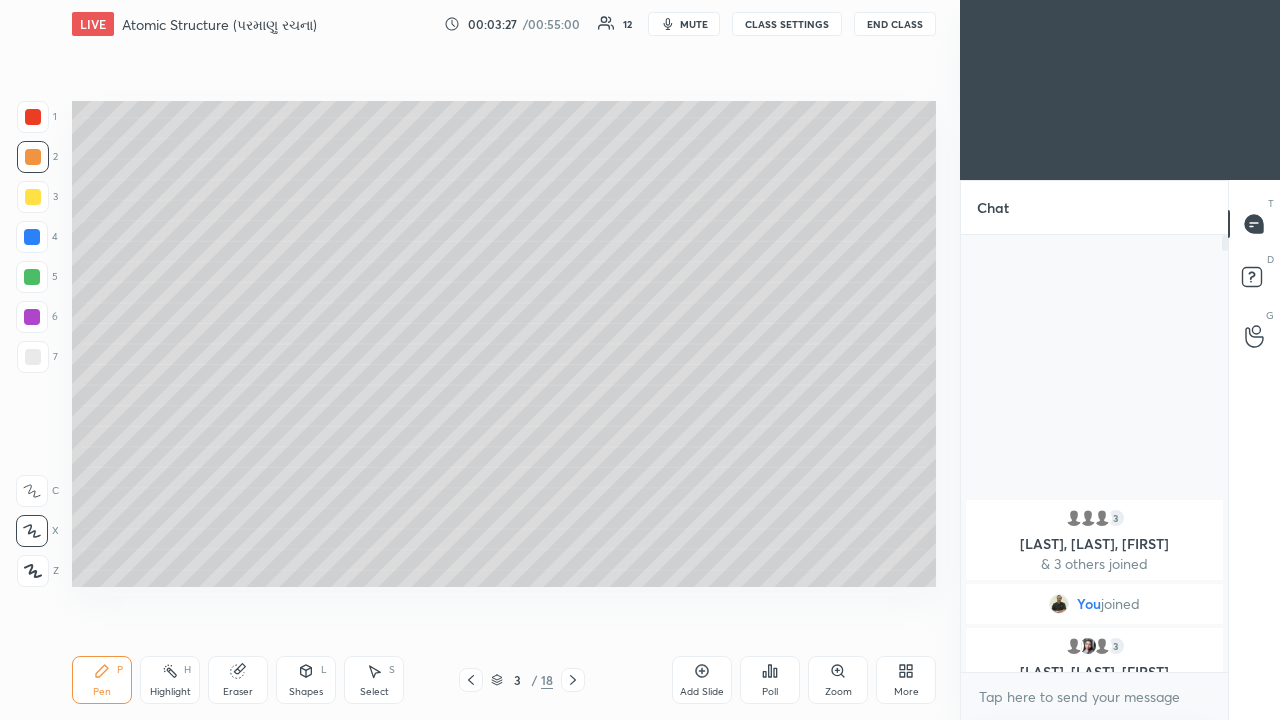click 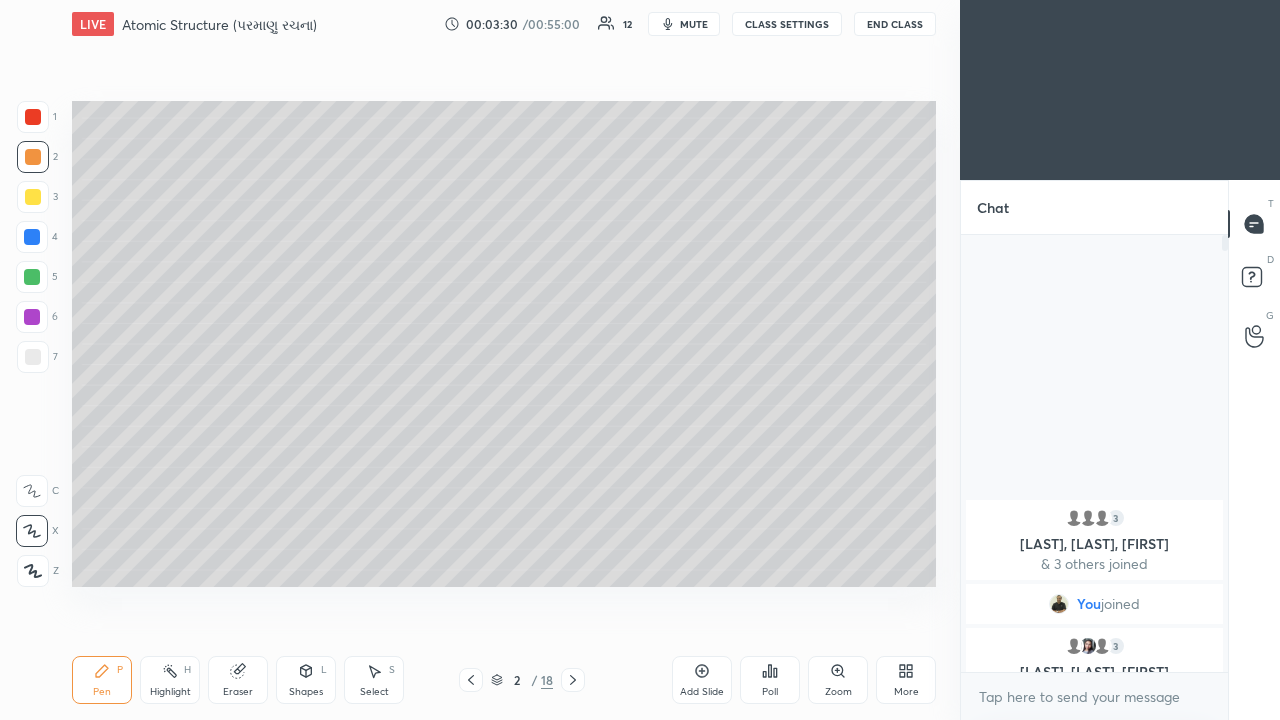 click 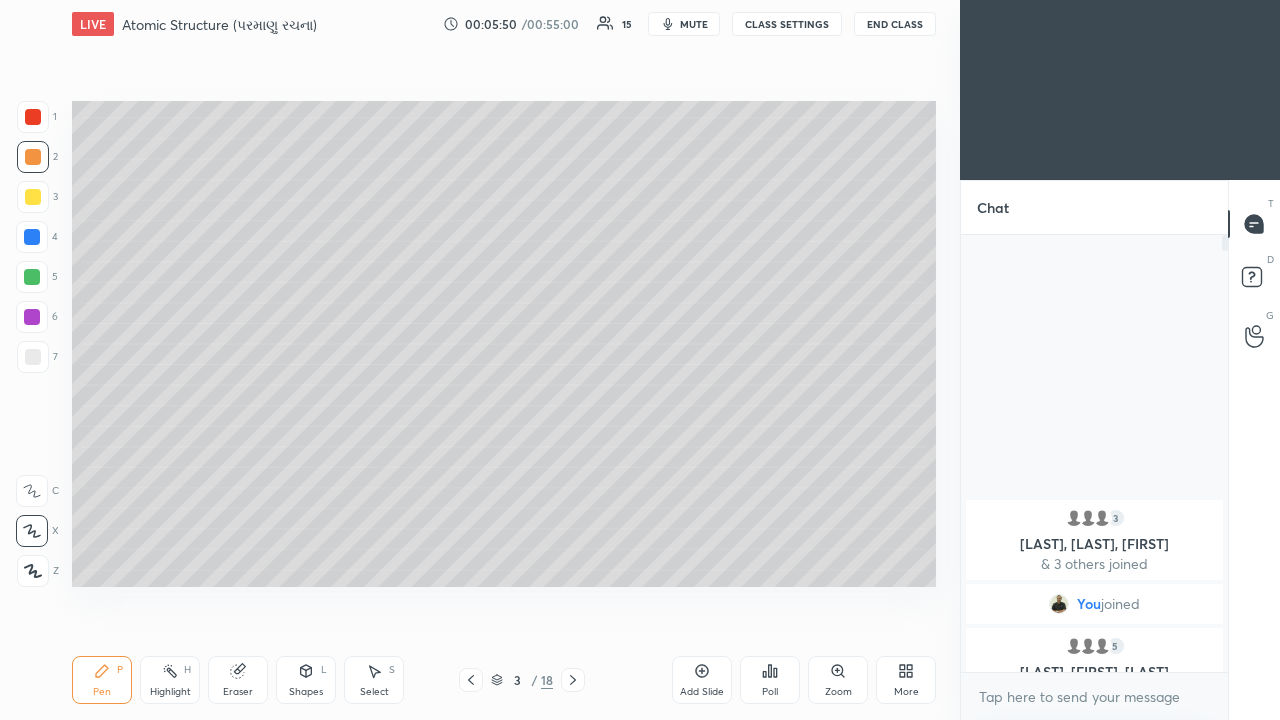 click 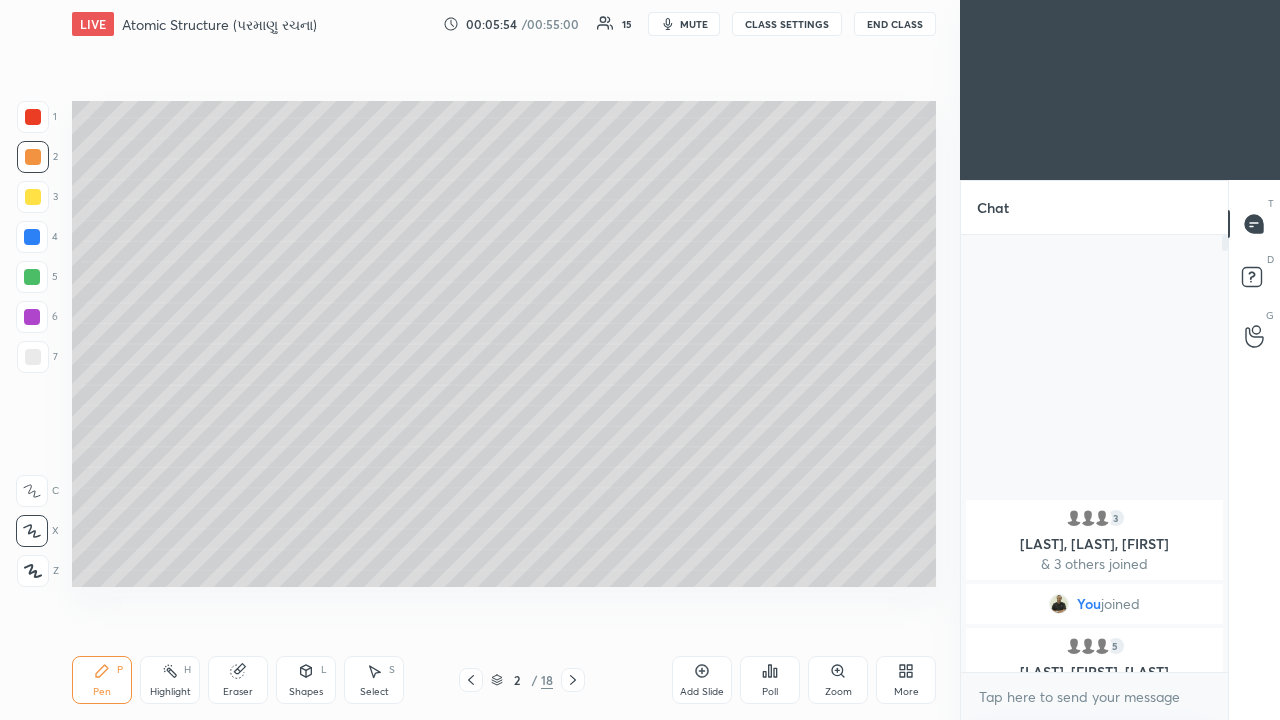 click 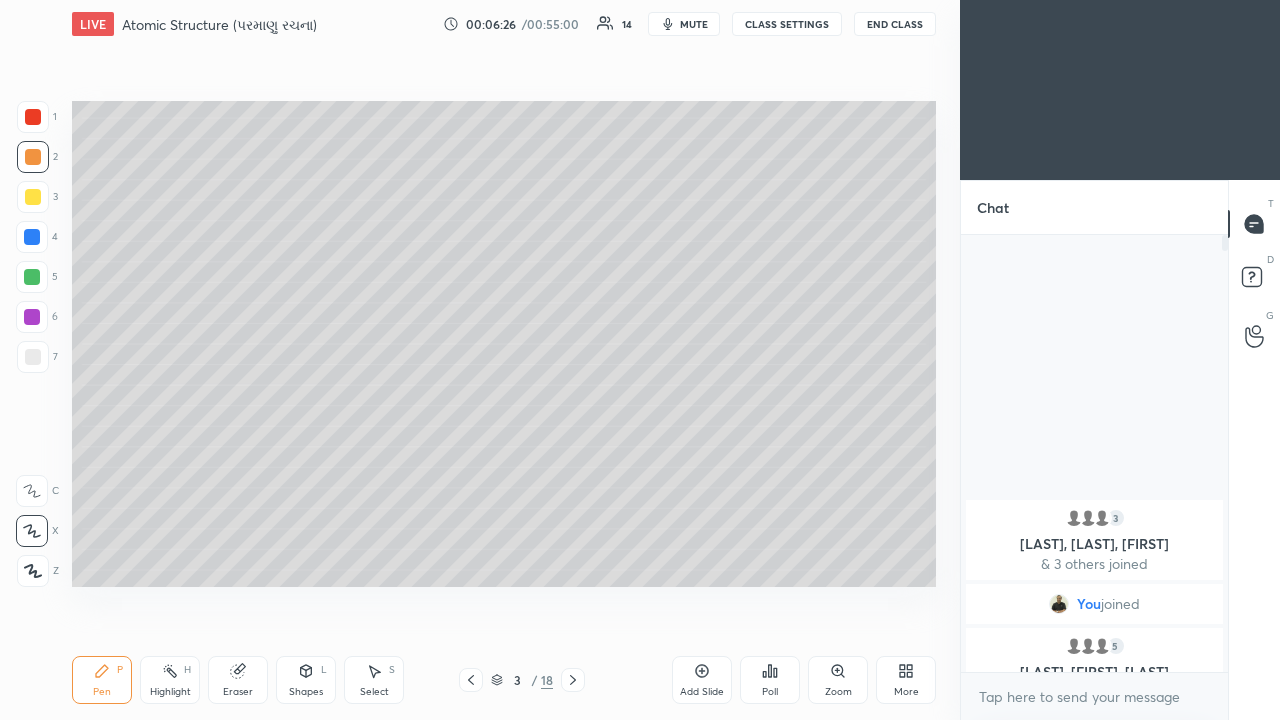 click 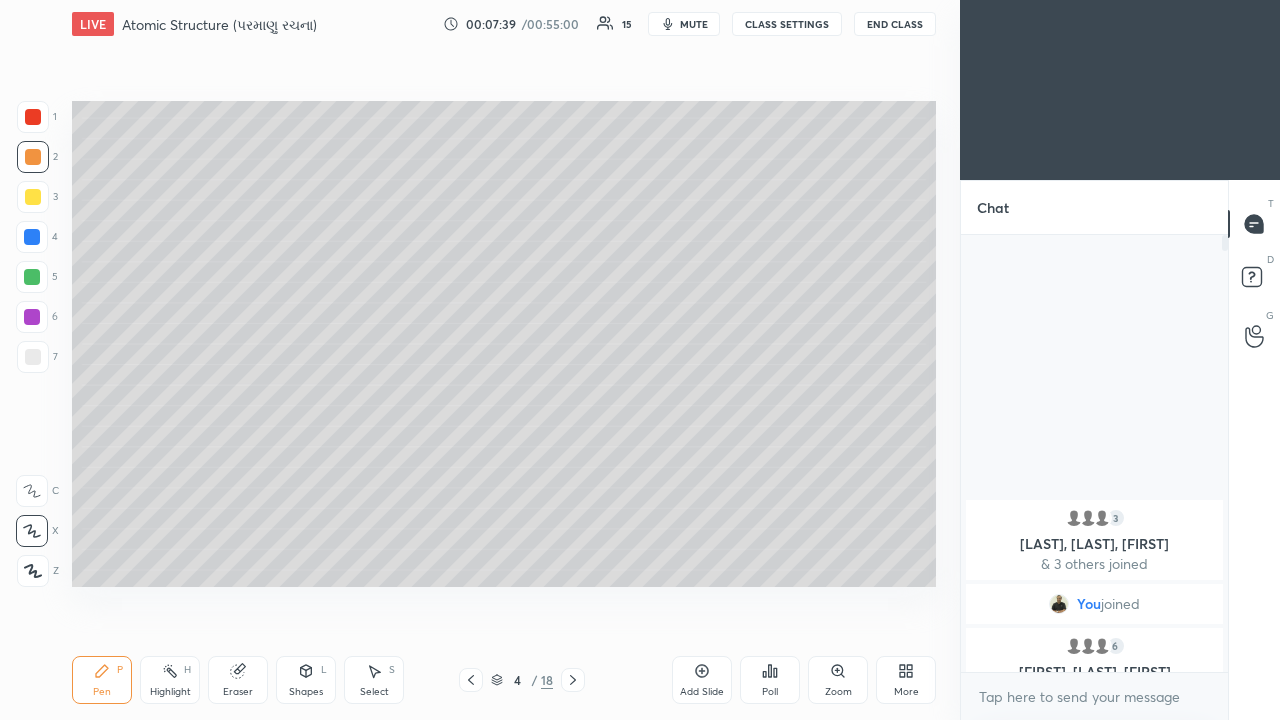 click at bounding box center [33, 197] 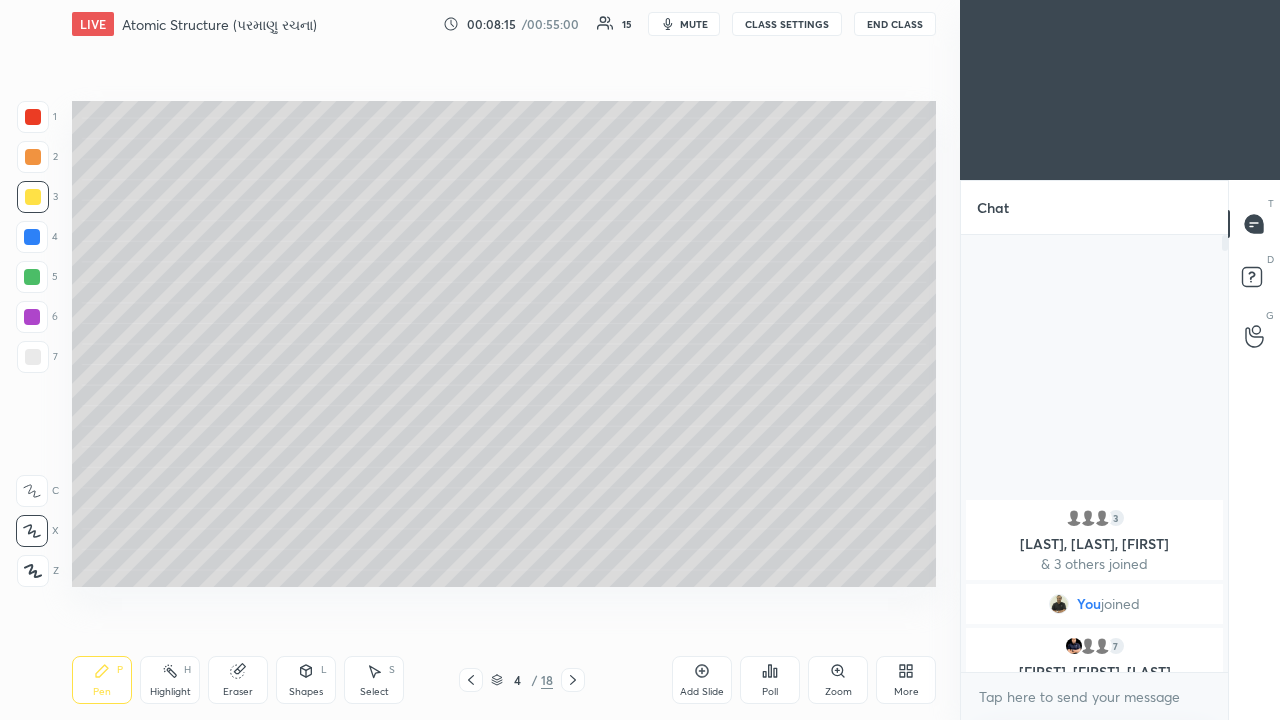 click at bounding box center (32, 237) 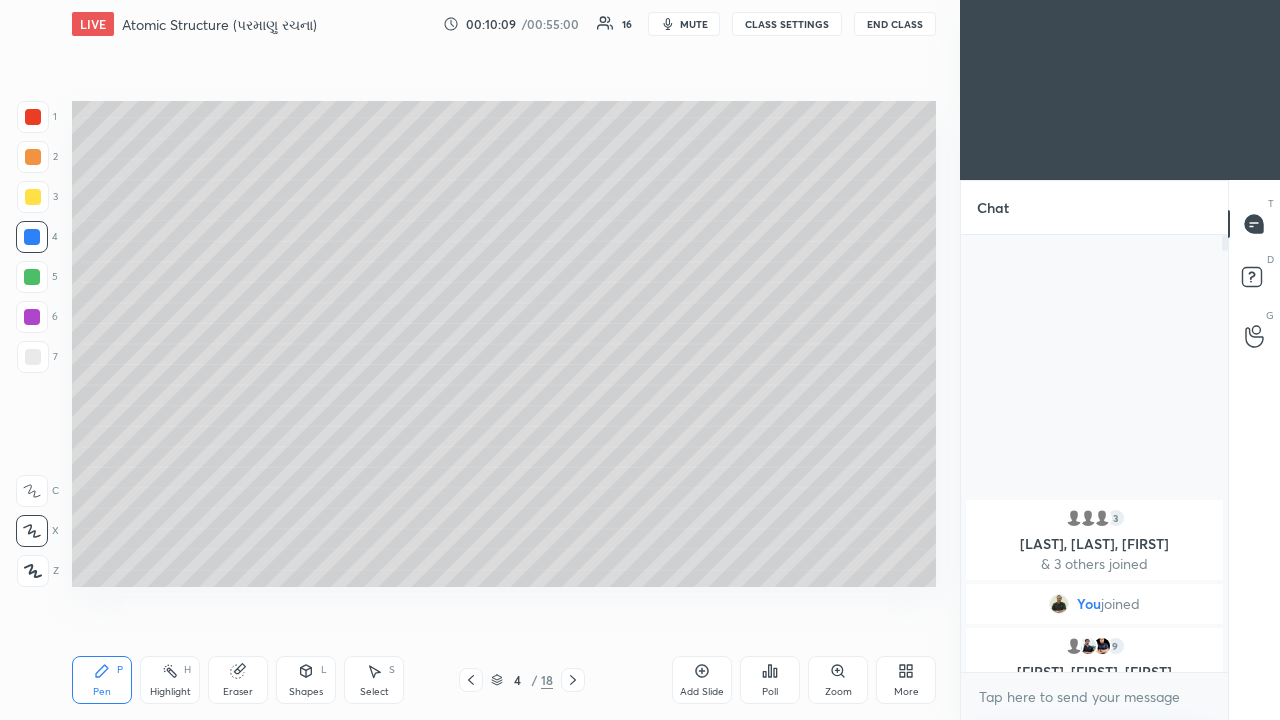 click at bounding box center (32, 277) 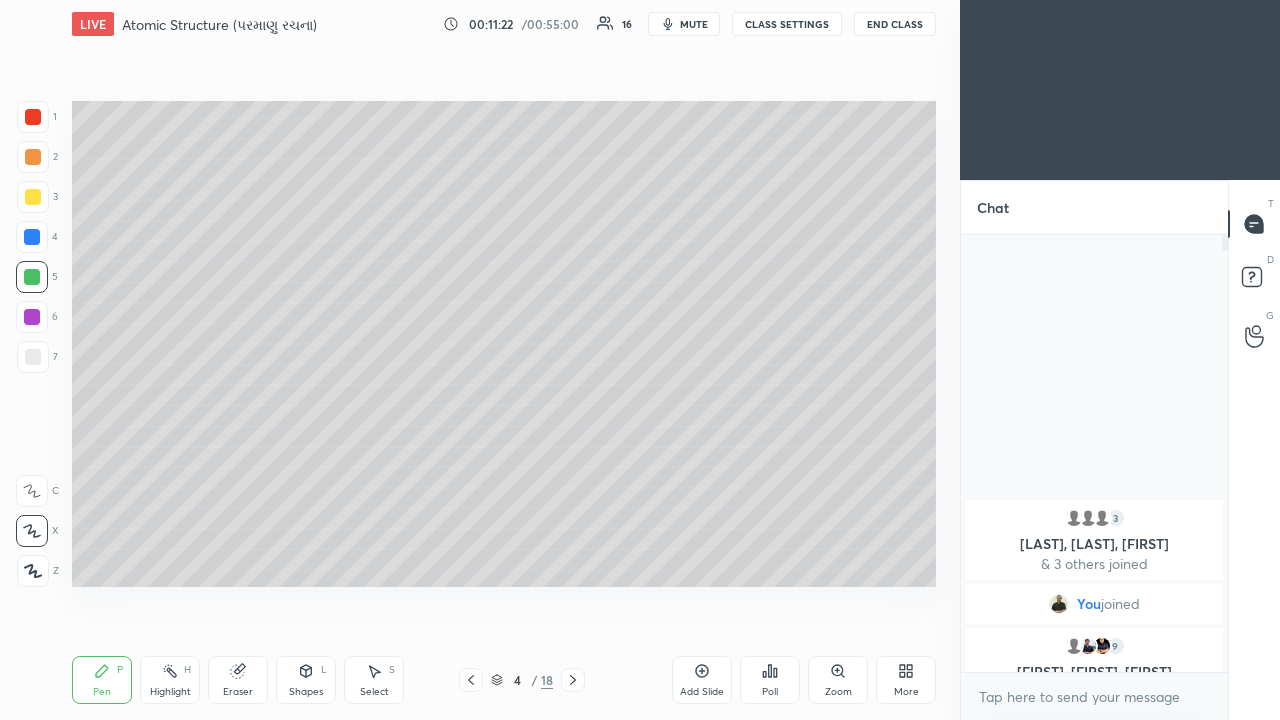 click at bounding box center (573, 680) 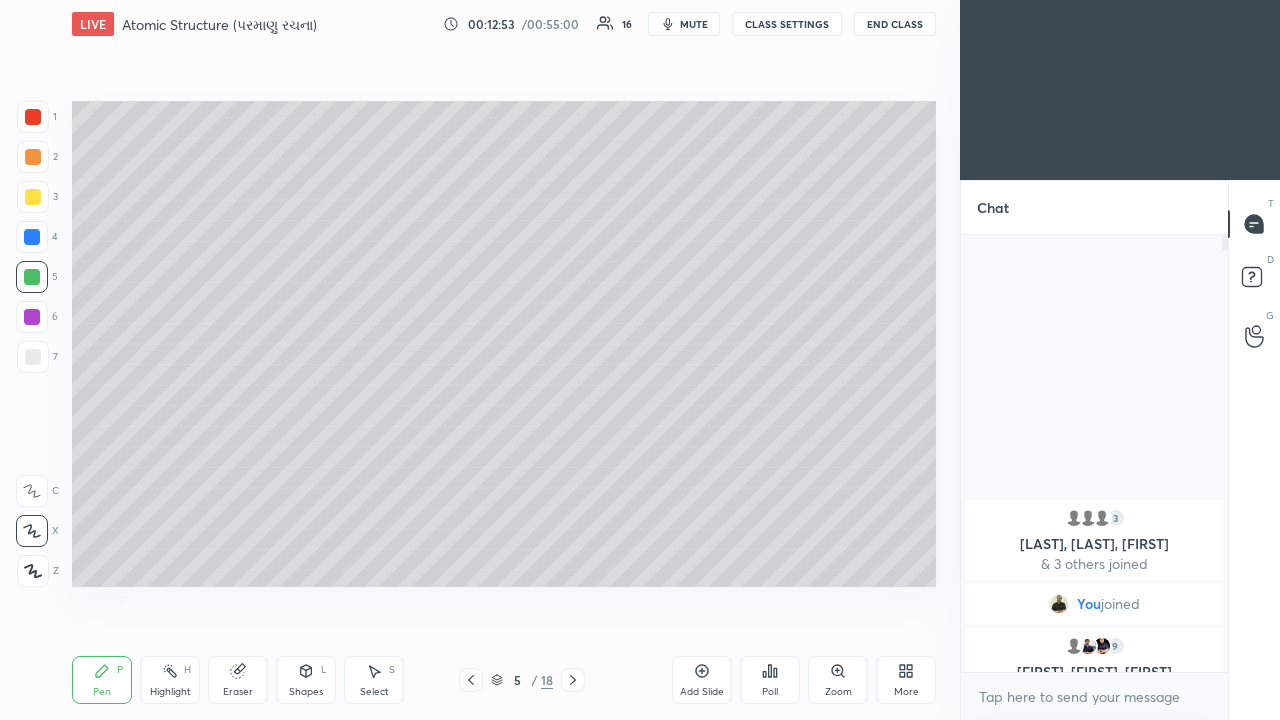 click at bounding box center (32, 317) 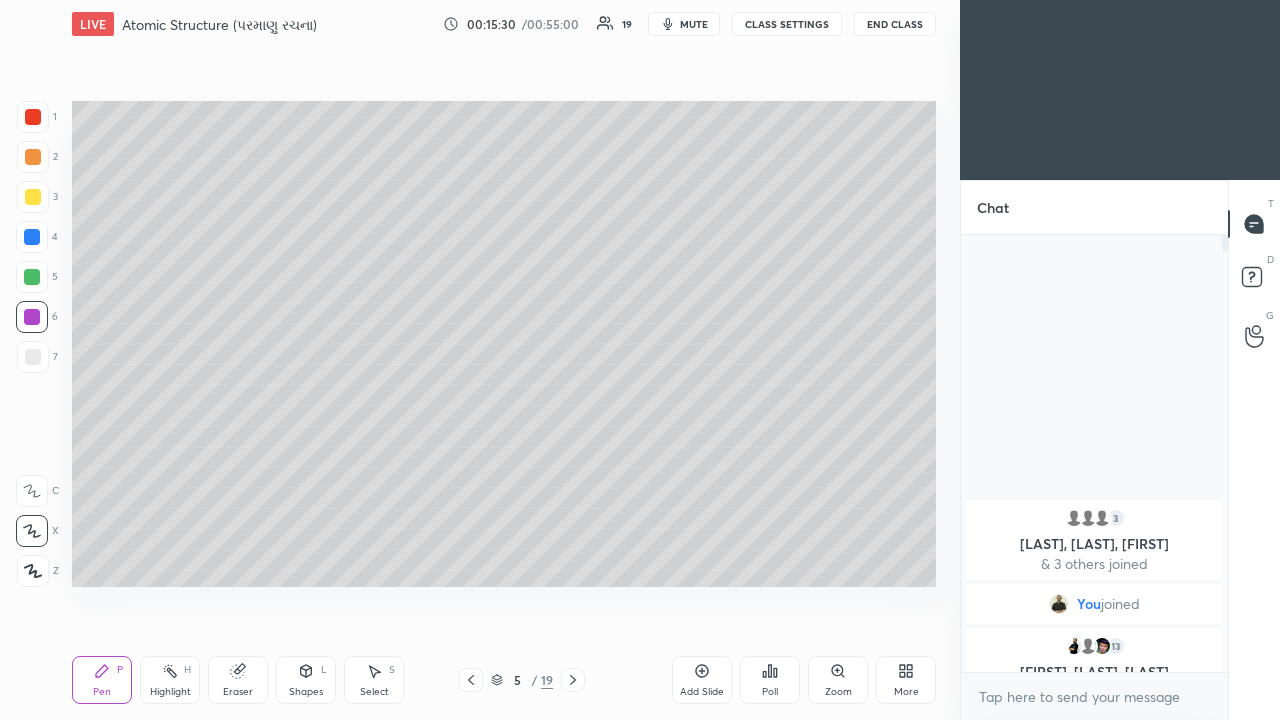 click 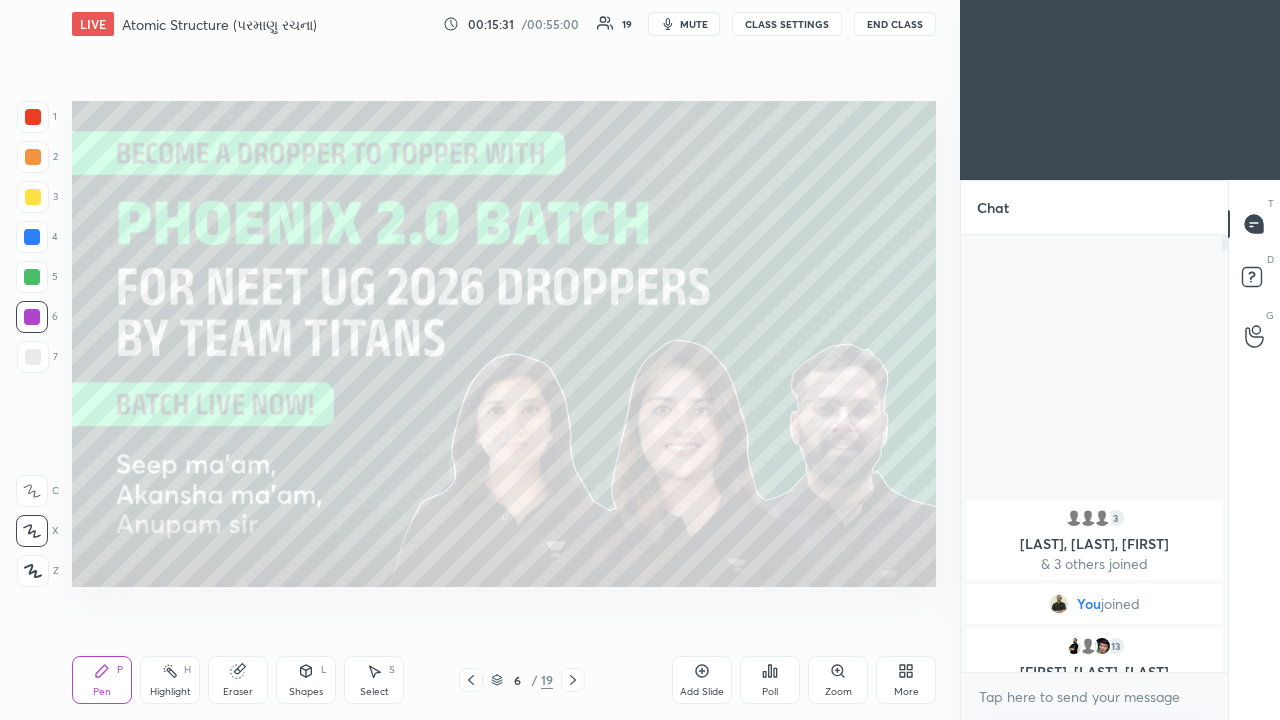click 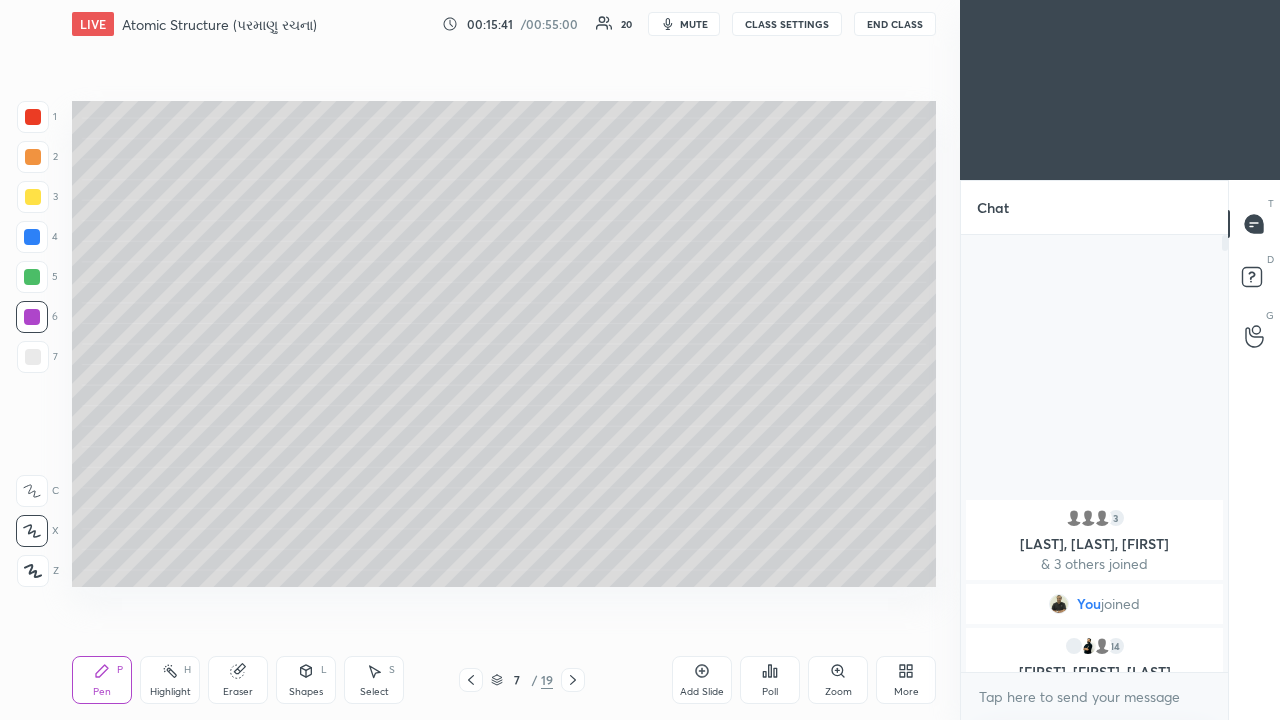 click at bounding box center [32, 237] 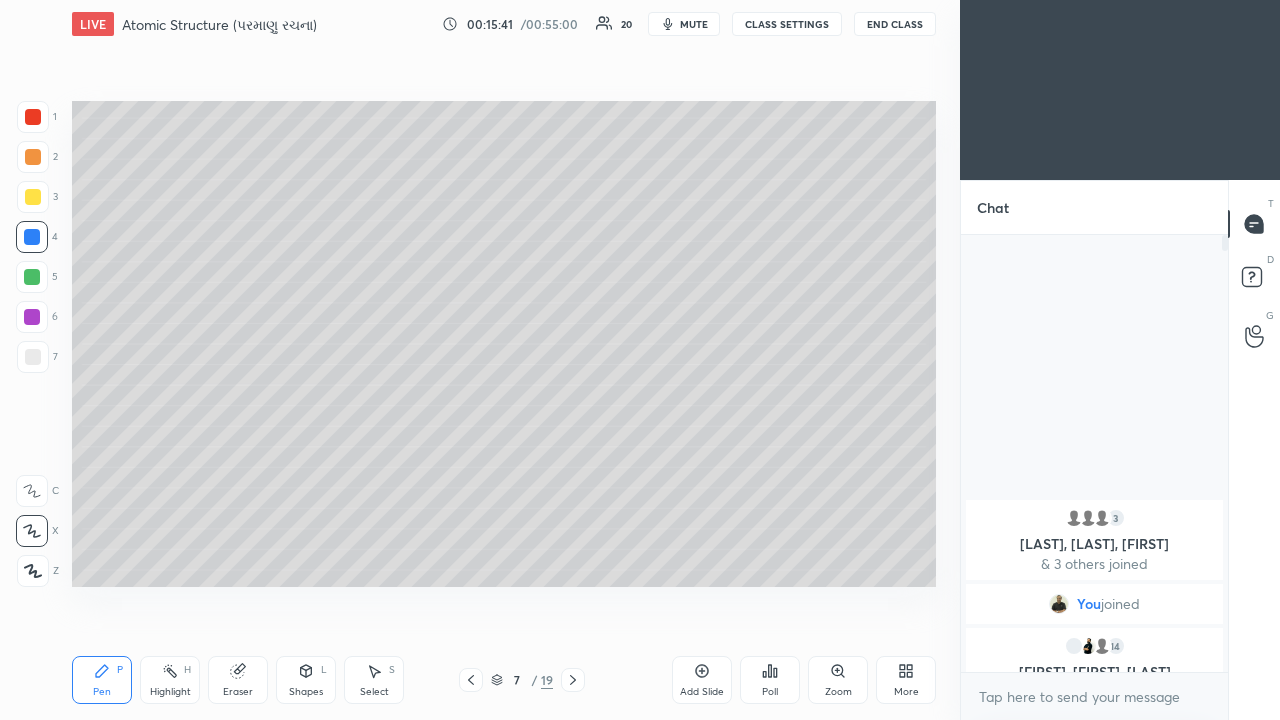 click at bounding box center (33, 197) 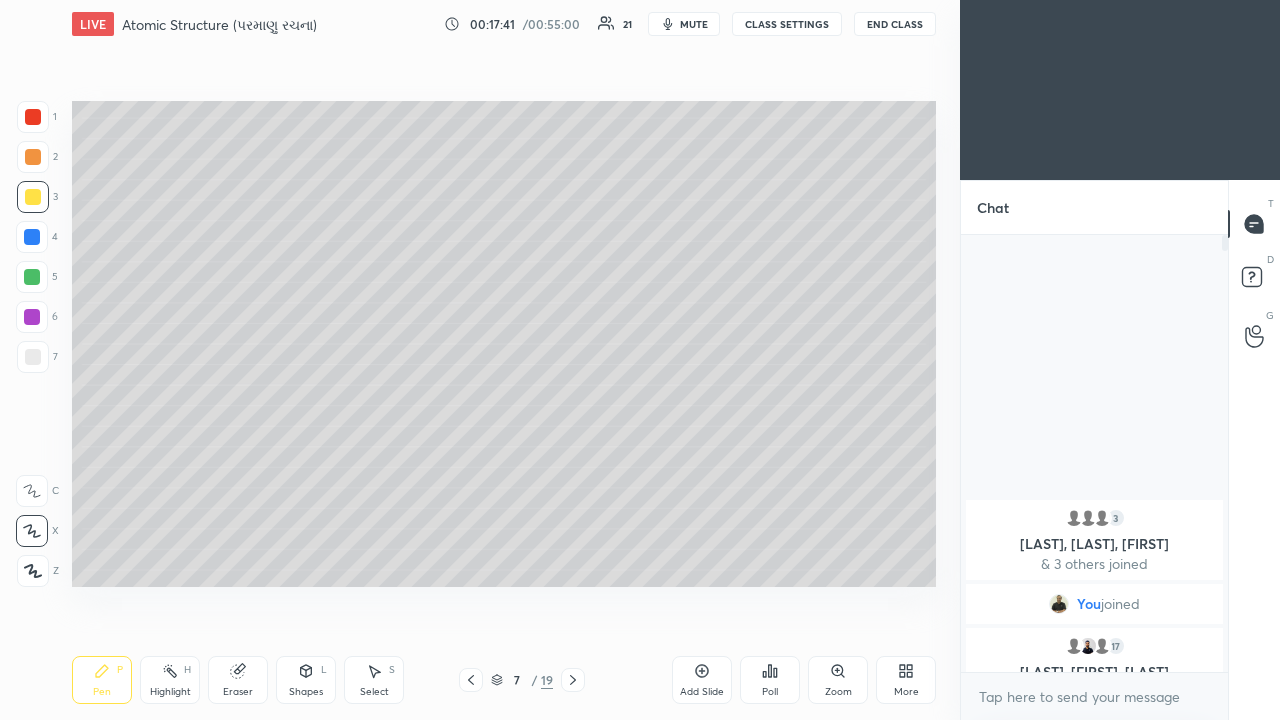 click at bounding box center (32, 277) 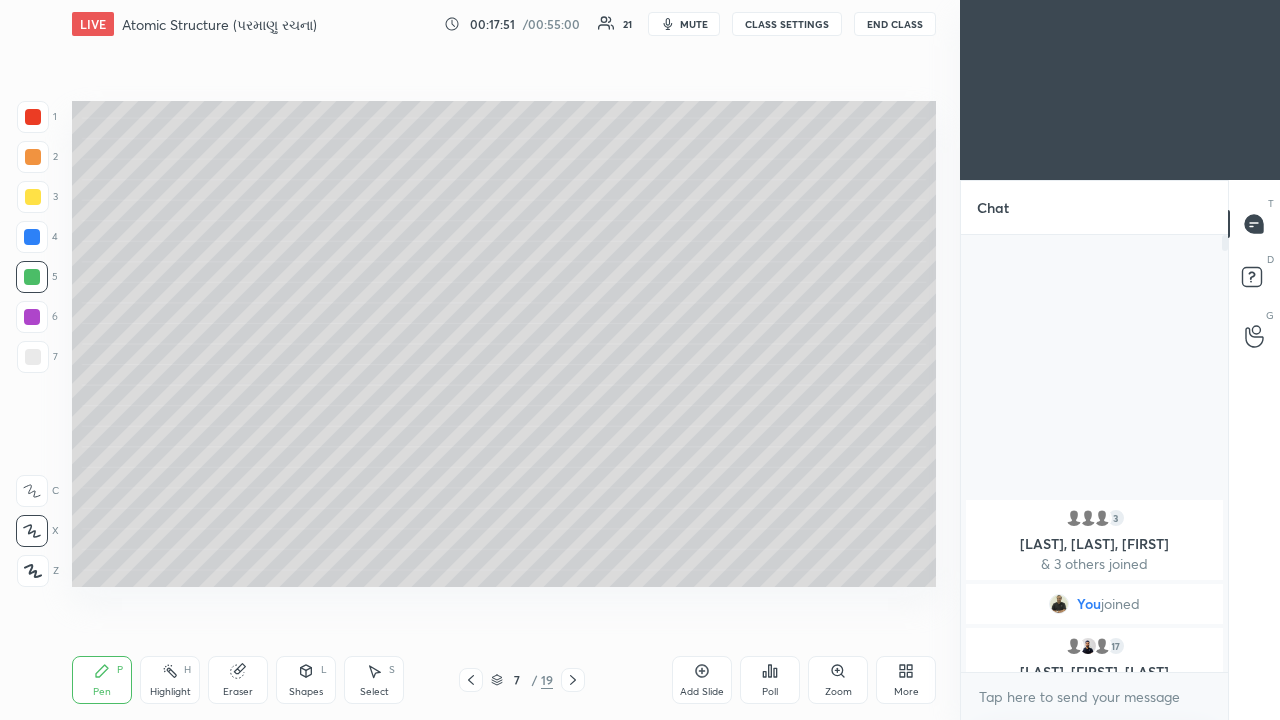 click at bounding box center (33, 197) 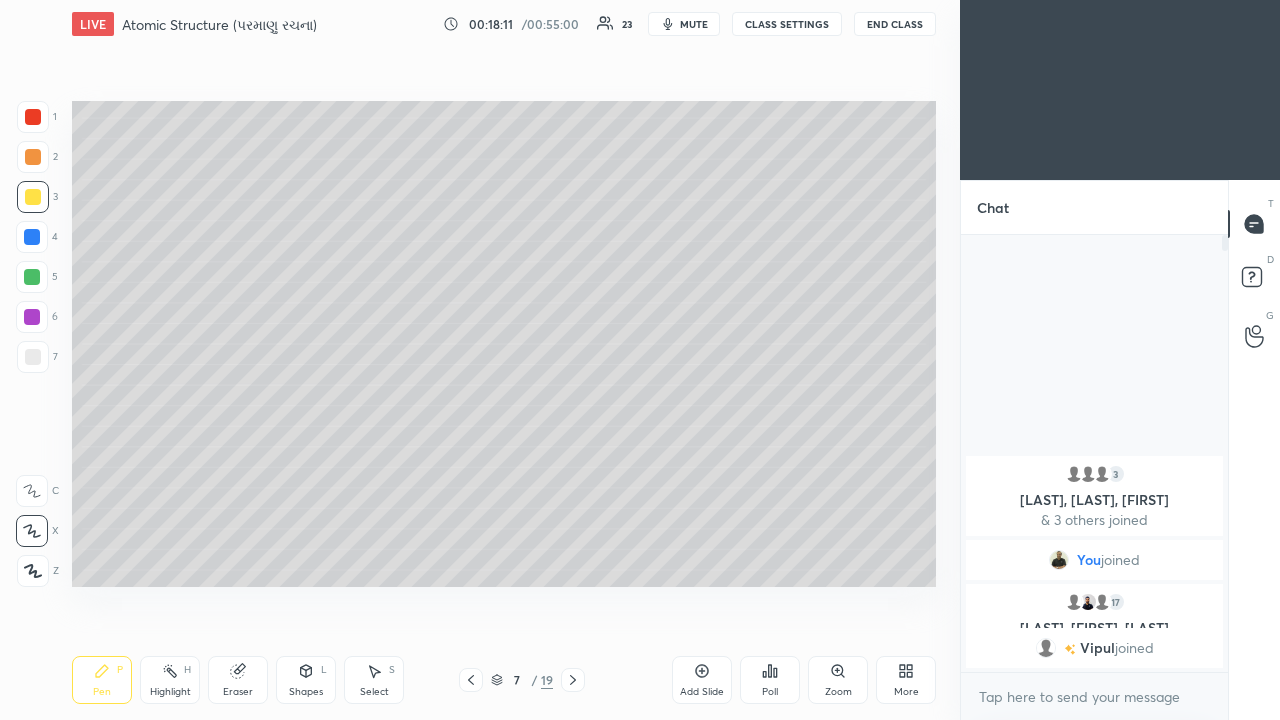 click at bounding box center (32, 237) 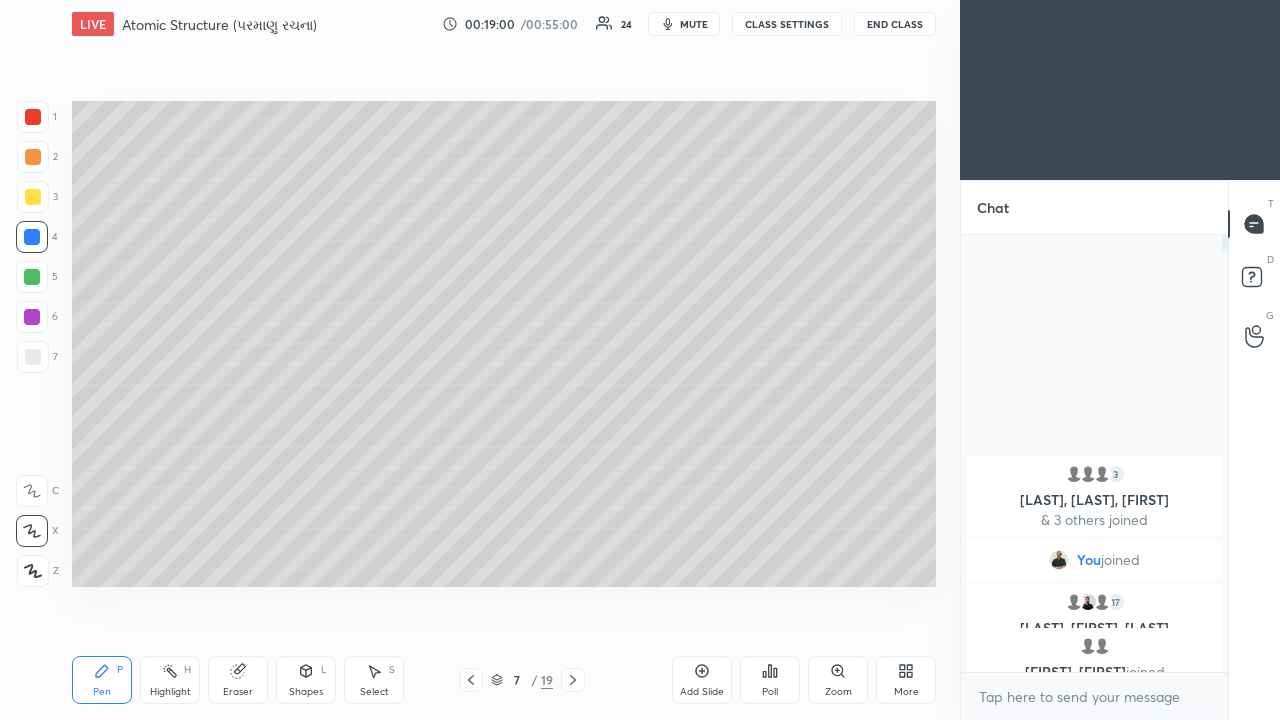 click 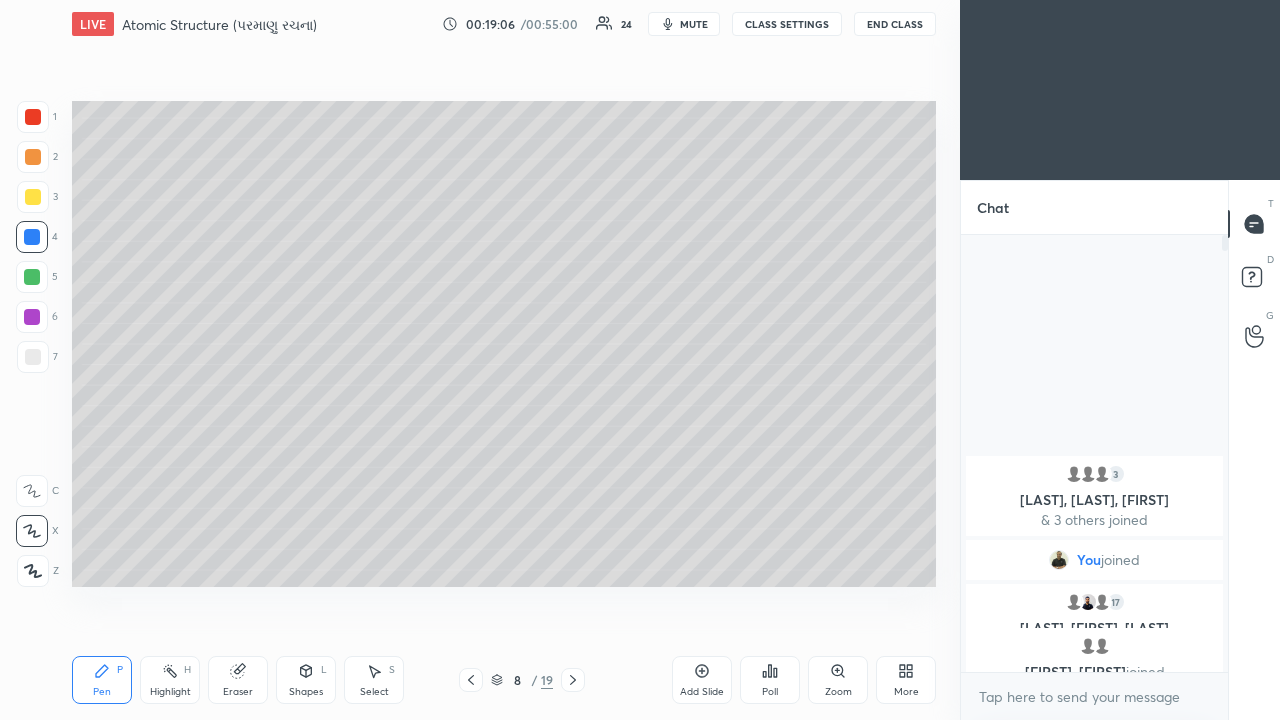 click 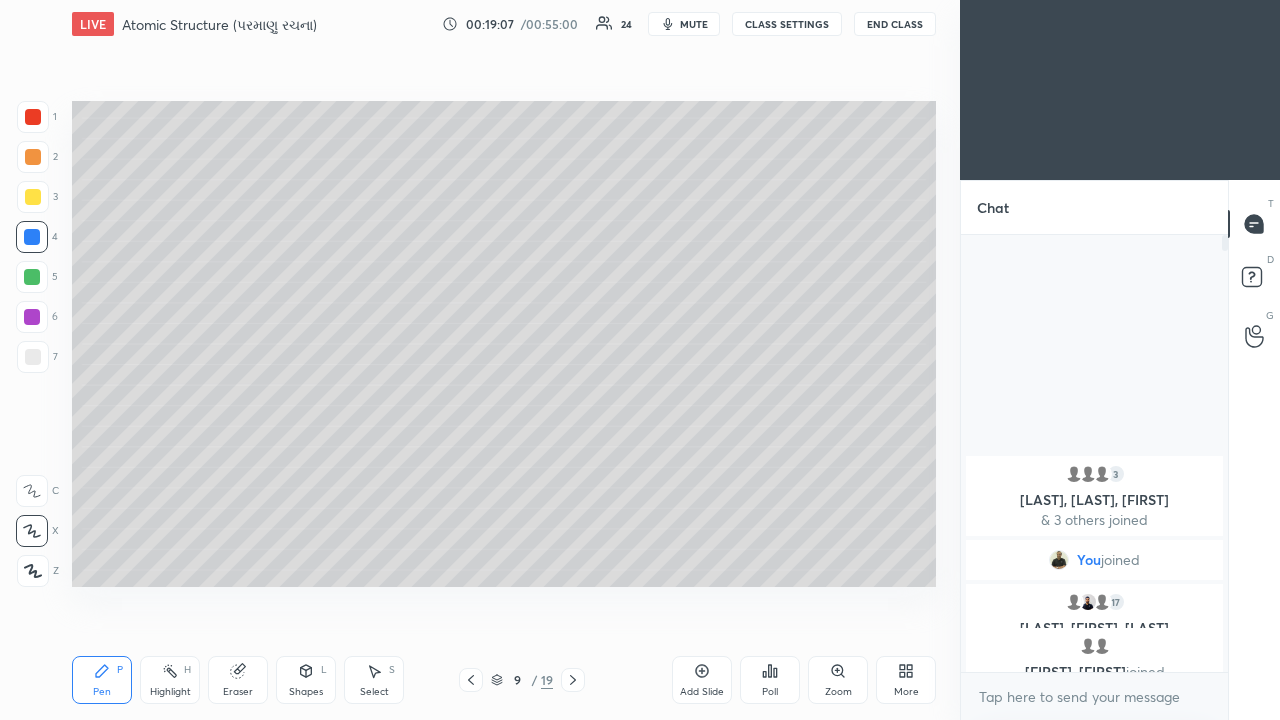 click 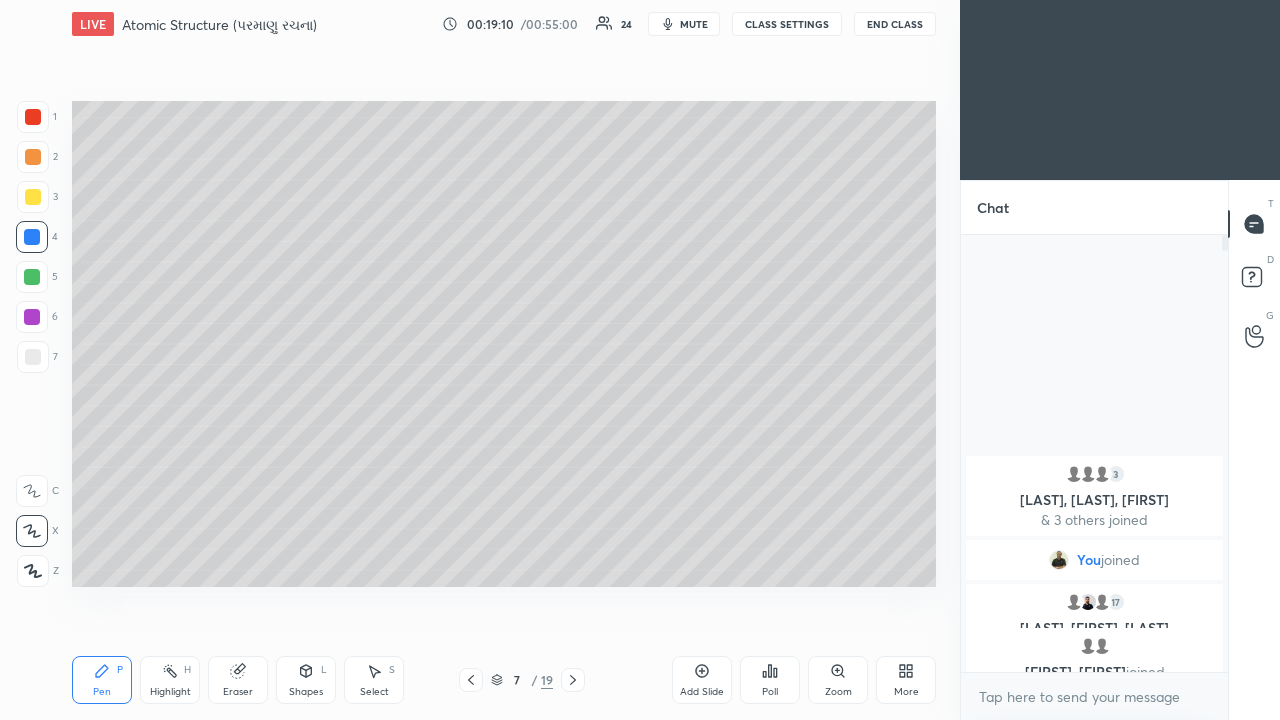 click 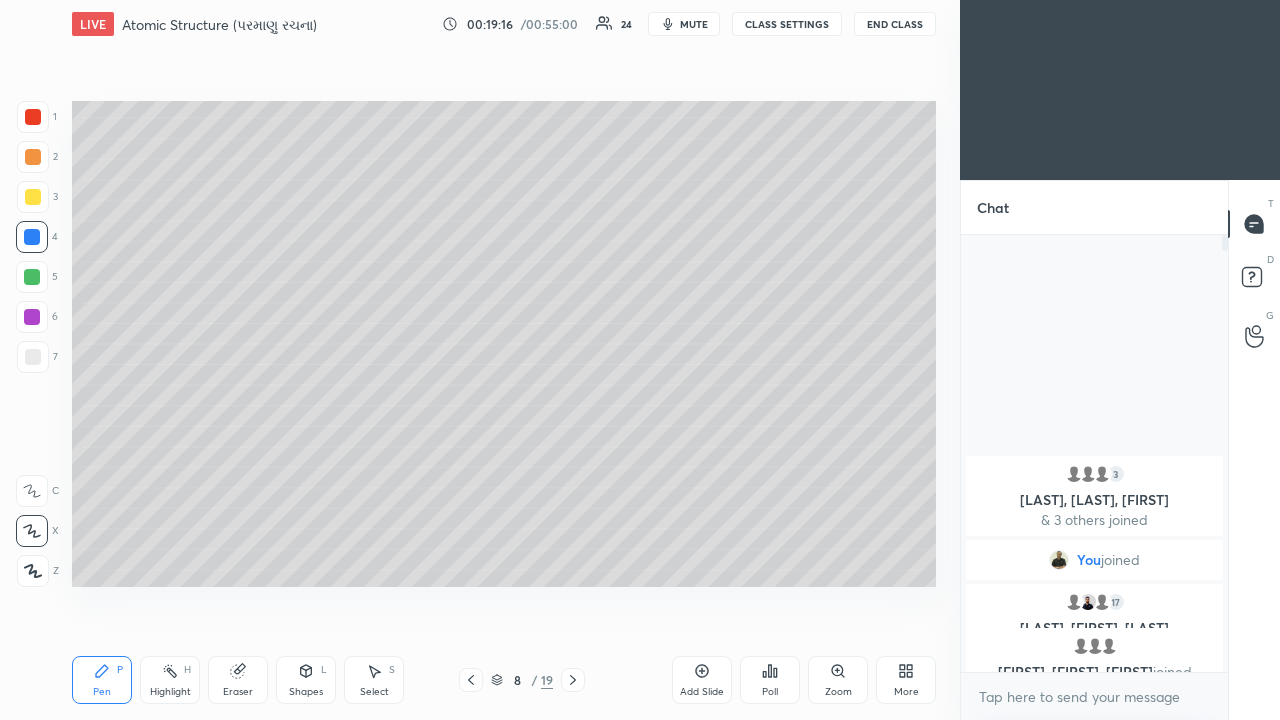 click at bounding box center (471, 680) 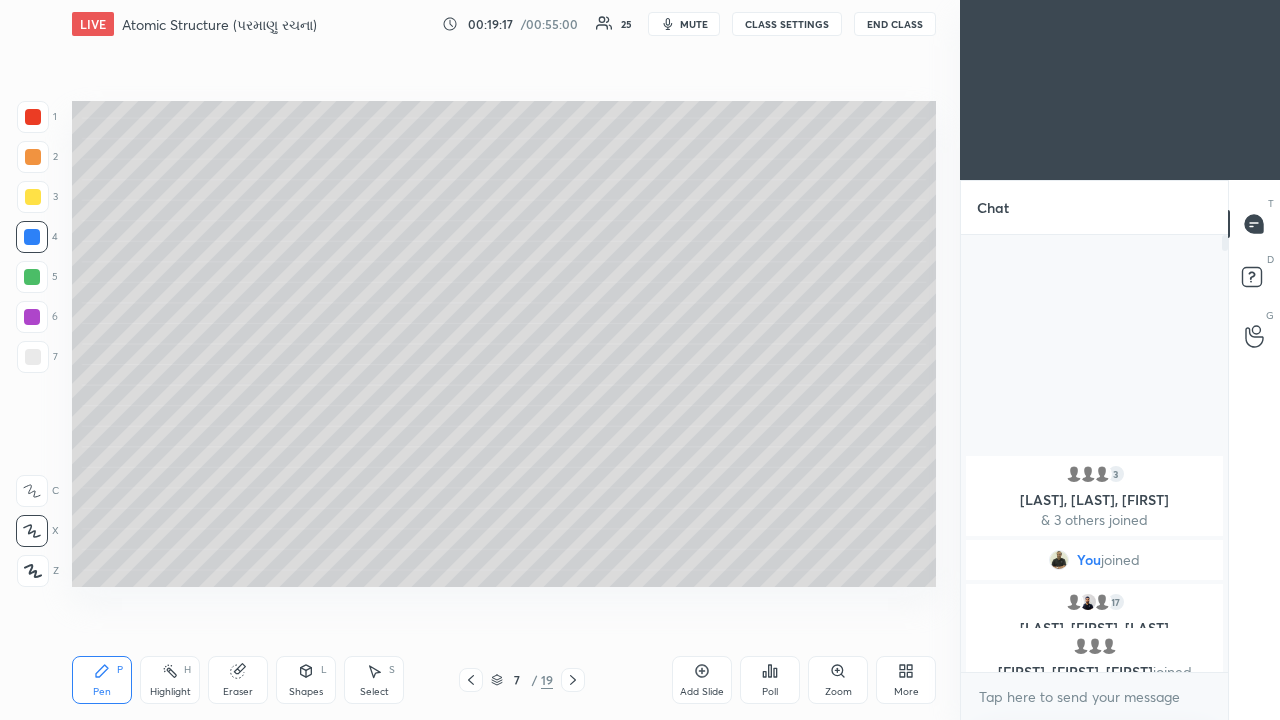 click 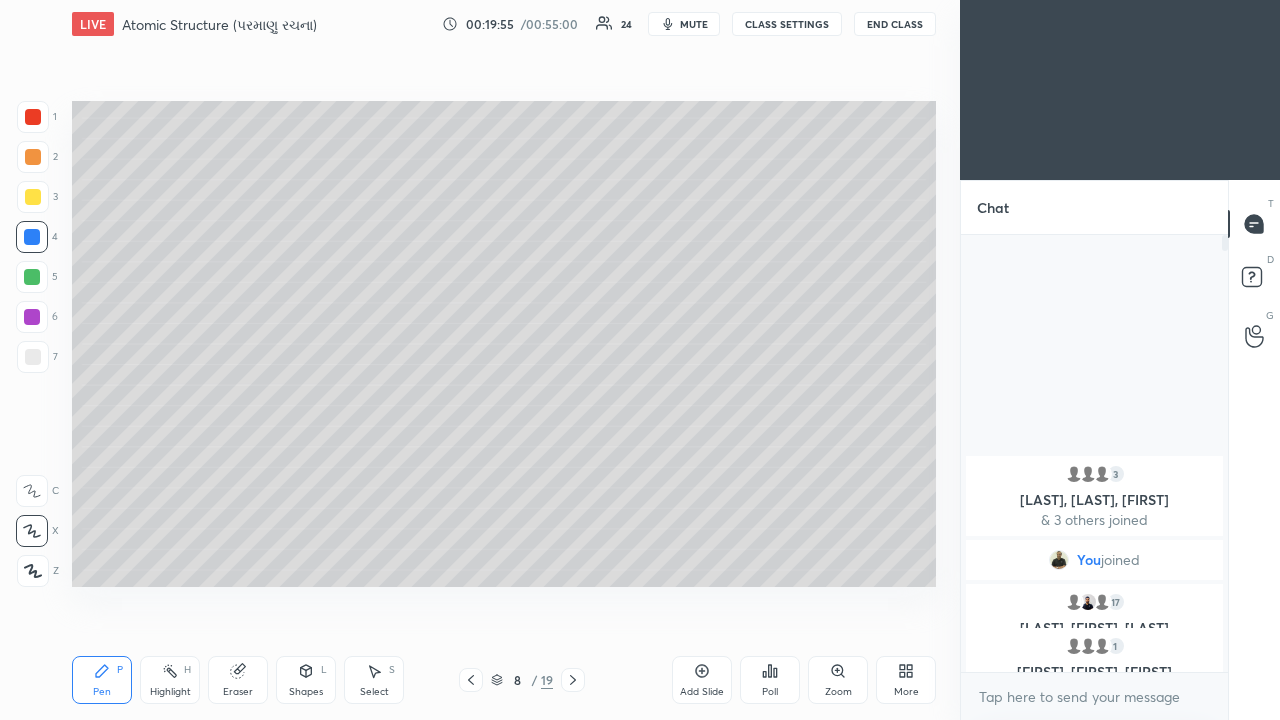 click at bounding box center [32, 317] 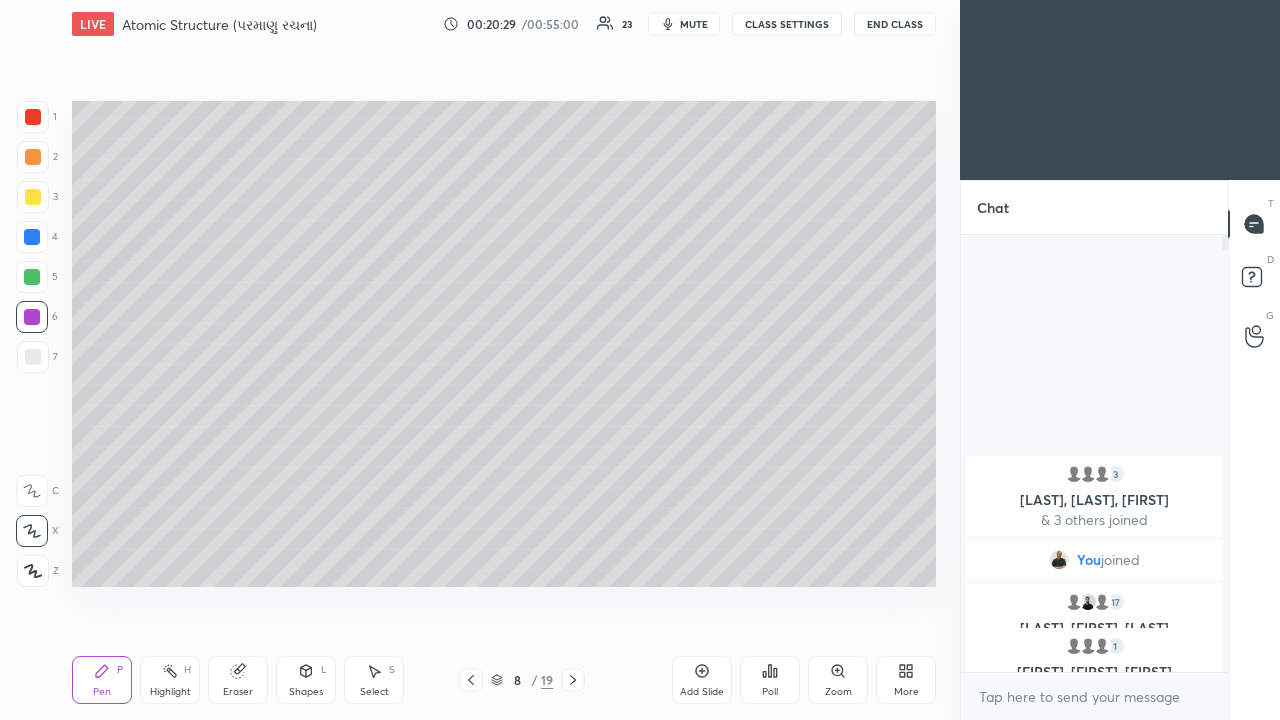click 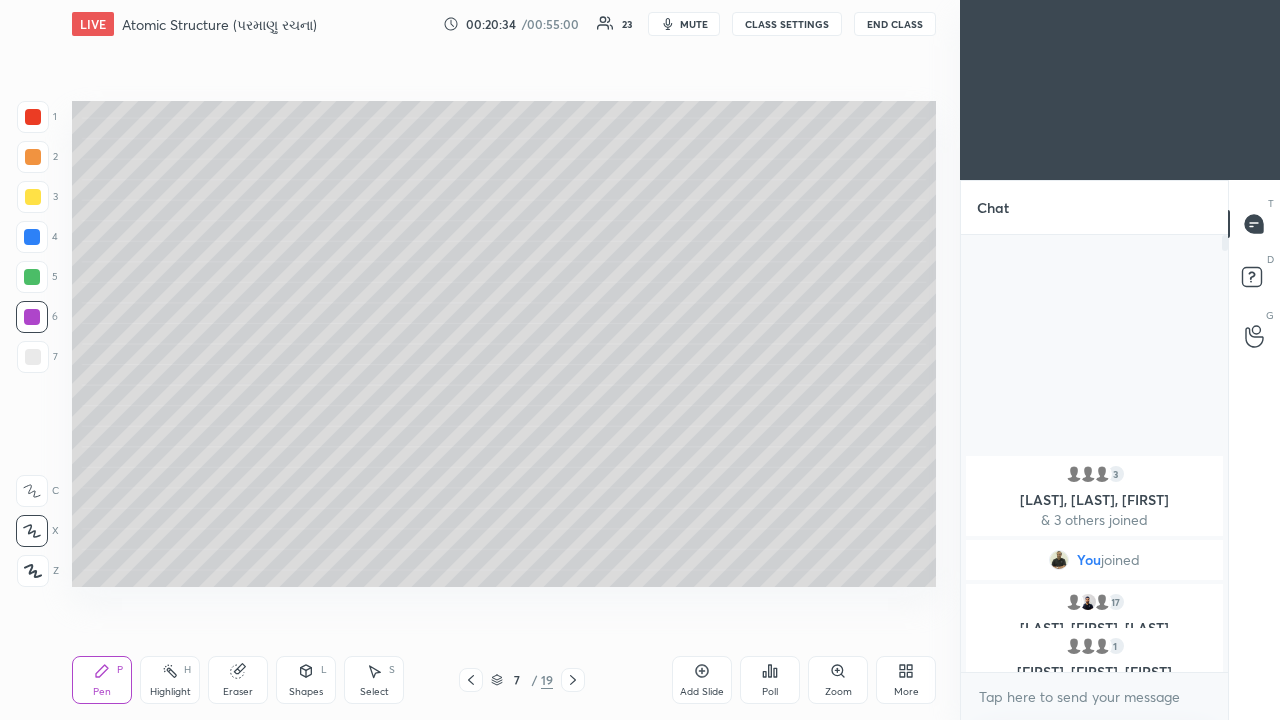 click 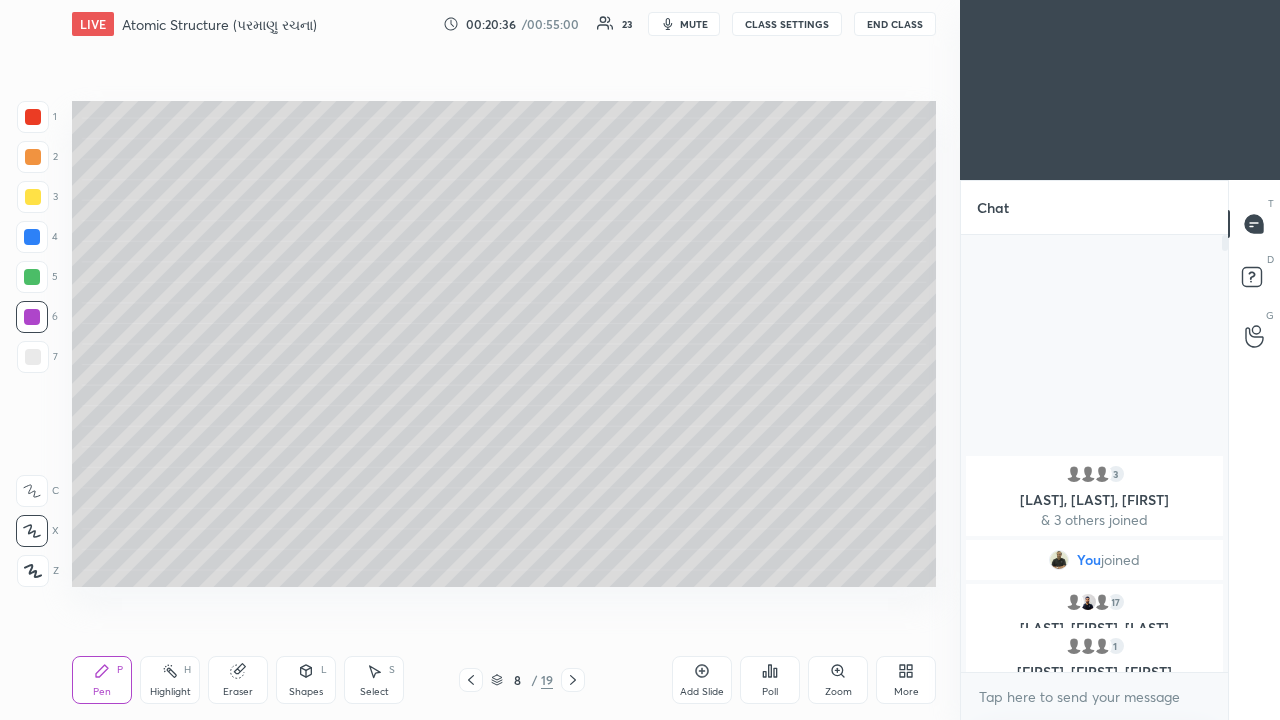 click at bounding box center [32, 277] 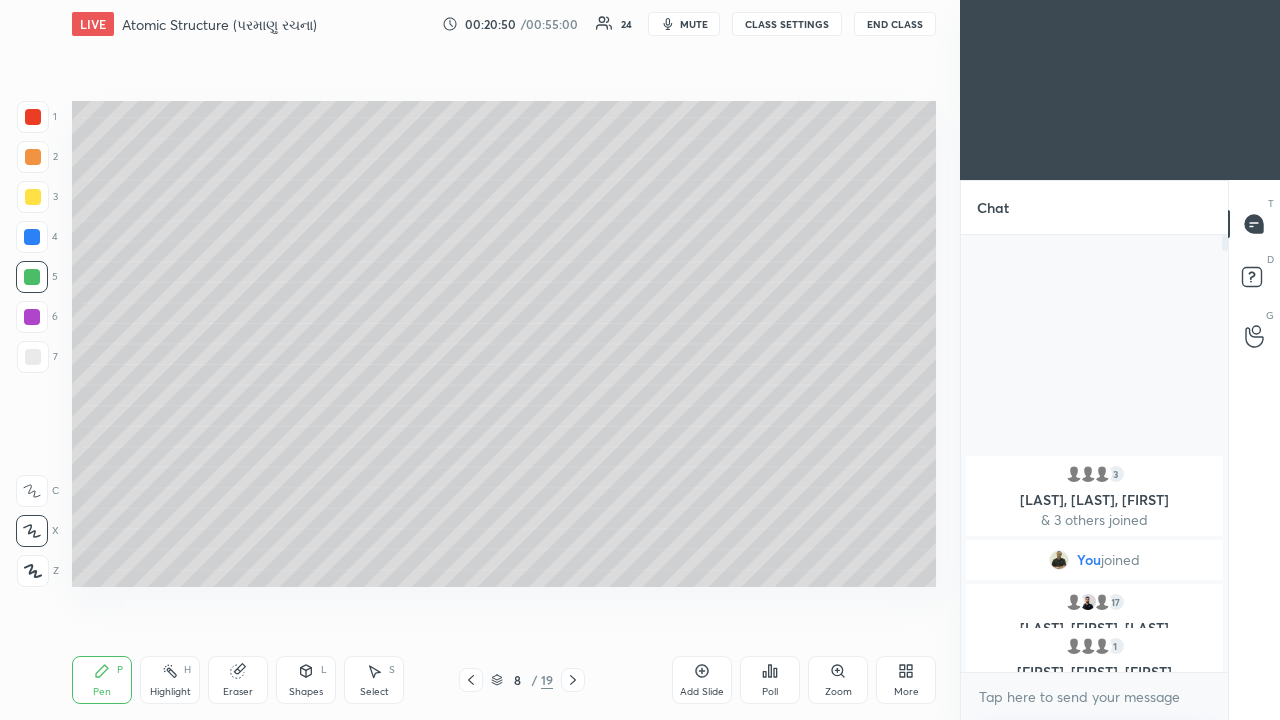 click 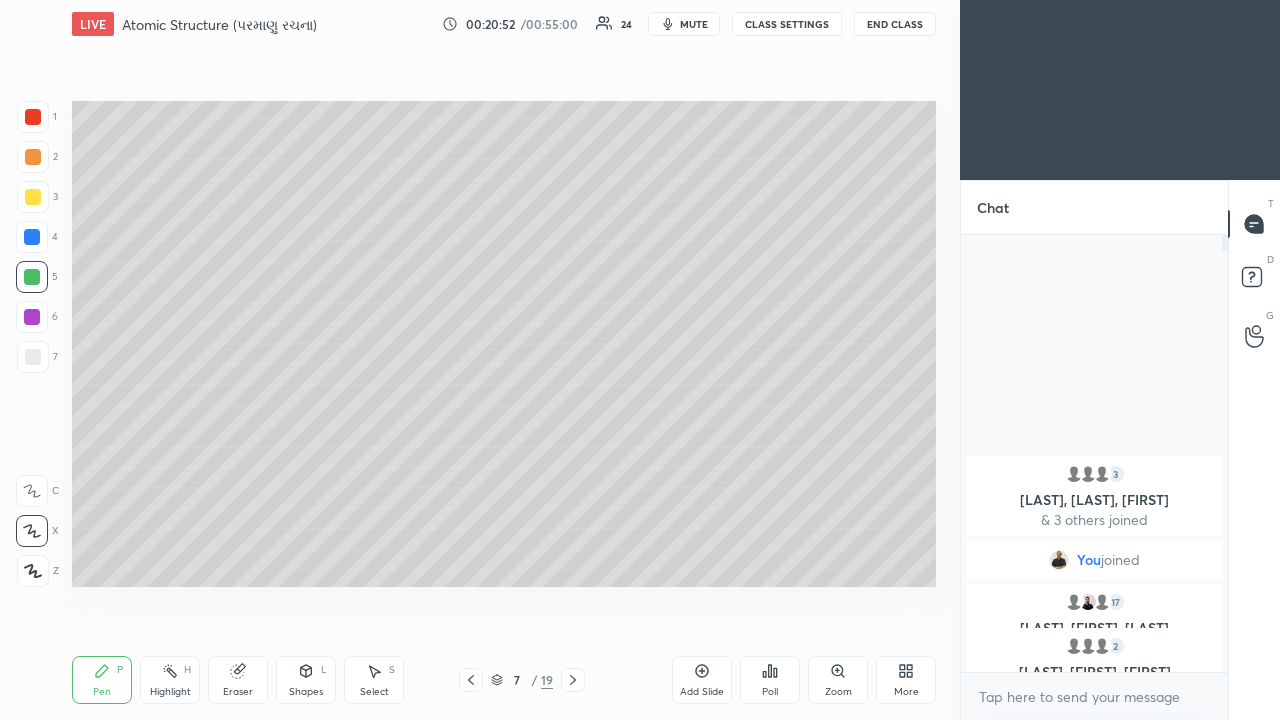 click 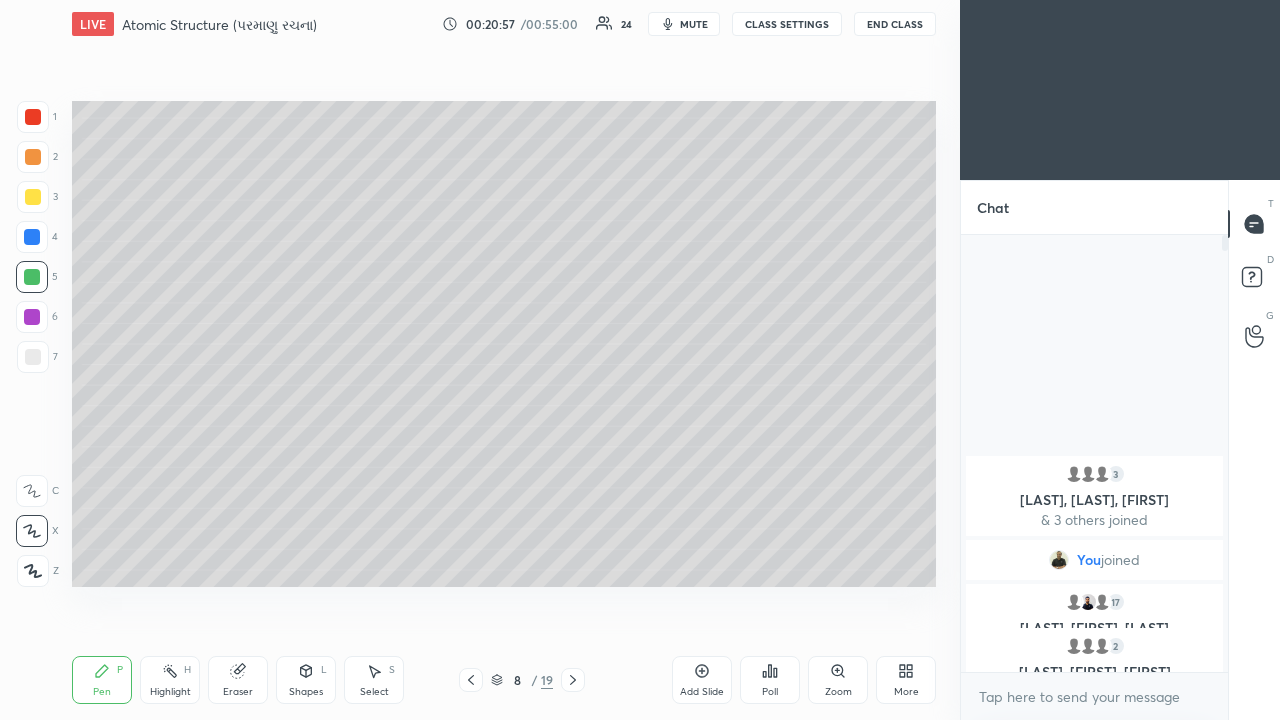 click 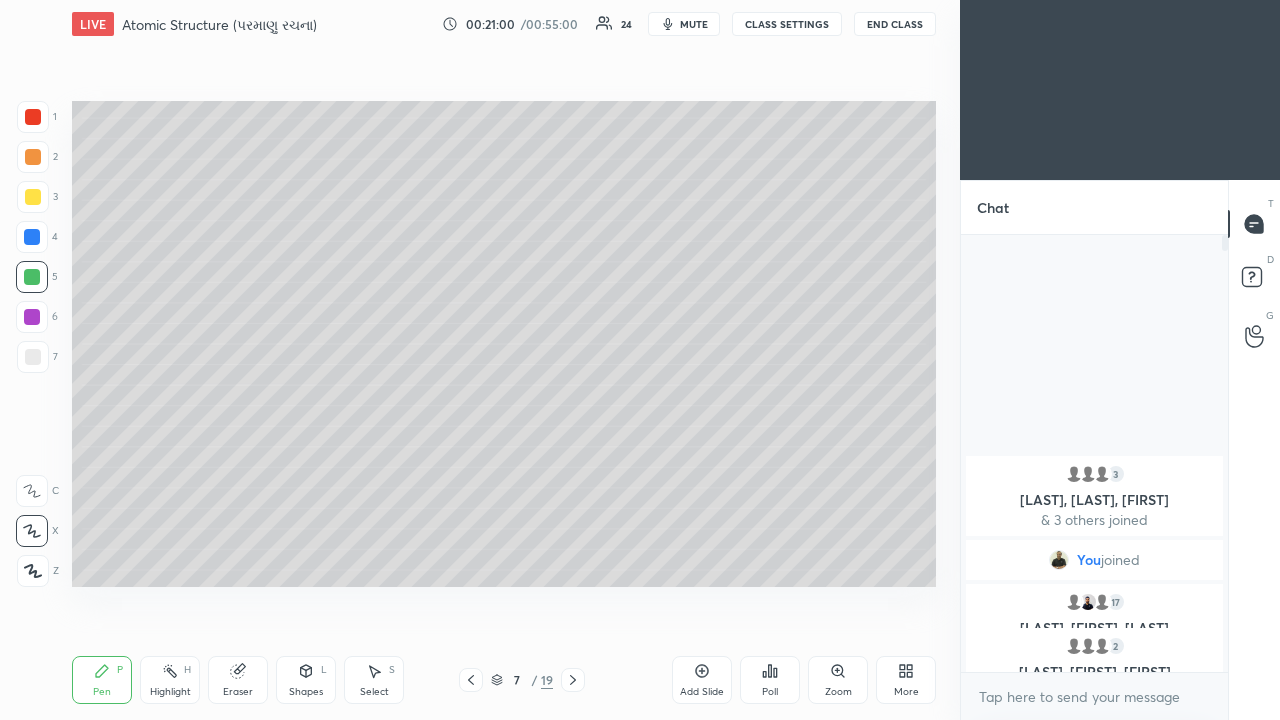 click 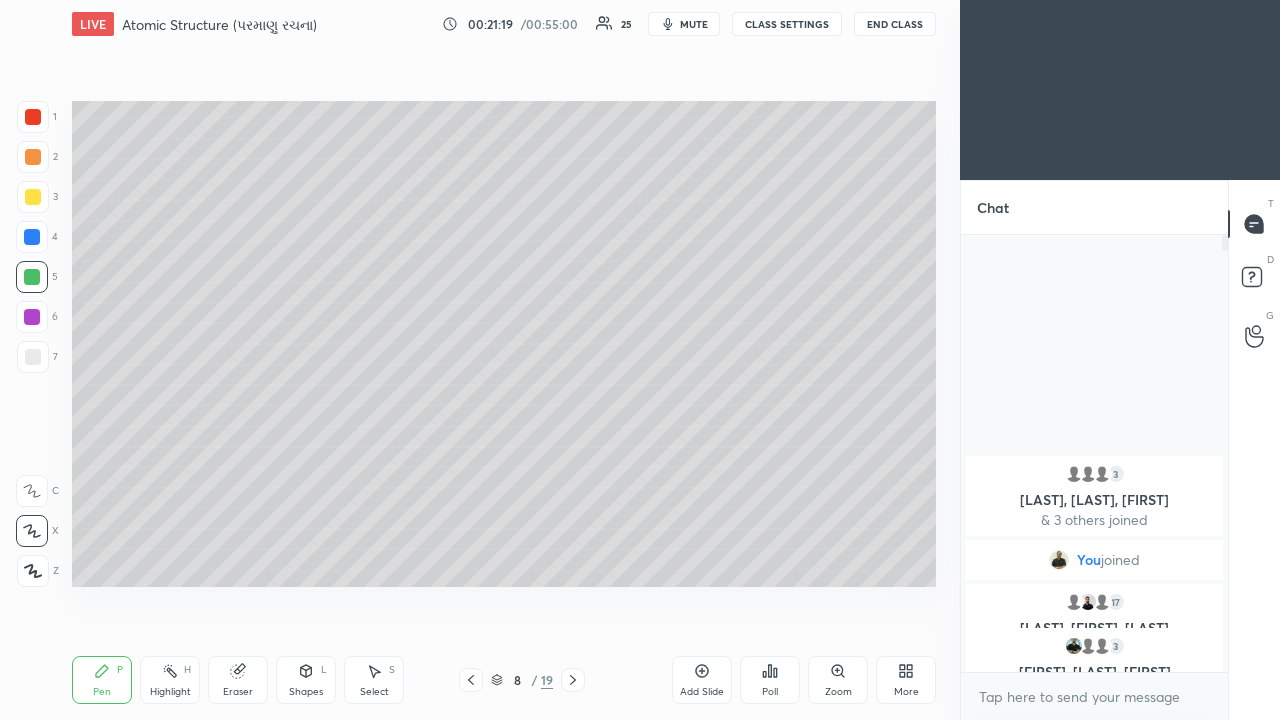 click 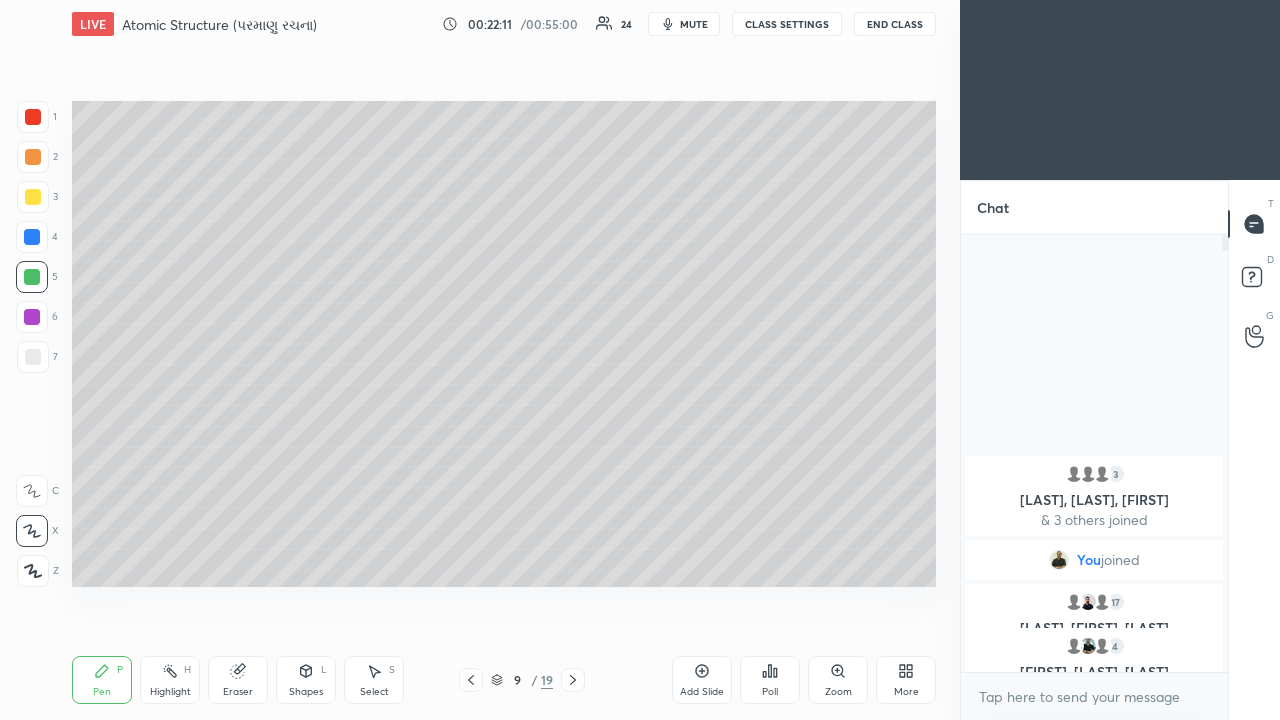 click at bounding box center (32, 237) 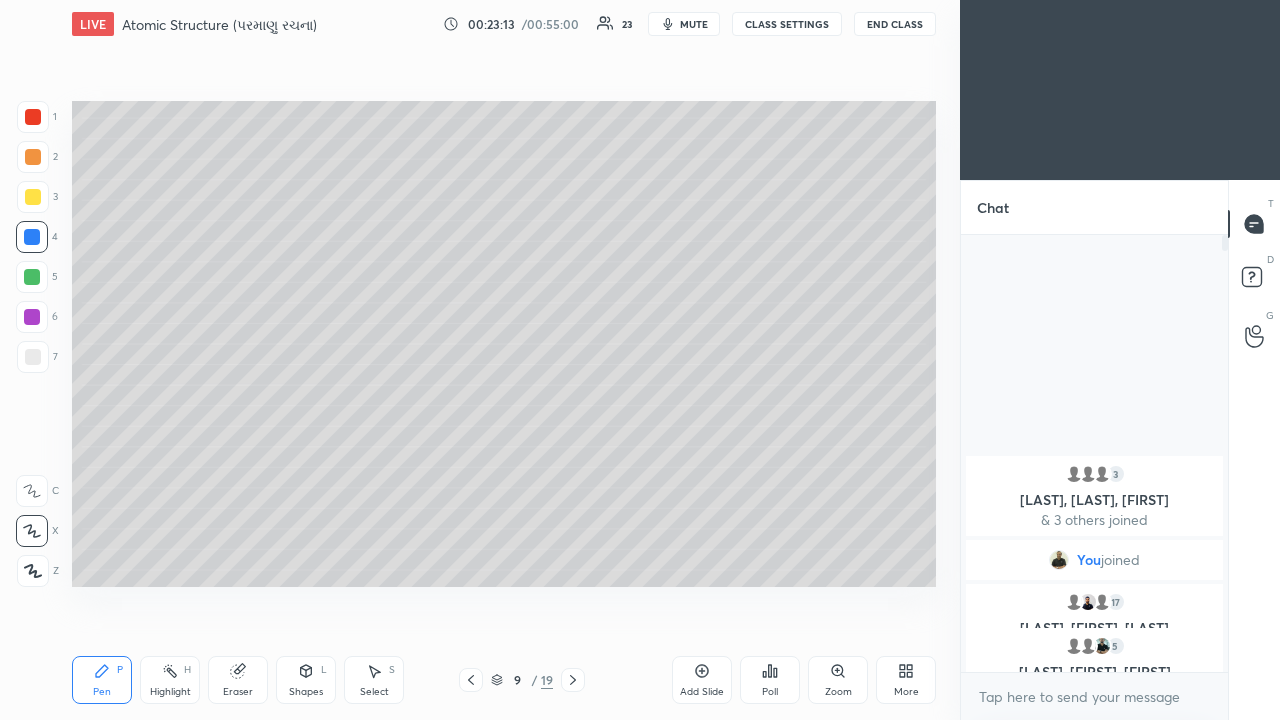click at bounding box center [33, 197] 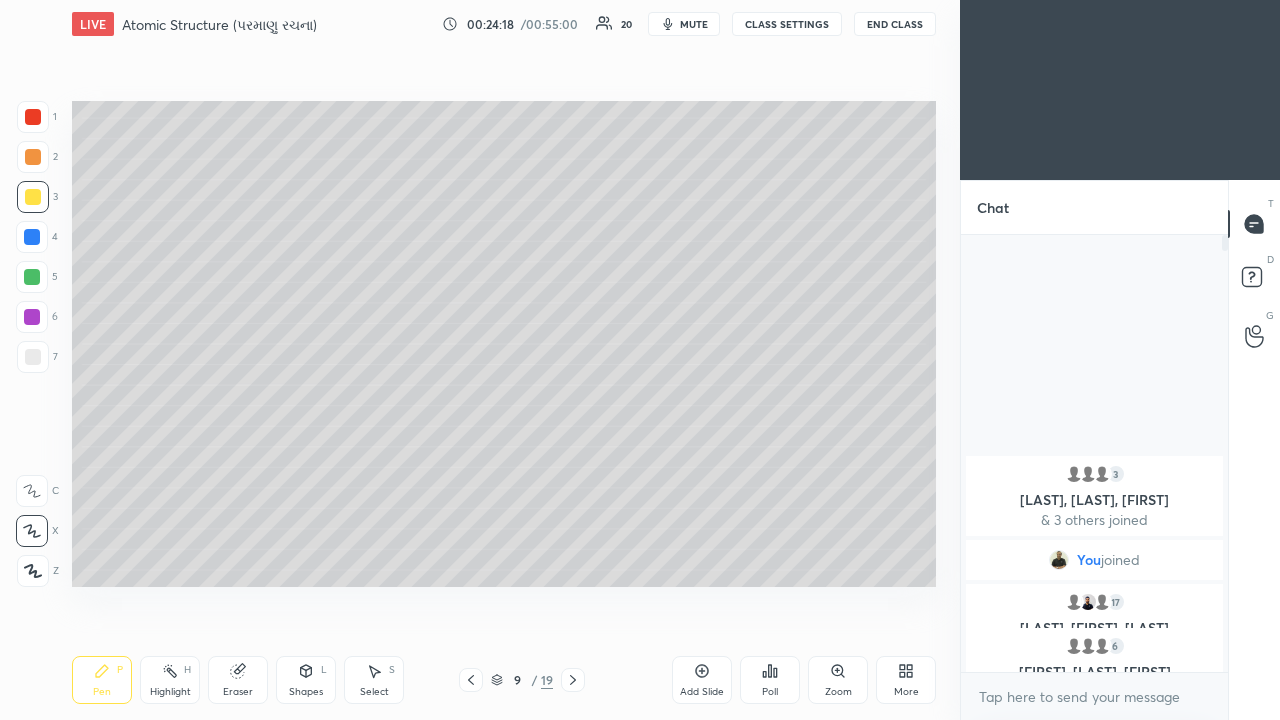 click at bounding box center (32, 237) 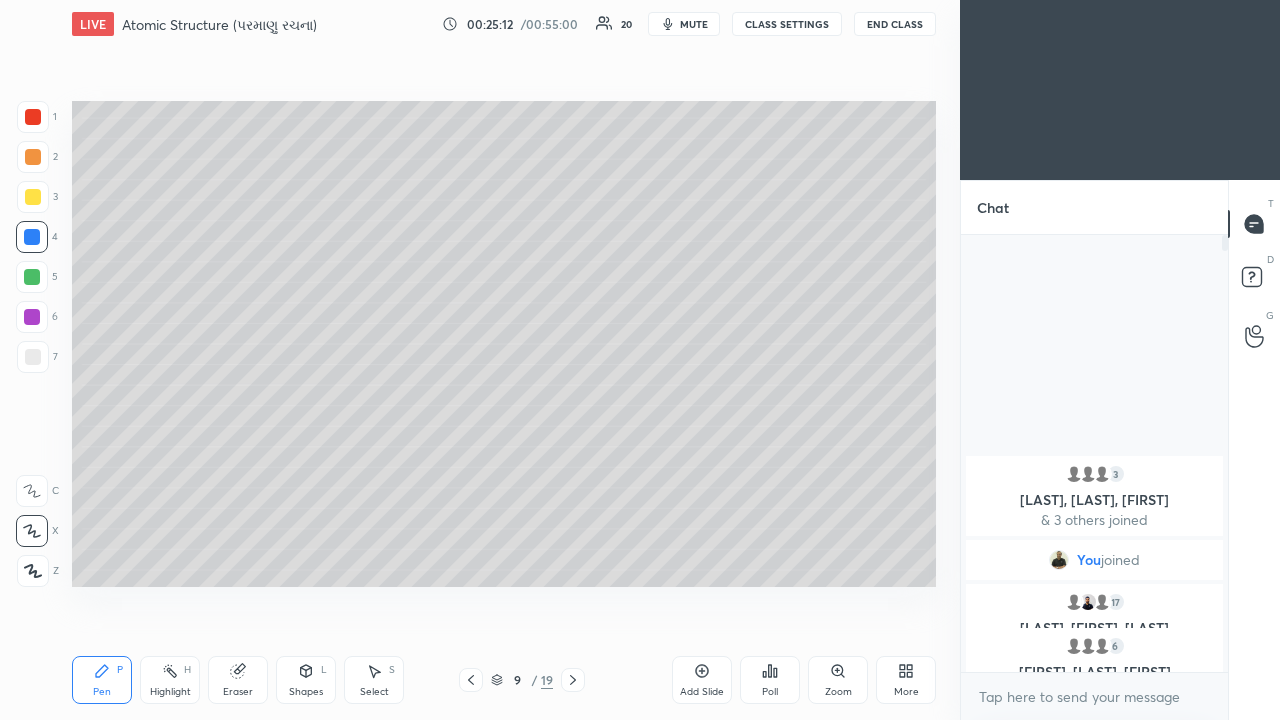 click 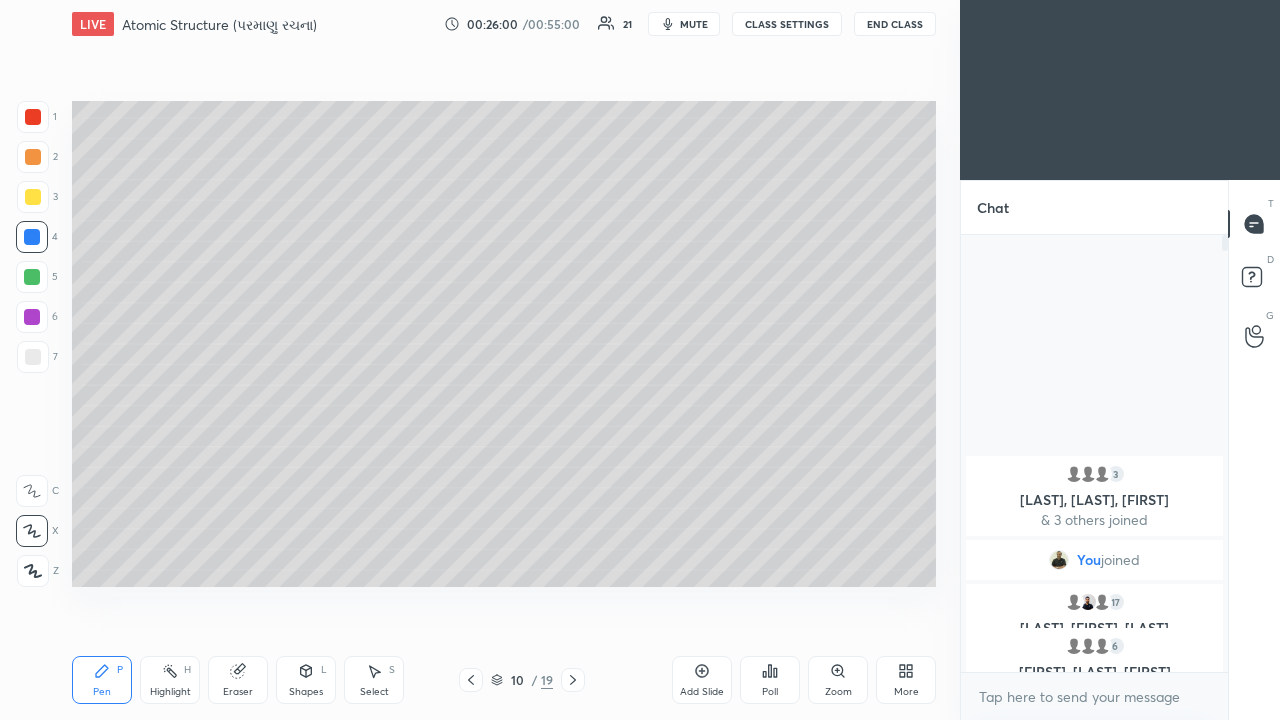 click at bounding box center [32, 277] 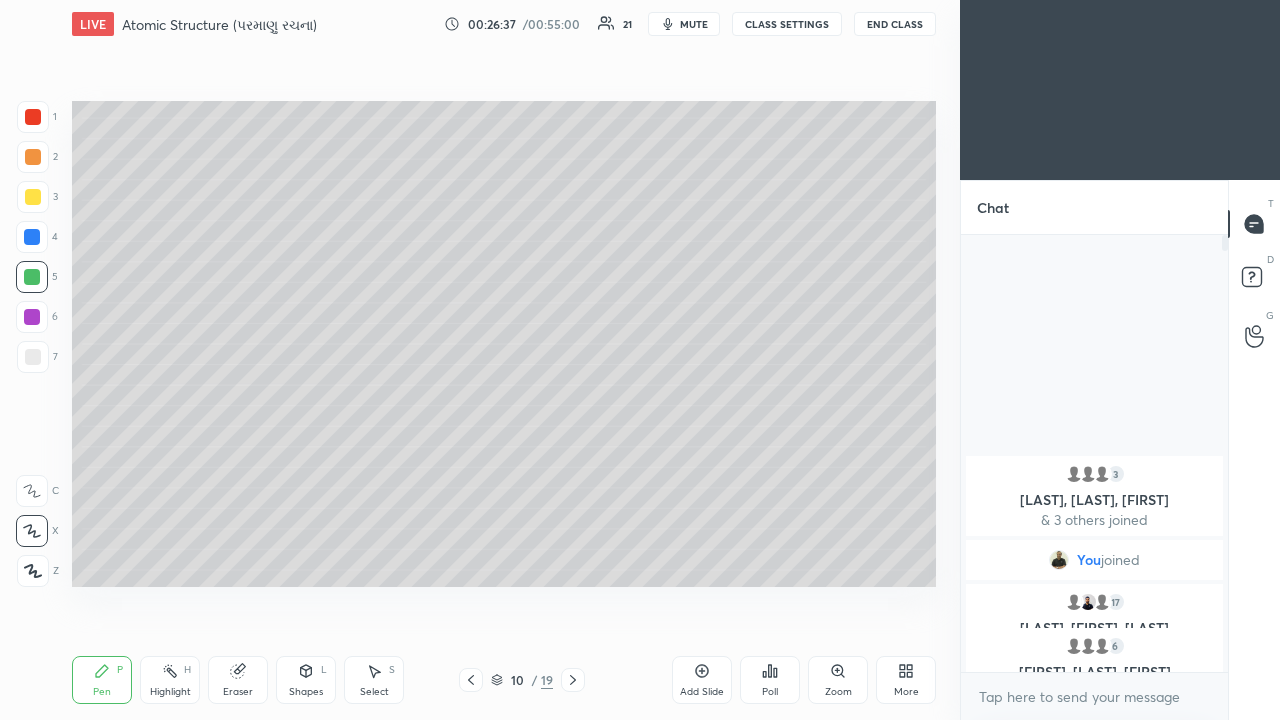 click at bounding box center (33, 197) 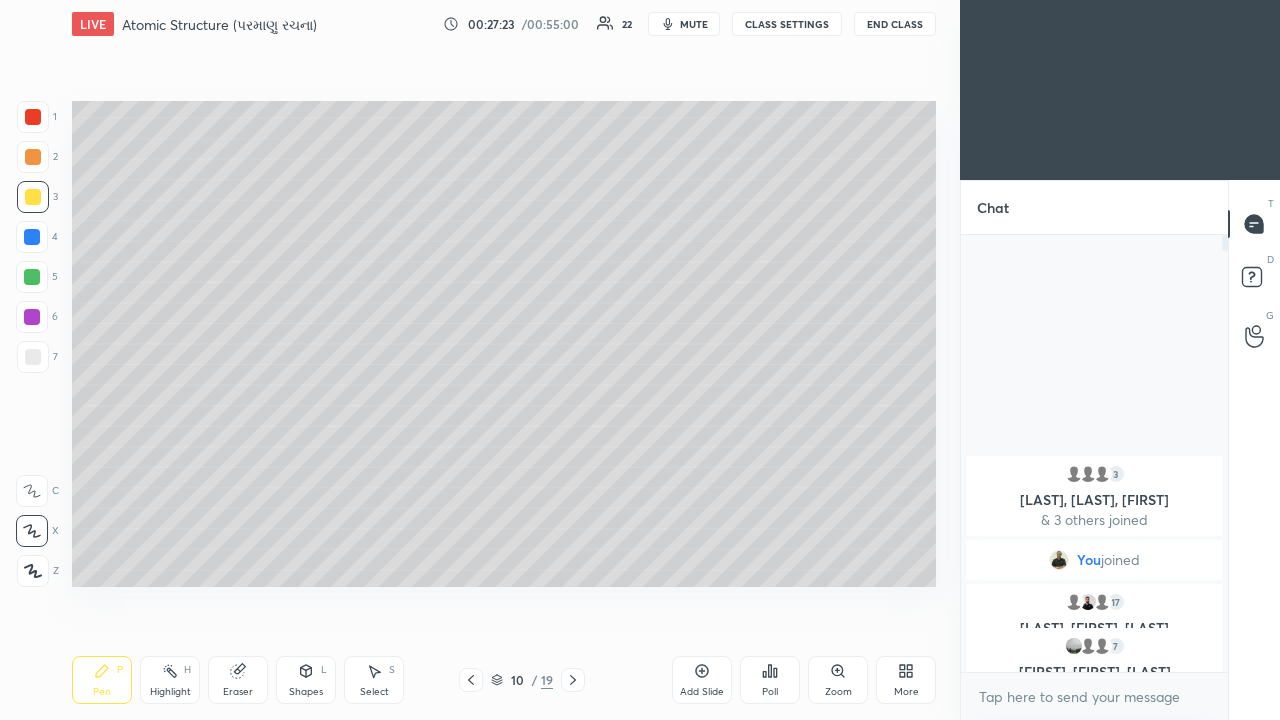click 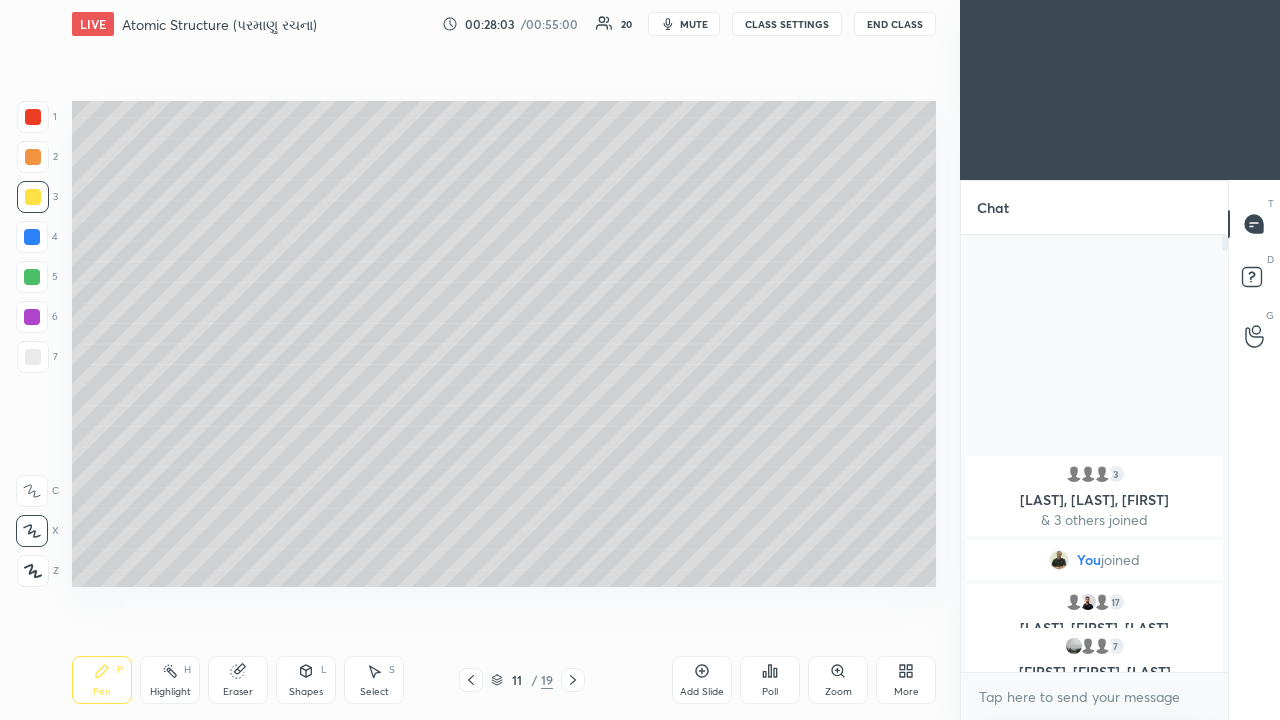 click at bounding box center [32, 277] 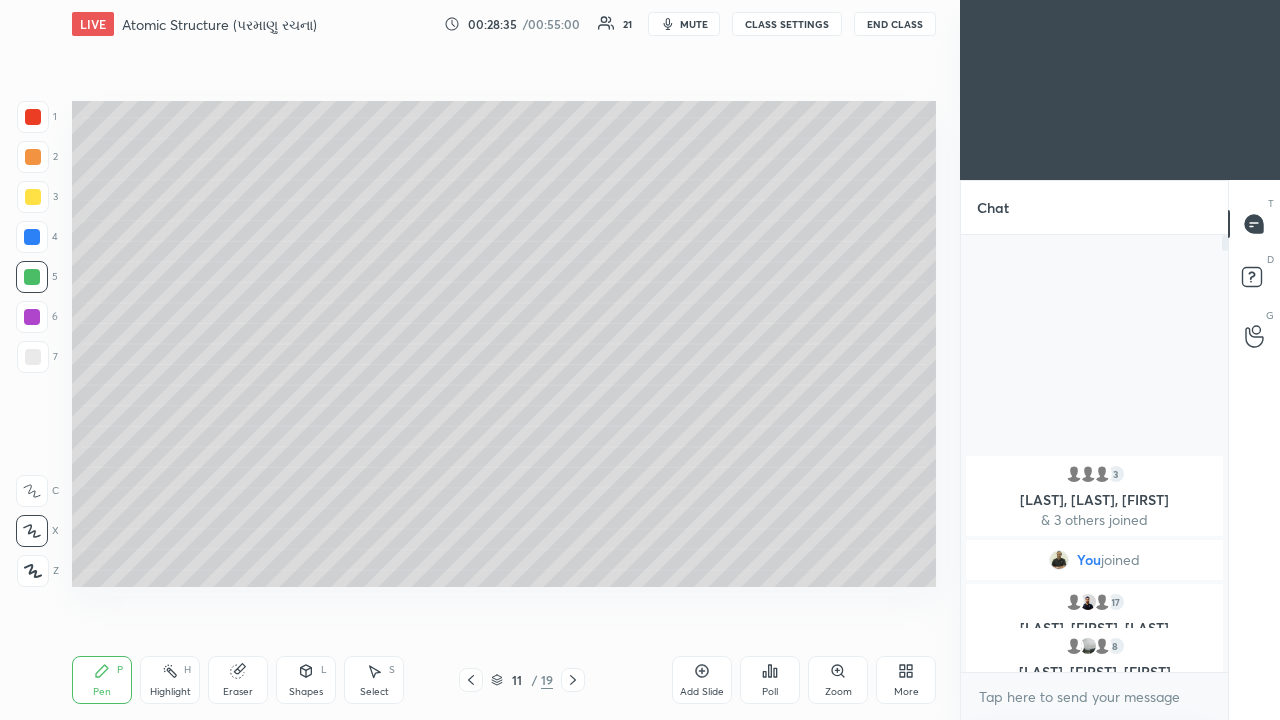 click at bounding box center [33, 157] 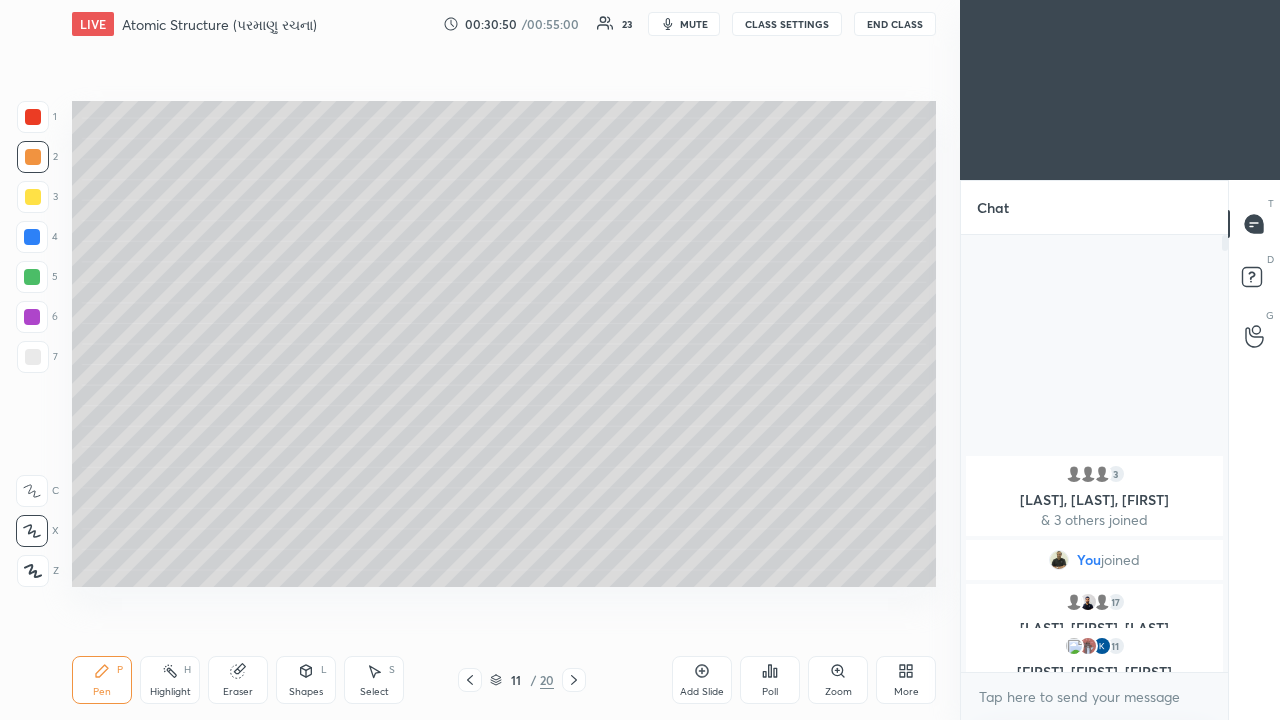 click 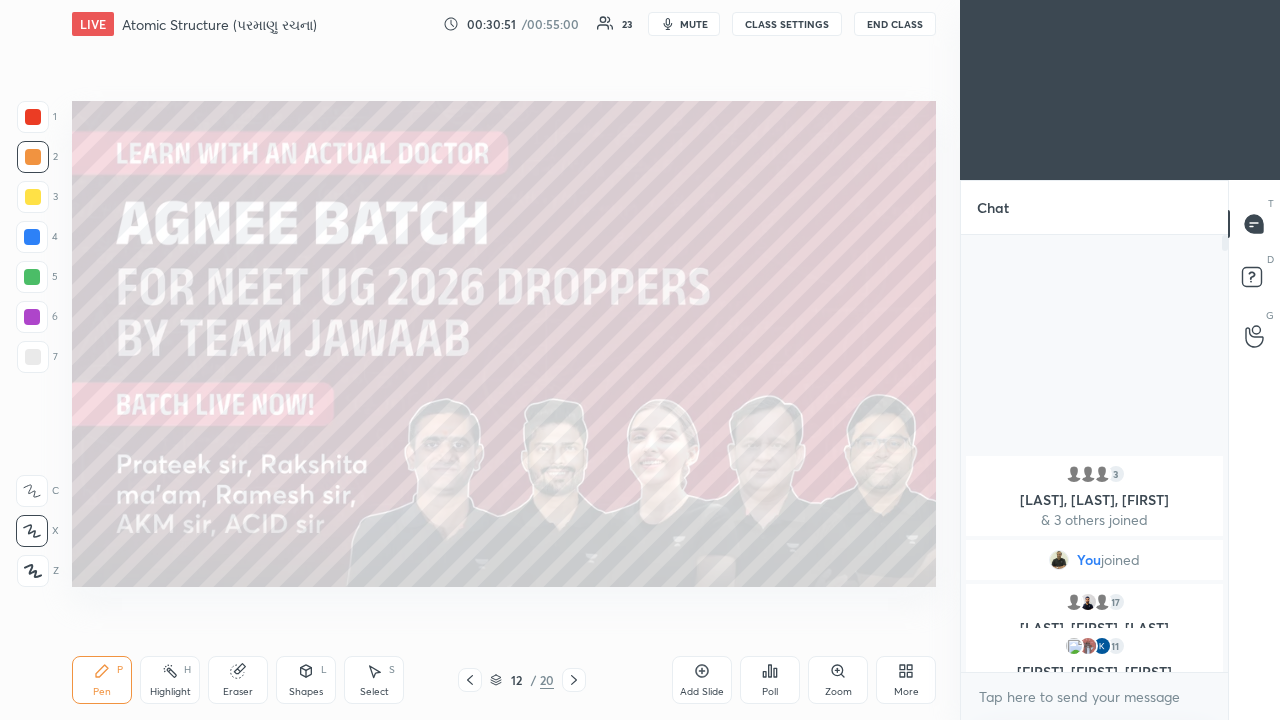 click 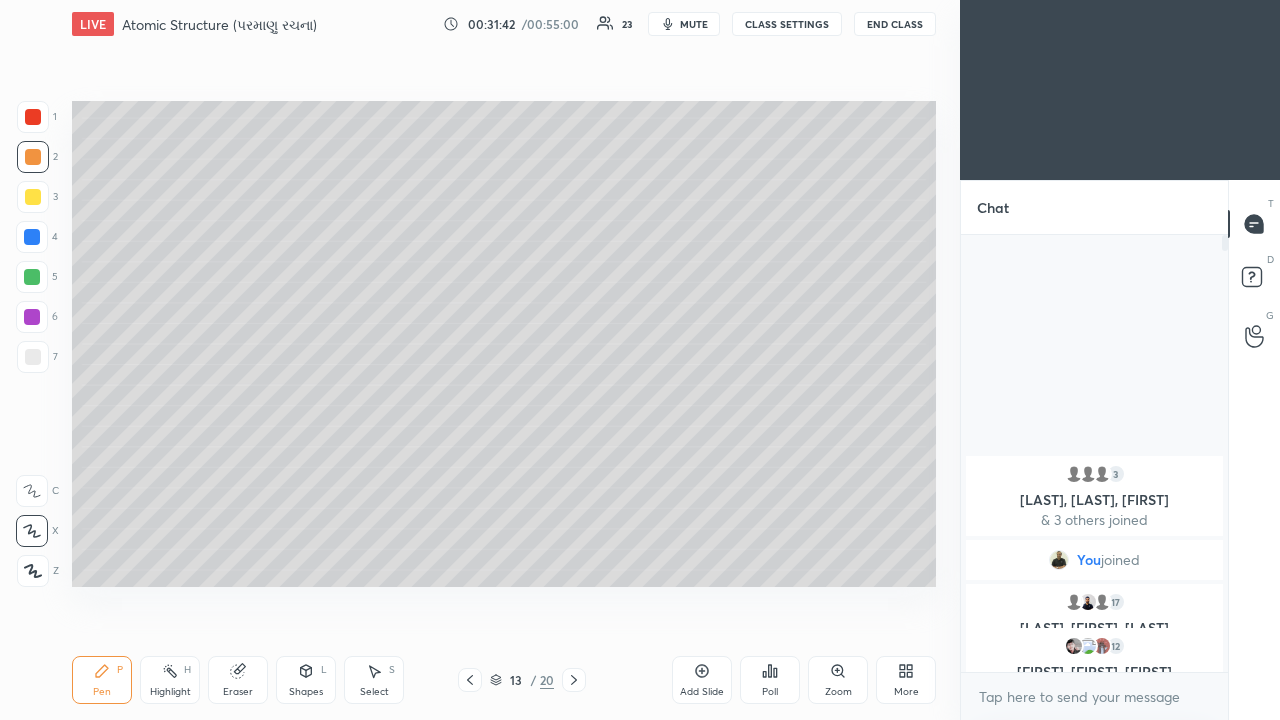 click at bounding box center (32, 237) 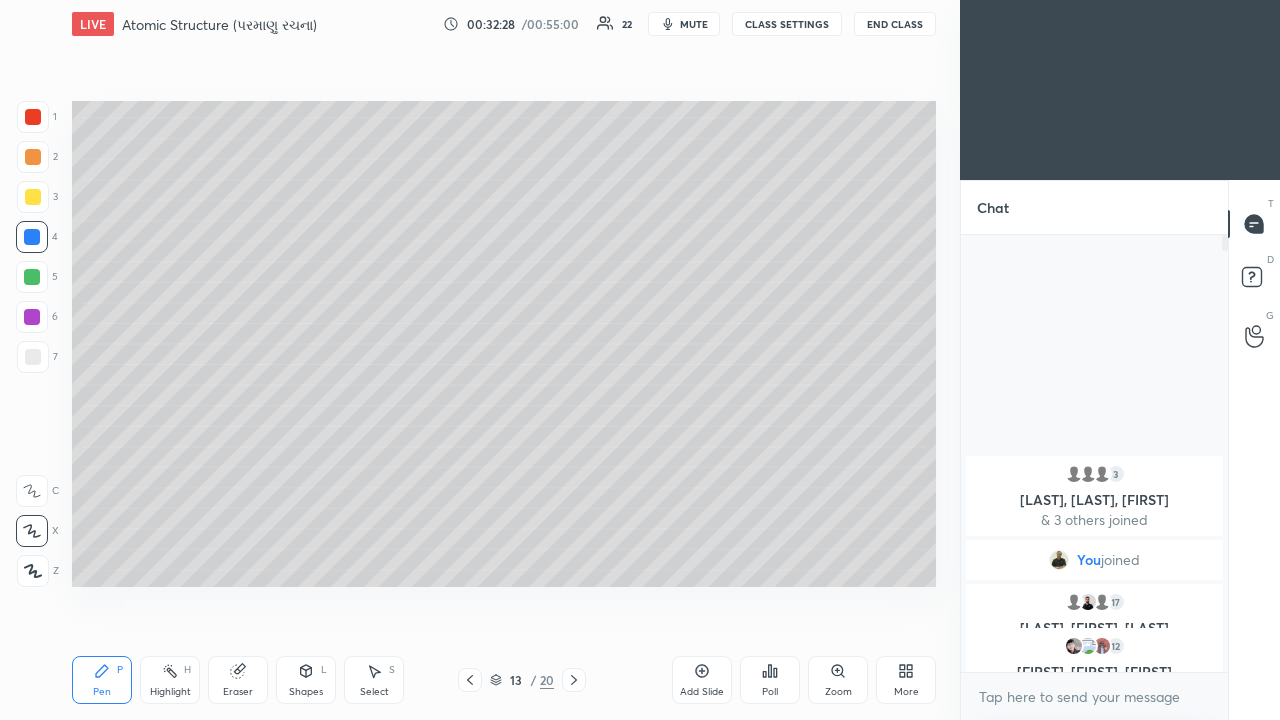 click at bounding box center (33, 197) 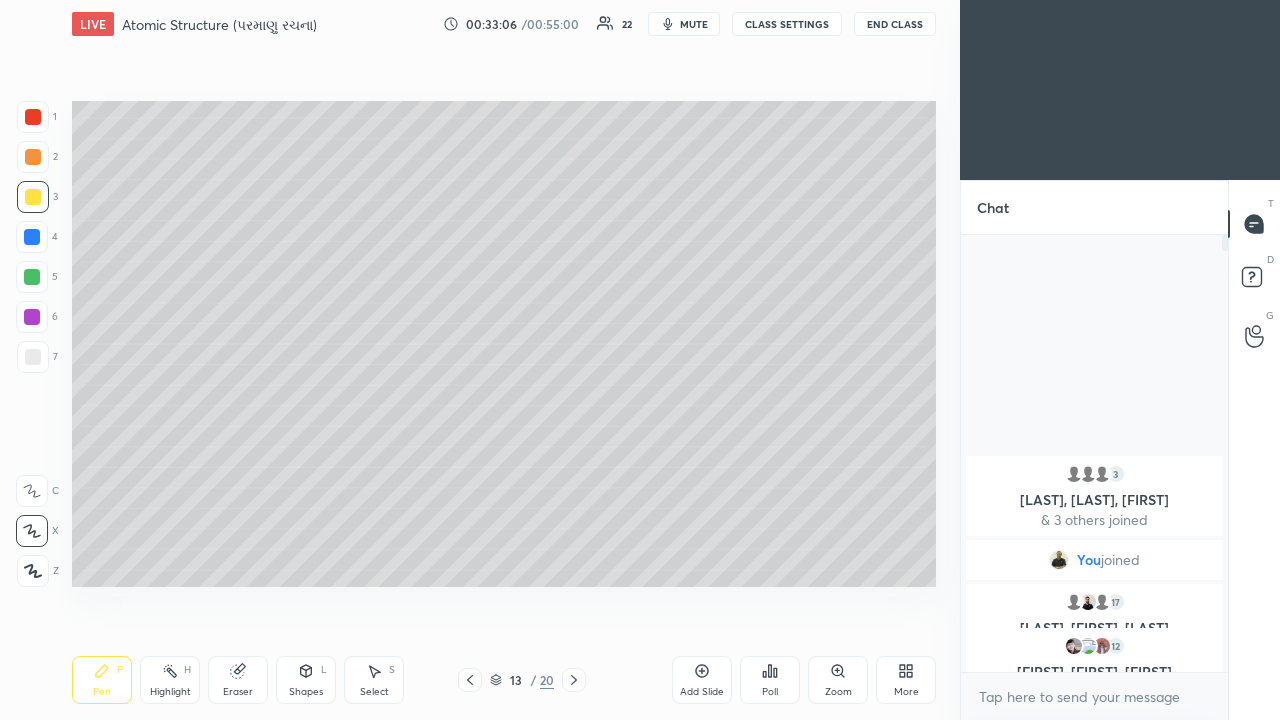 click at bounding box center (33, 157) 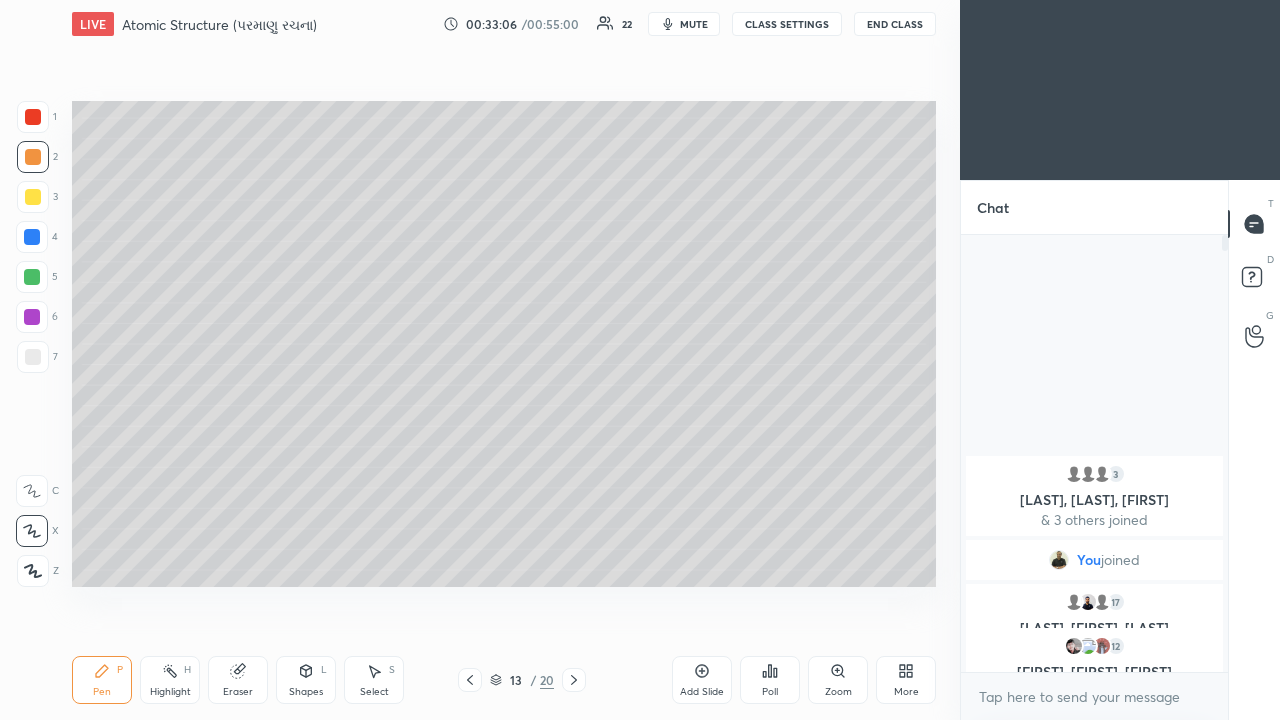 click at bounding box center (33, 117) 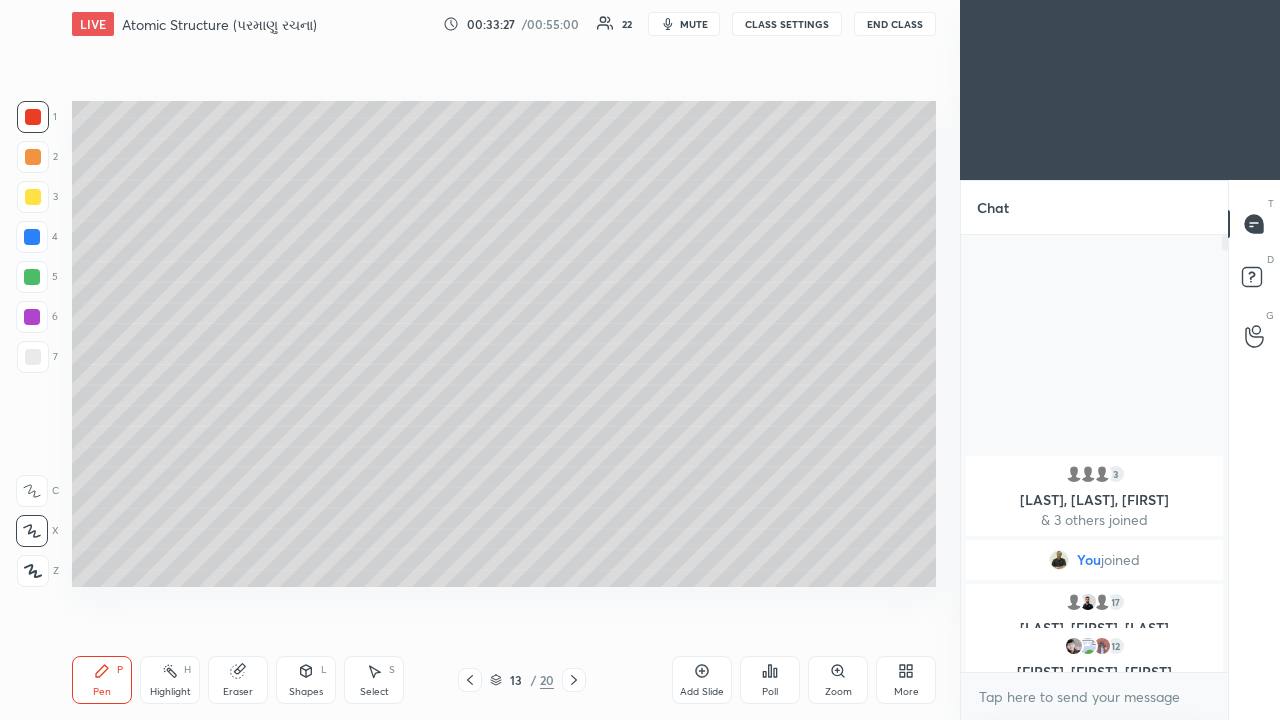 click at bounding box center [574, 680] 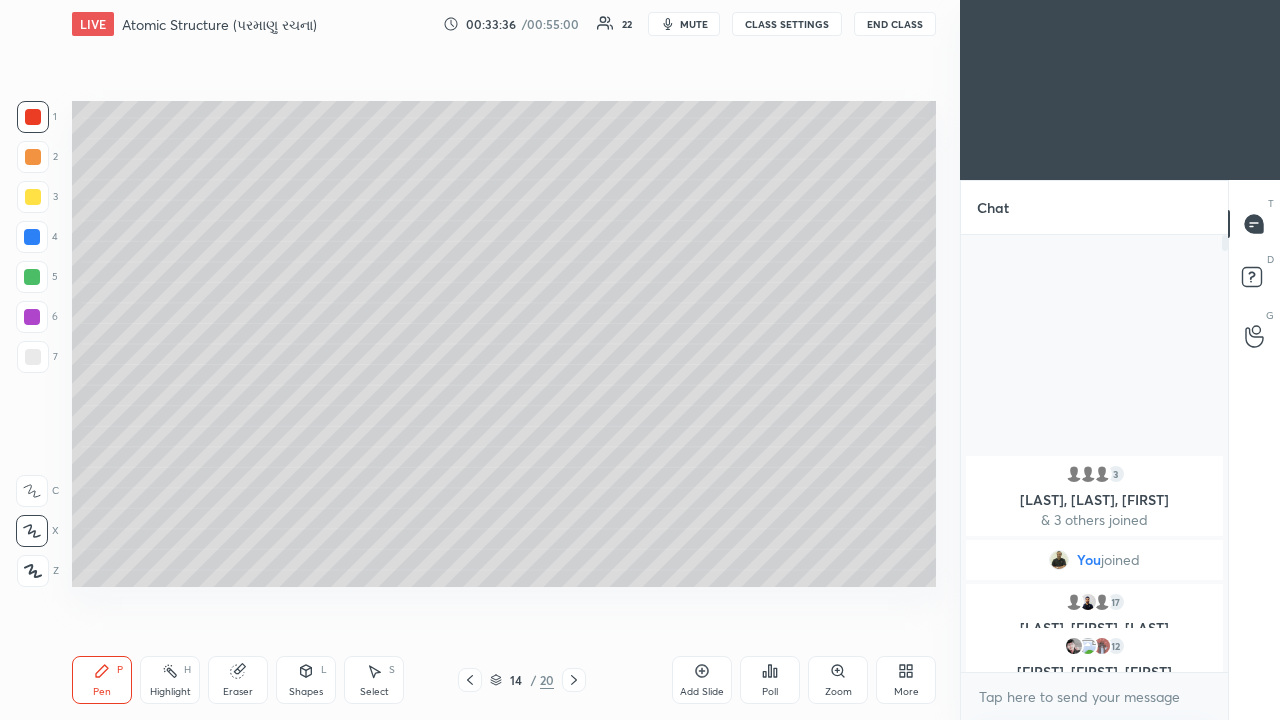 click at bounding box center (32, 317) 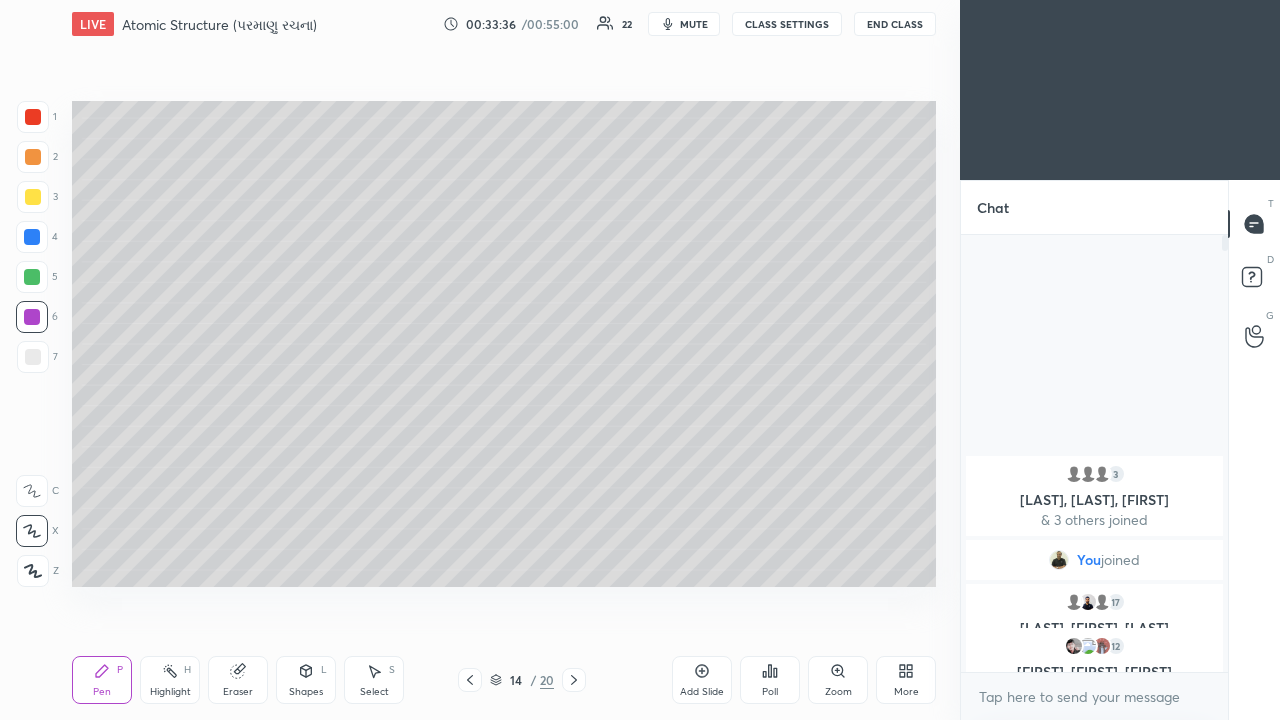 click at bounding box center (32, 277) 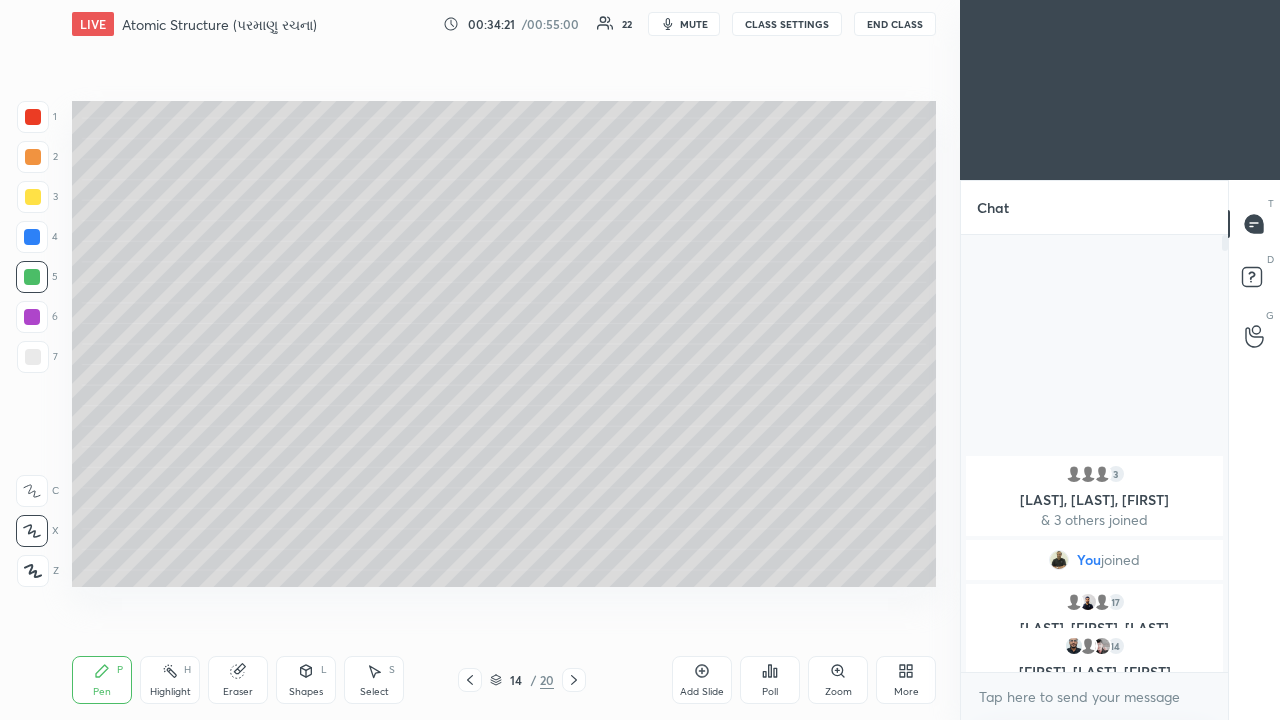 click at bounding box center (33, 197) 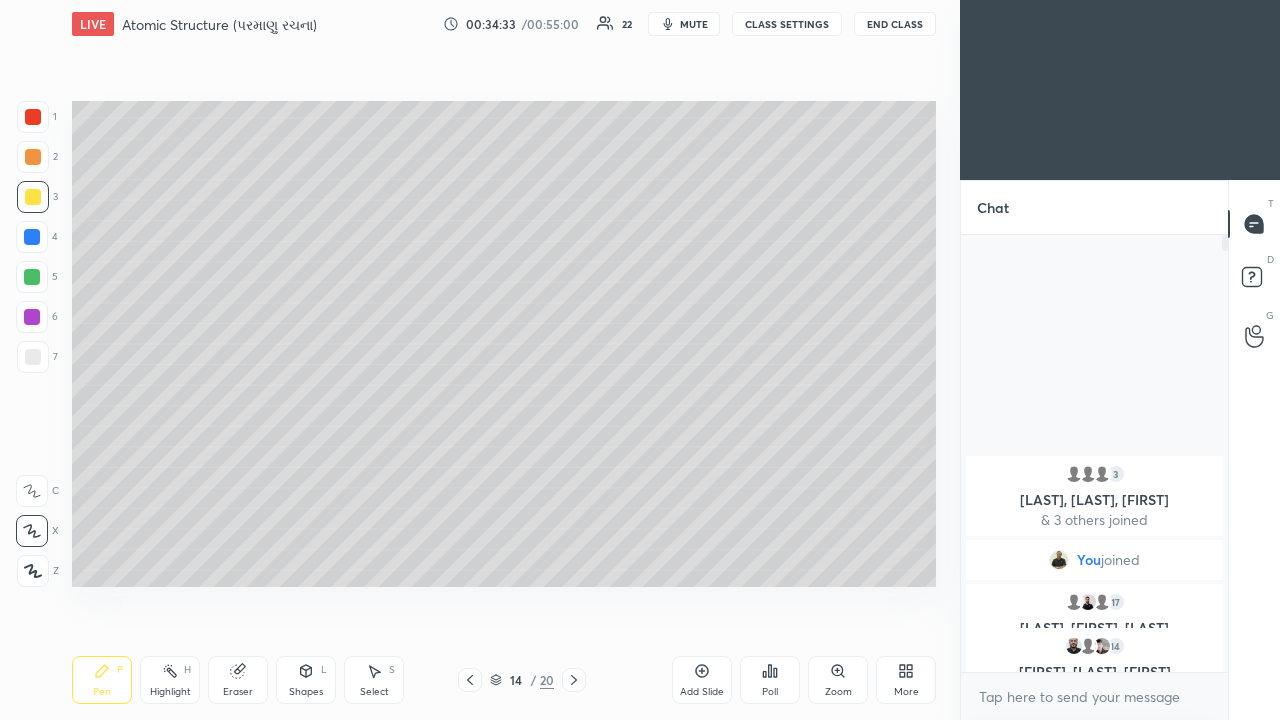 click at bounding box center [32, 237] 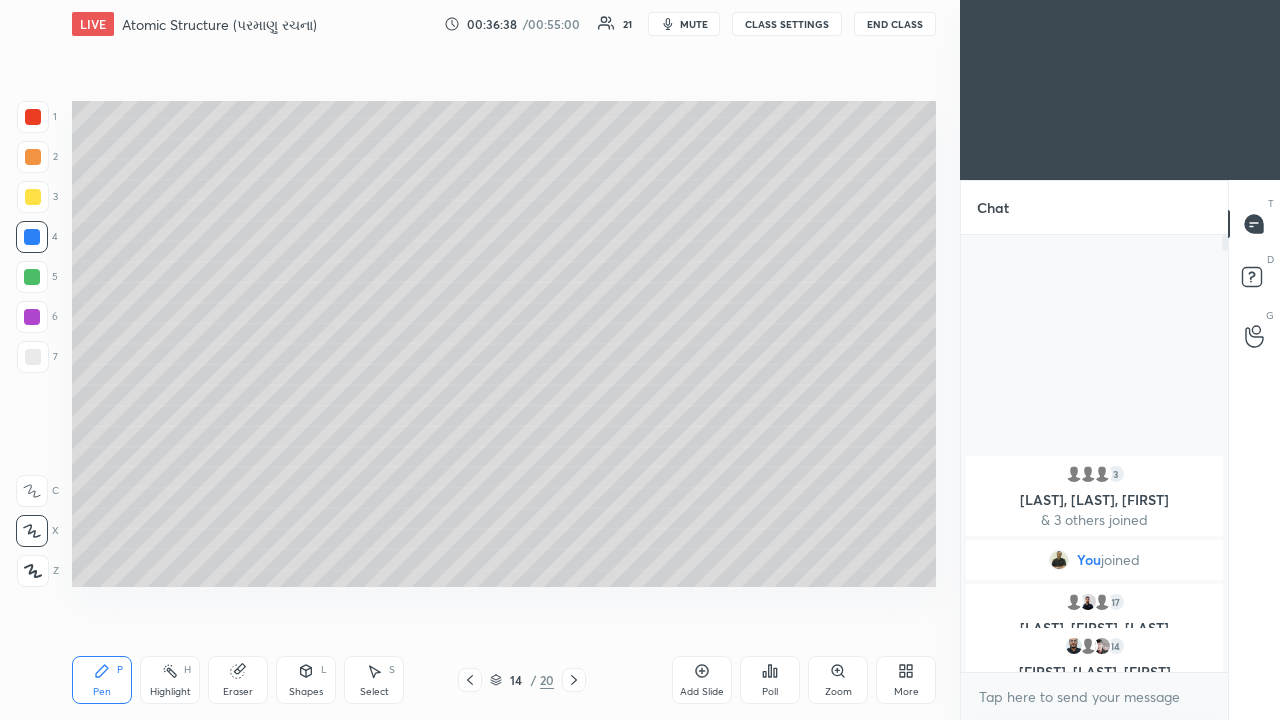 click 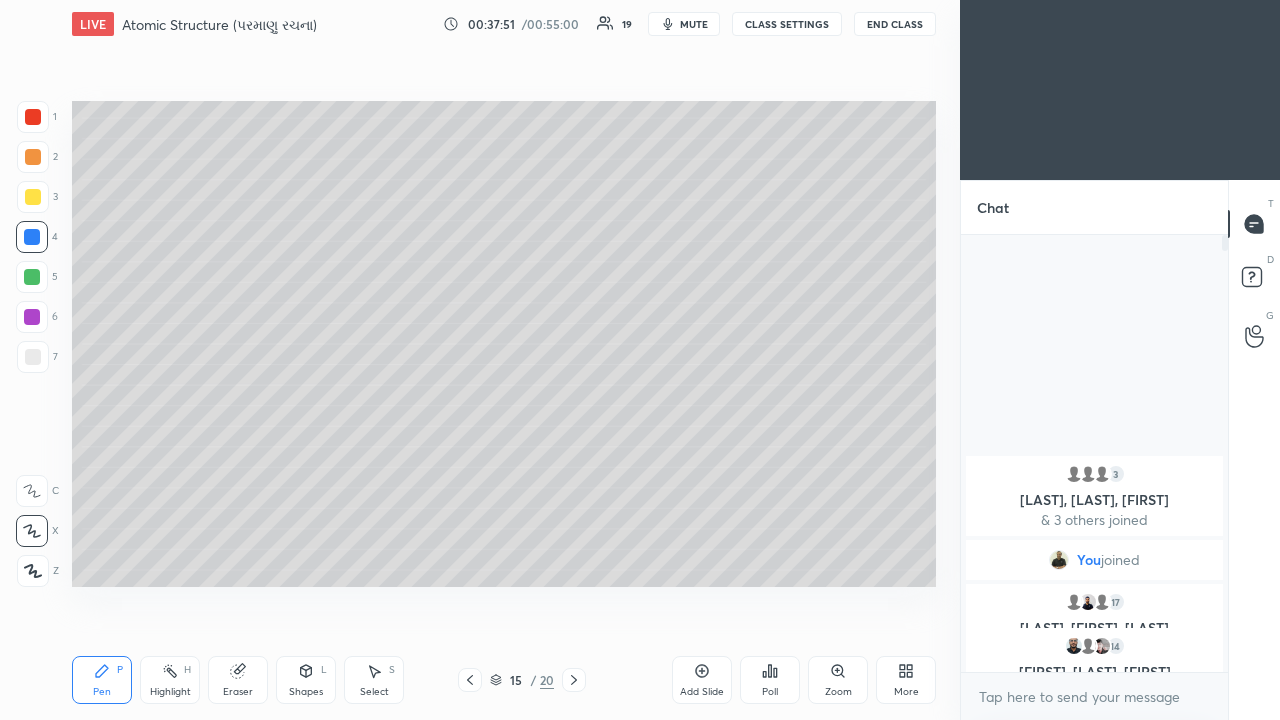 click at bounding box center [32, 277] 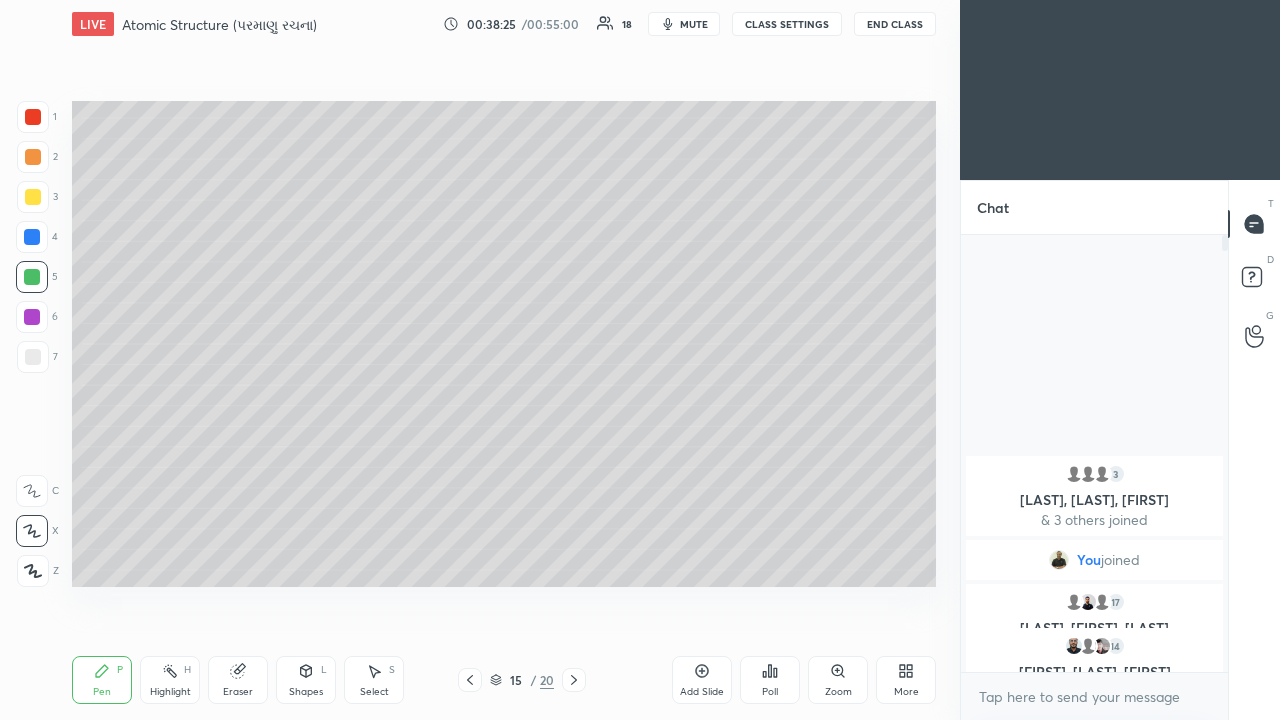 click at bounding box center [33, 157] 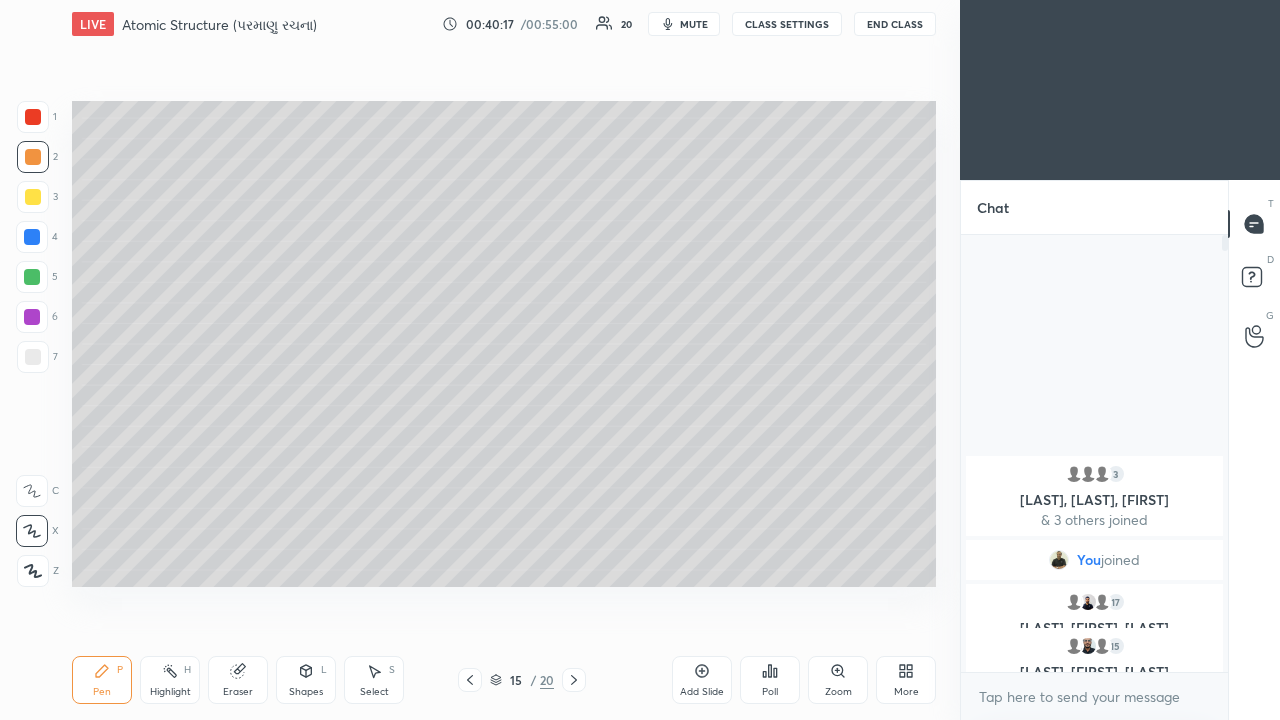 click at bounding box center (574, 680) 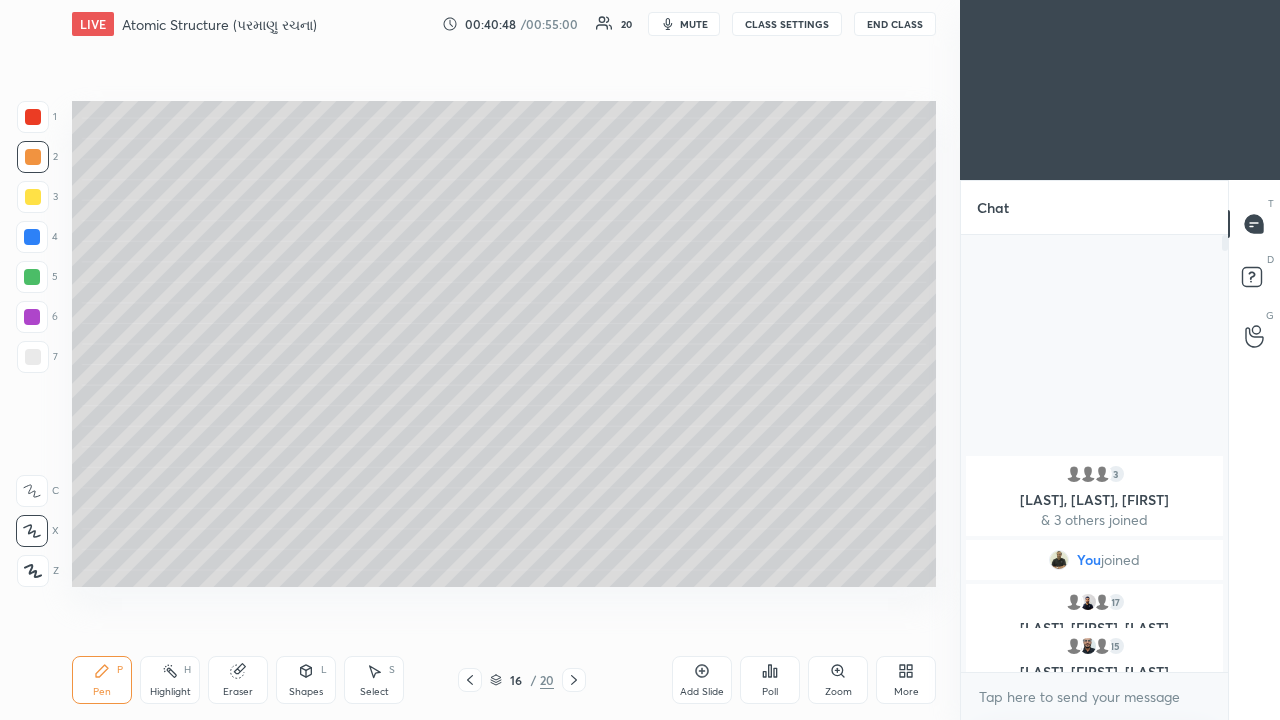 click at bounding box center (32, 277) 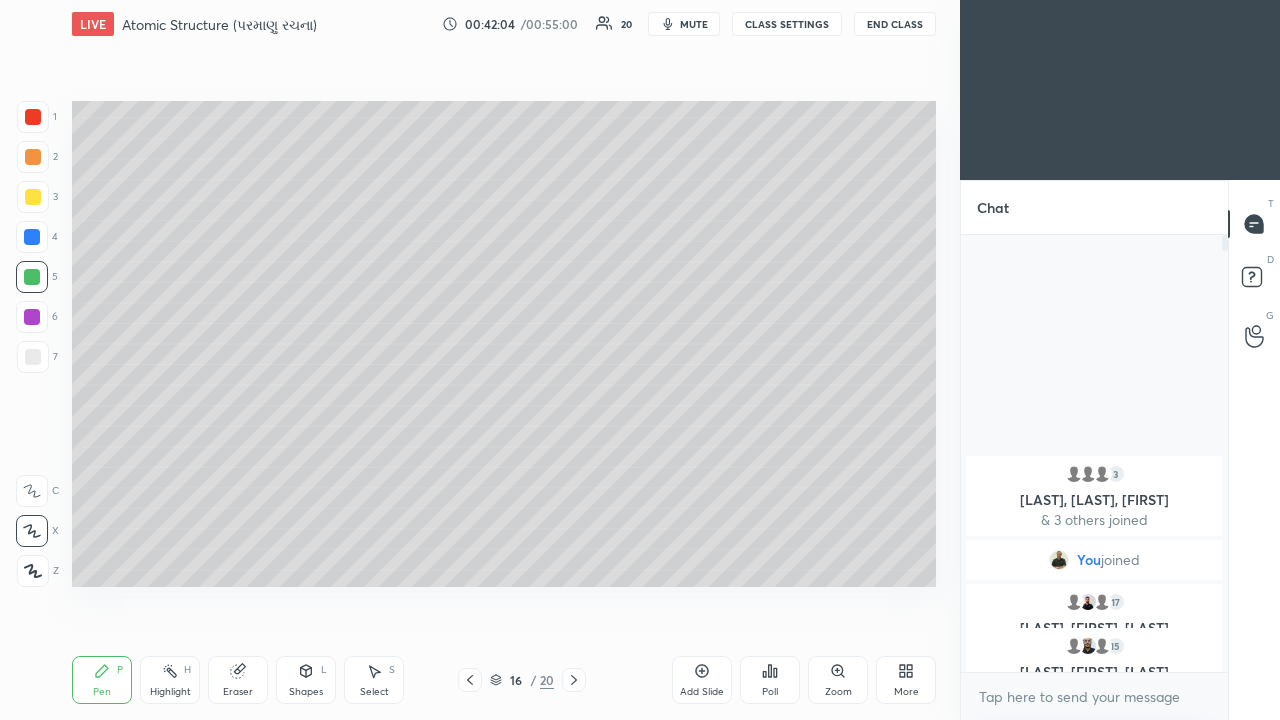 click at bounding box center (33, 197) 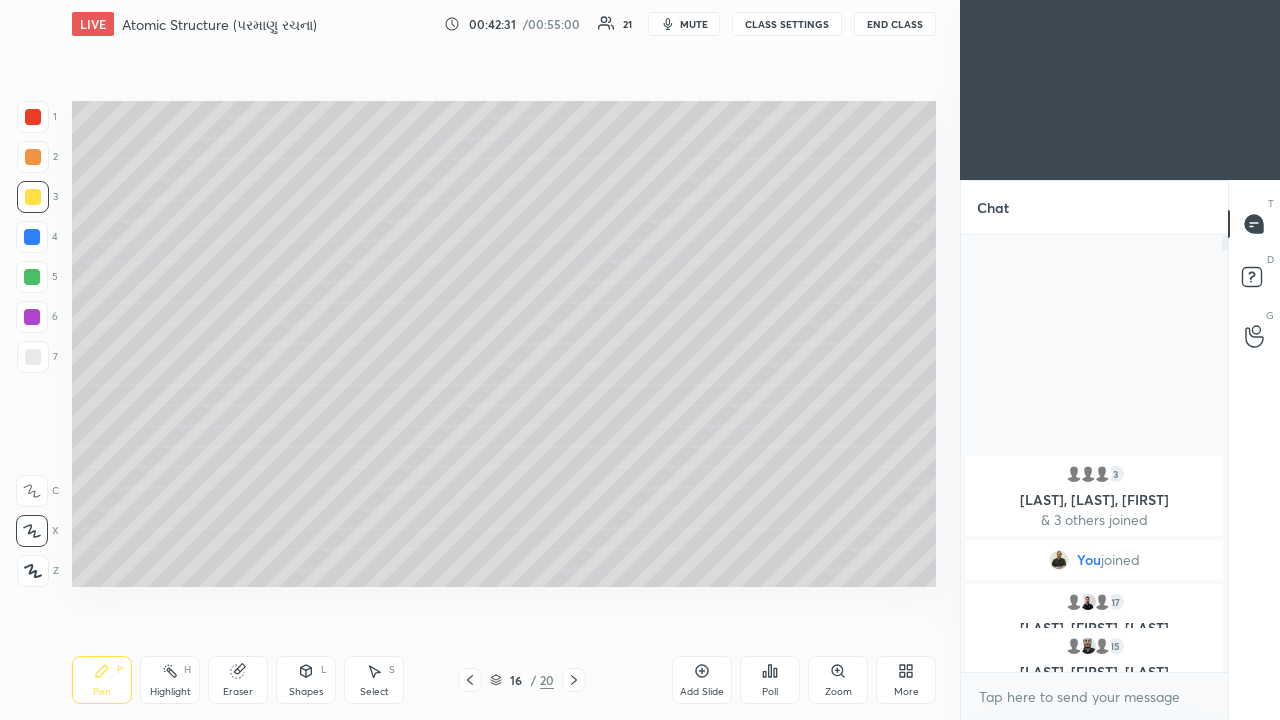 click 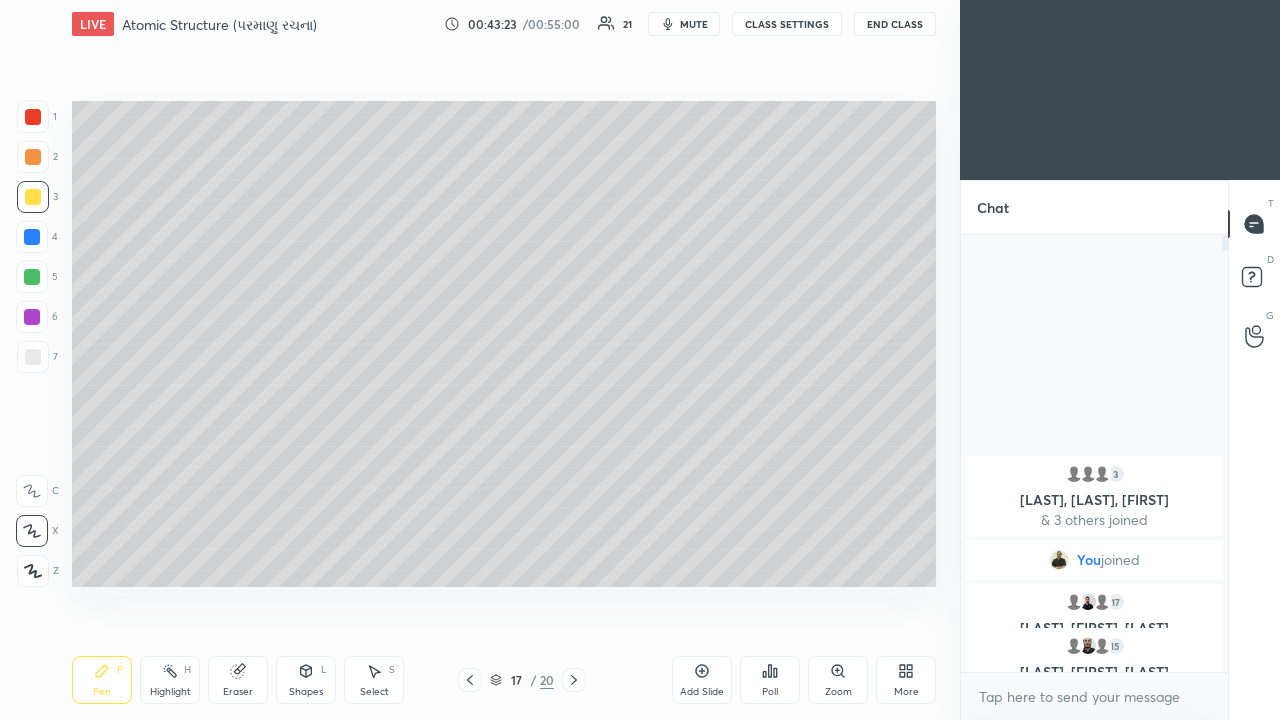 click at bounding box center (32, 277) 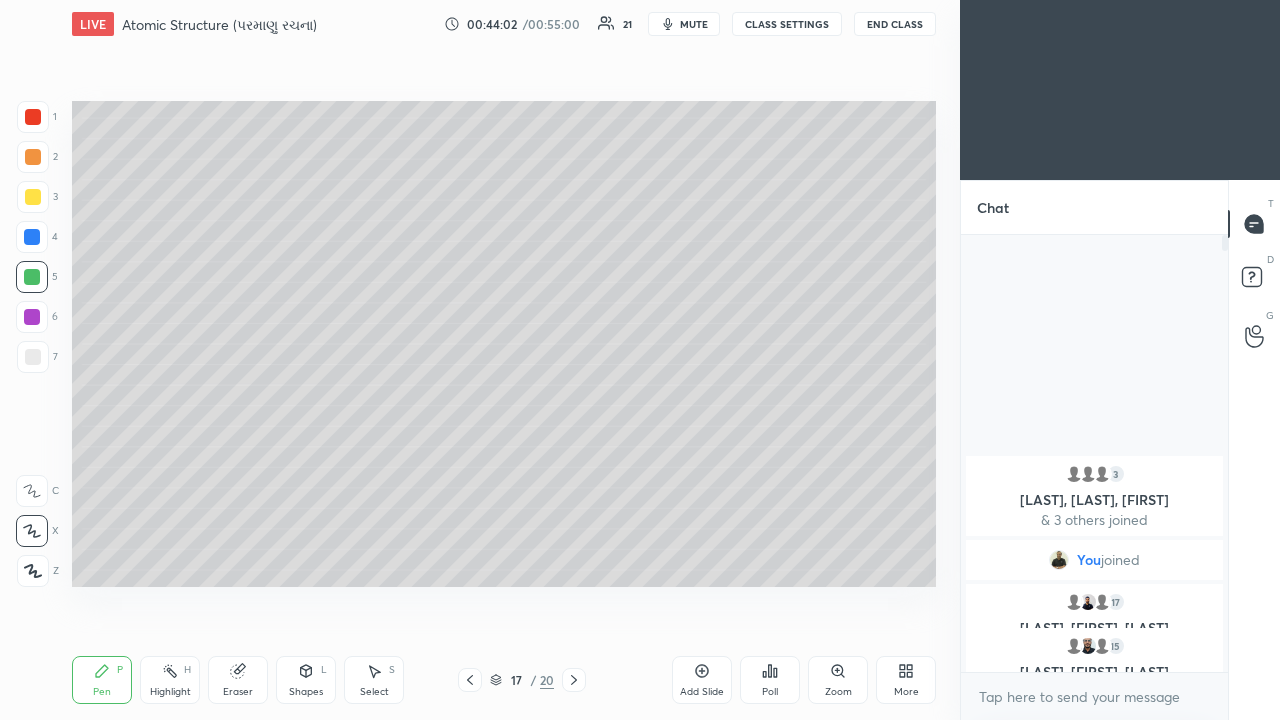 click at bounding box center (32, 237) 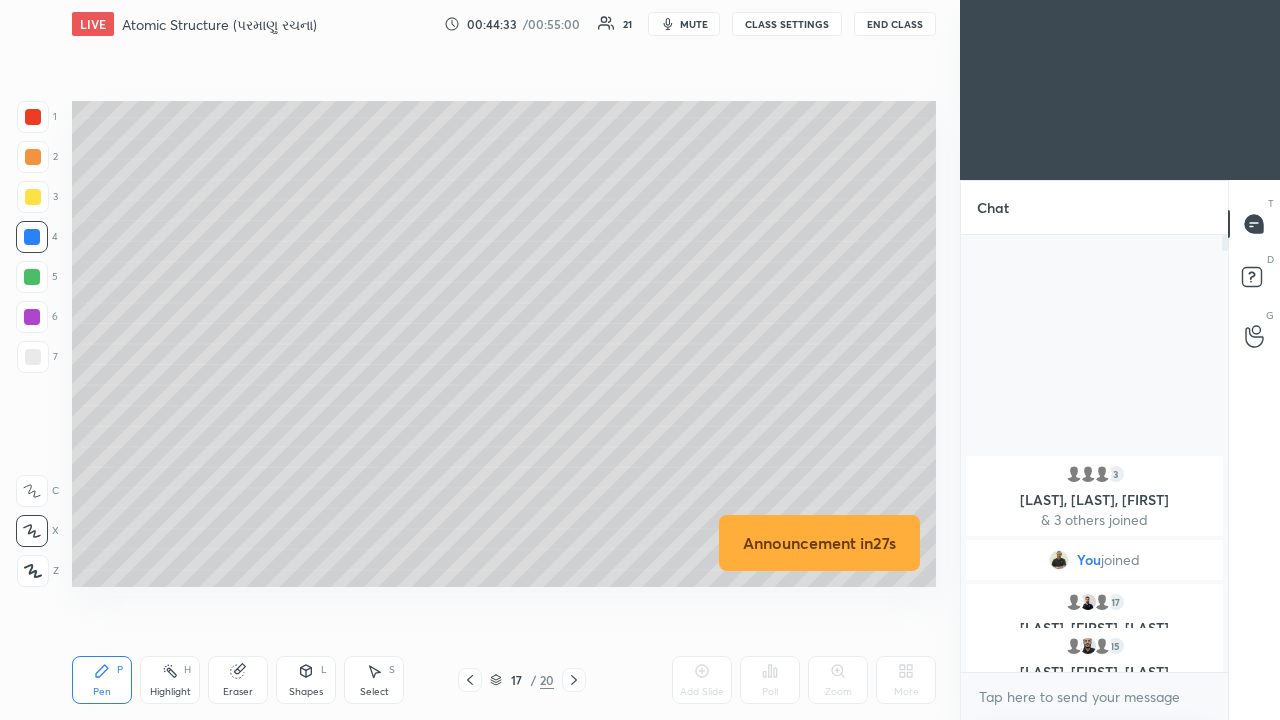 click 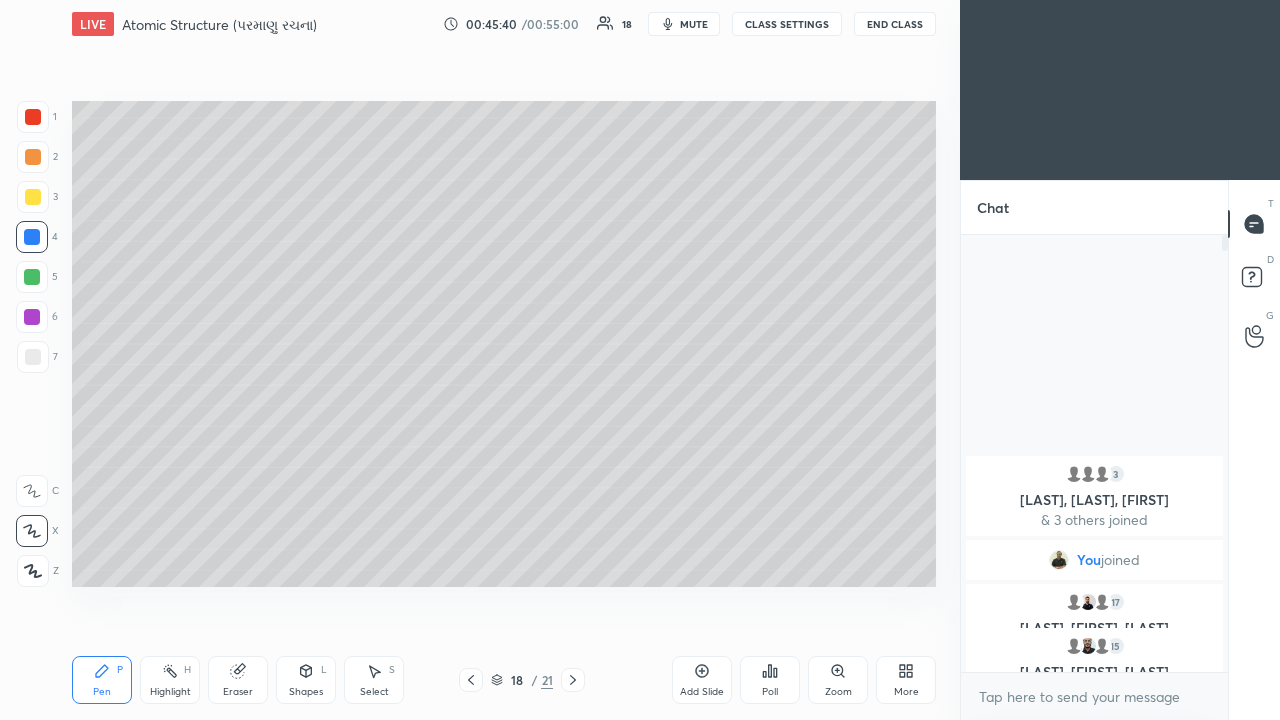 click at bounding box center (33, 157) 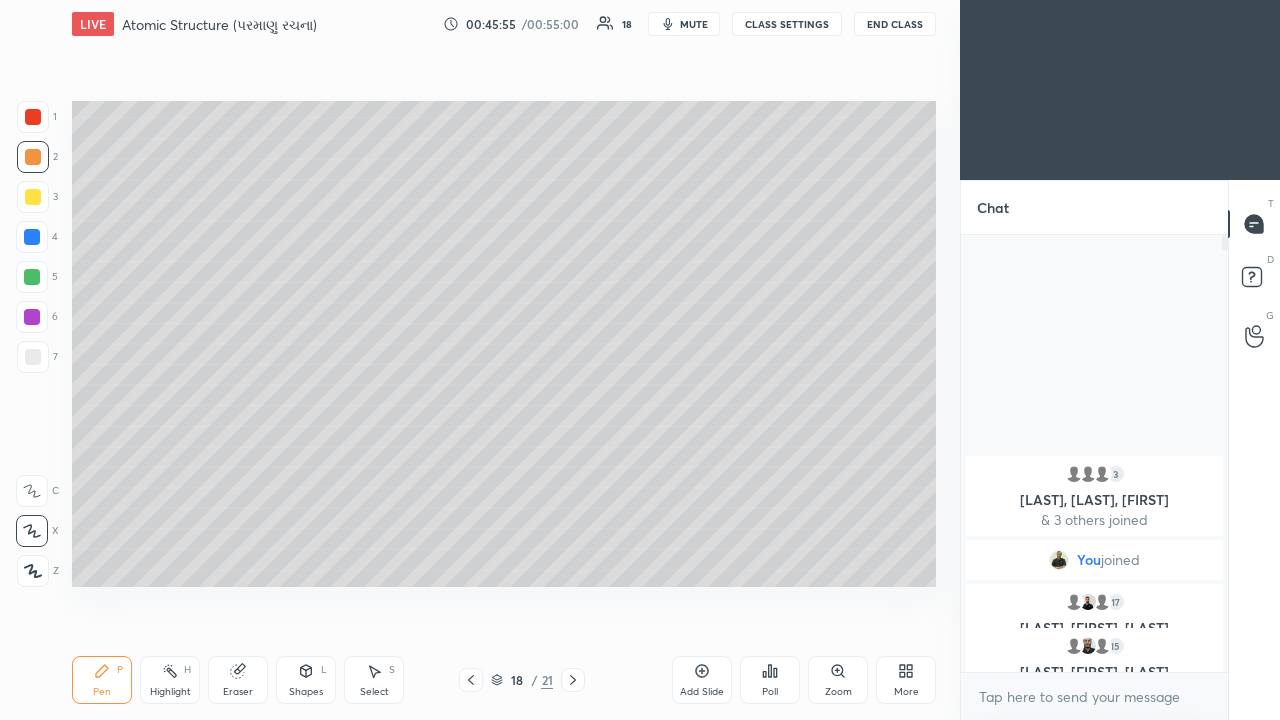 click at bounding box center (32, 237) 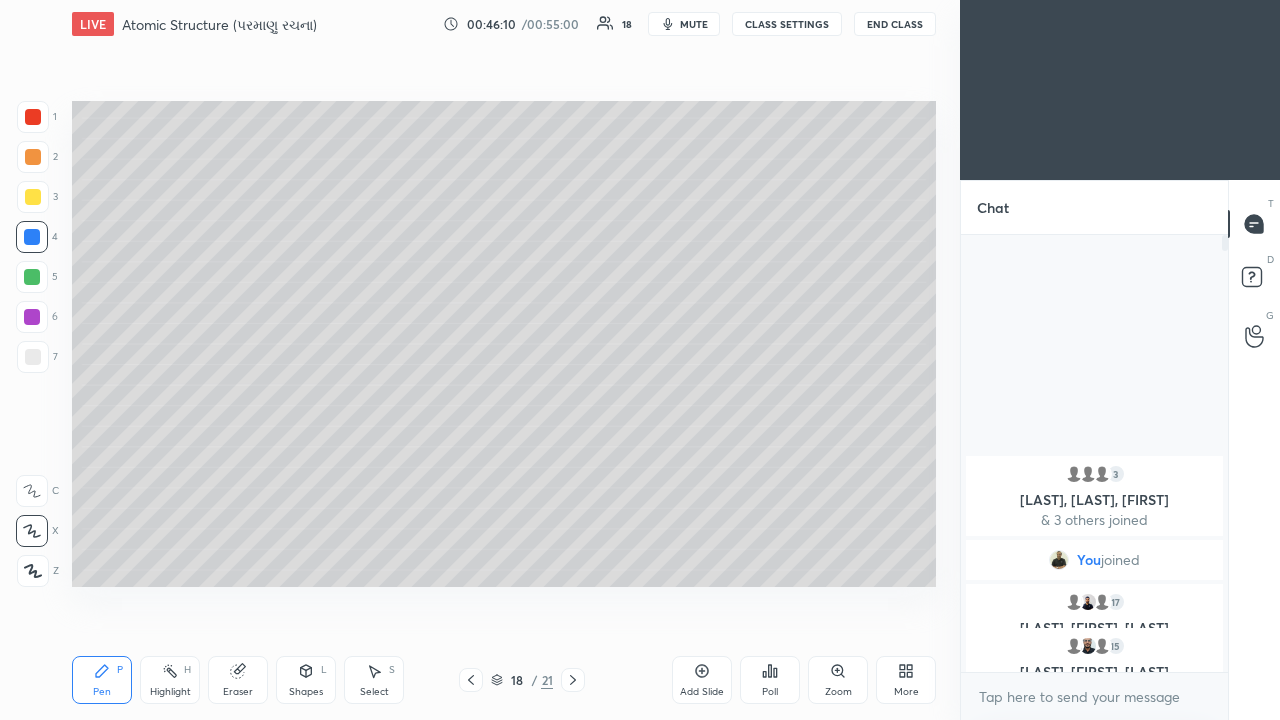 click at bounding box center [33, 197] 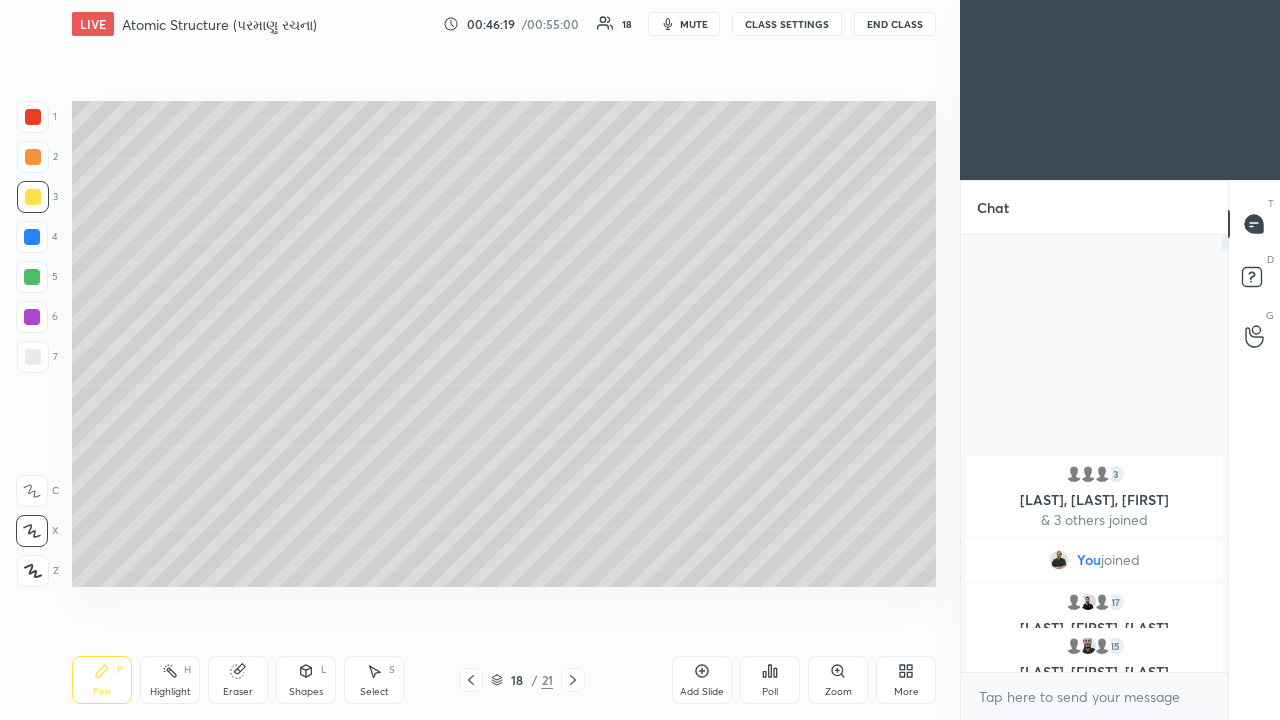 click at bounding box center [33, 157] 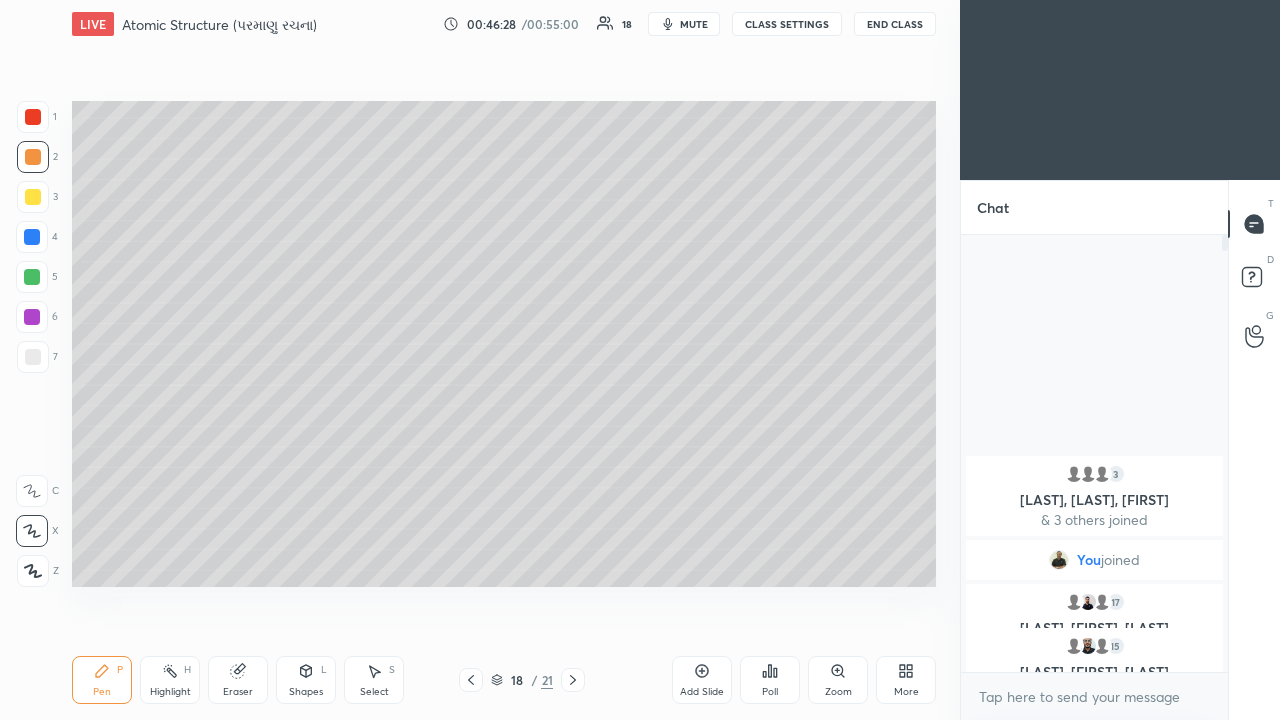 click at bounding box center [33, 197] 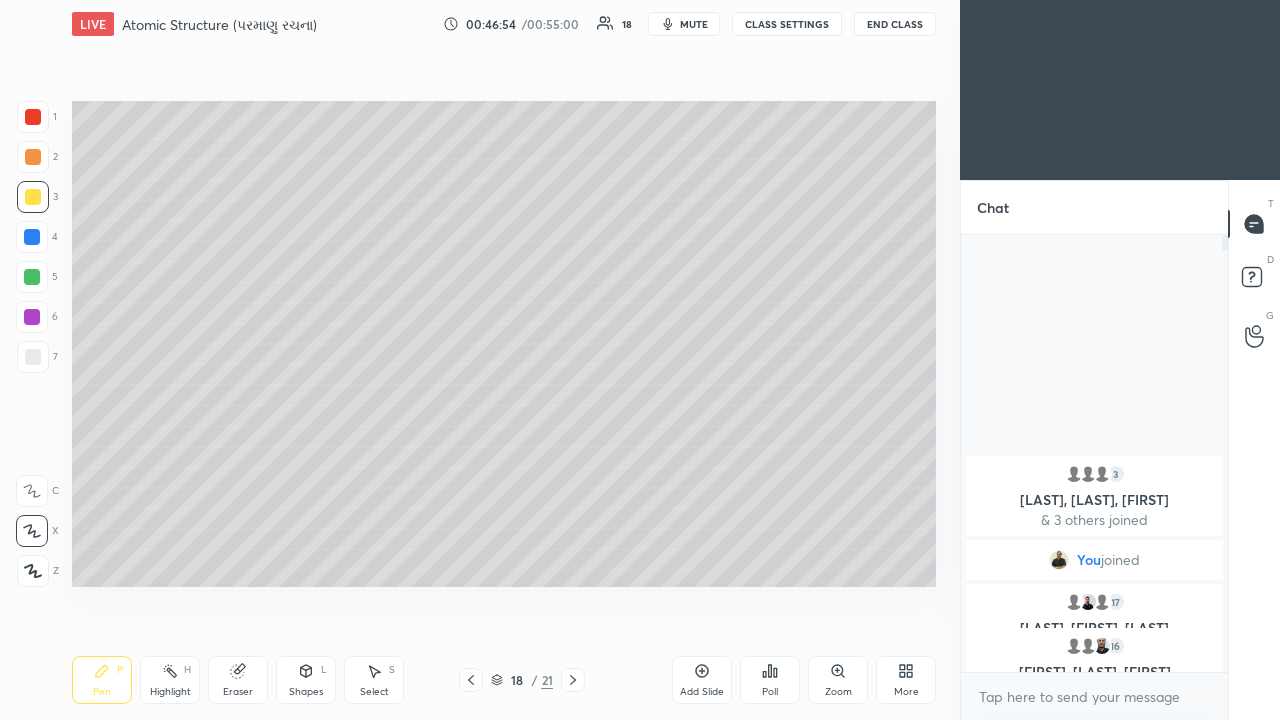 click at bounding box center [573, 680] 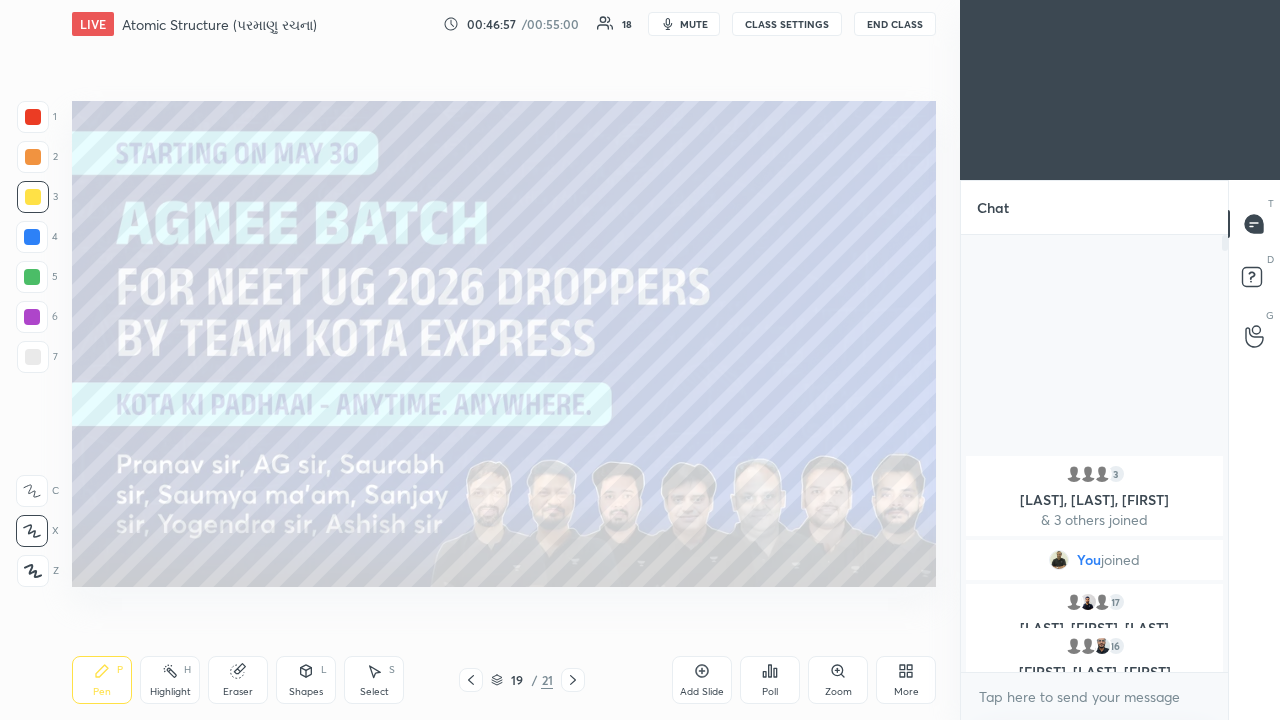 click 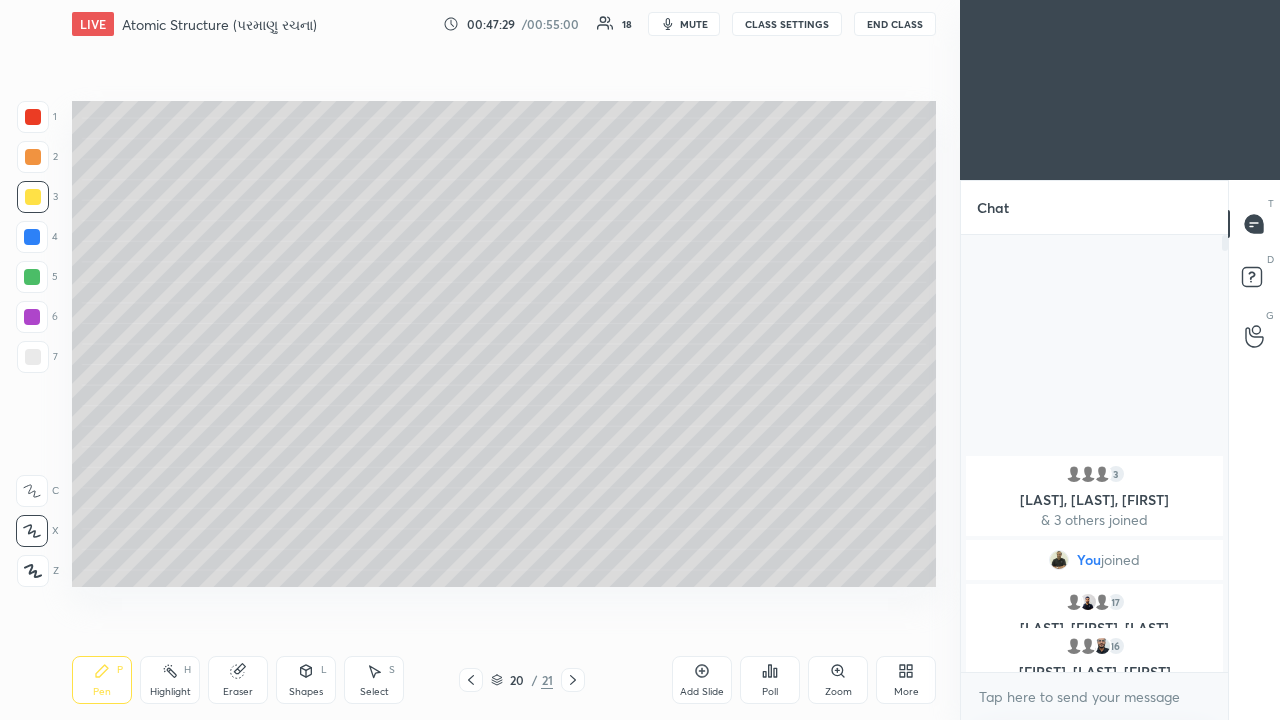 click at bounding box center [33, 157] 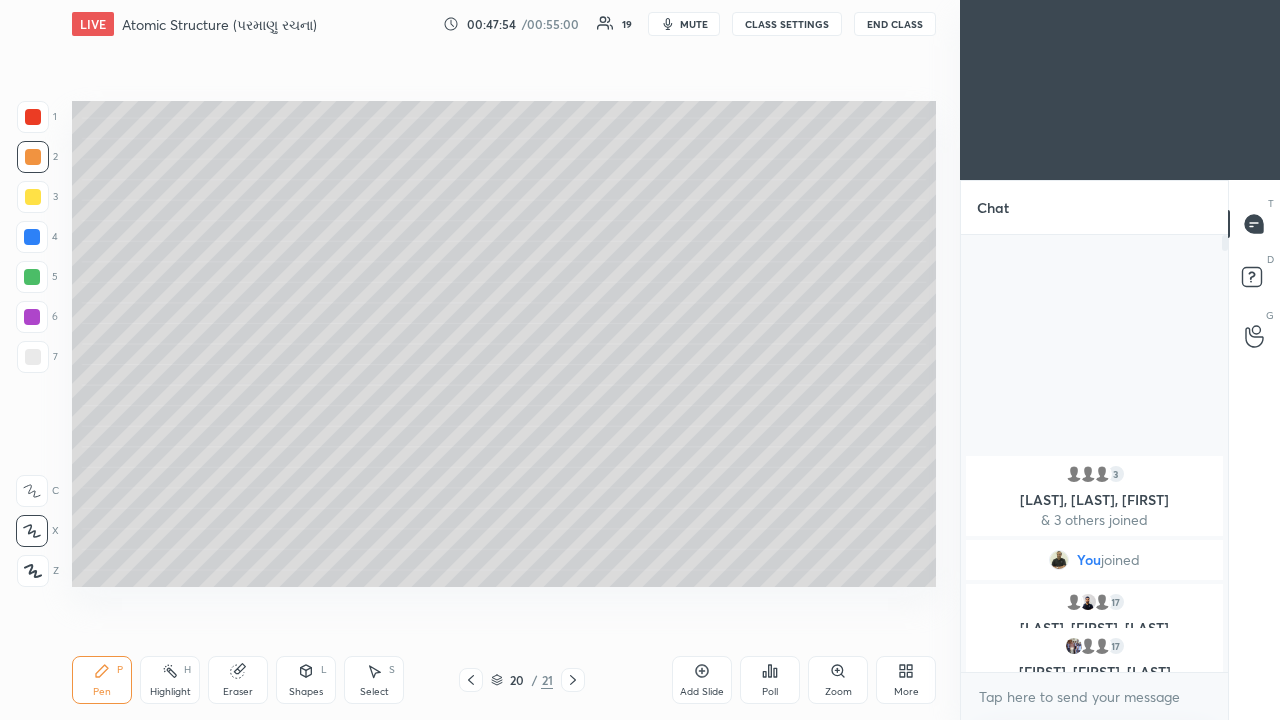 click at bounding box center [32, 277] 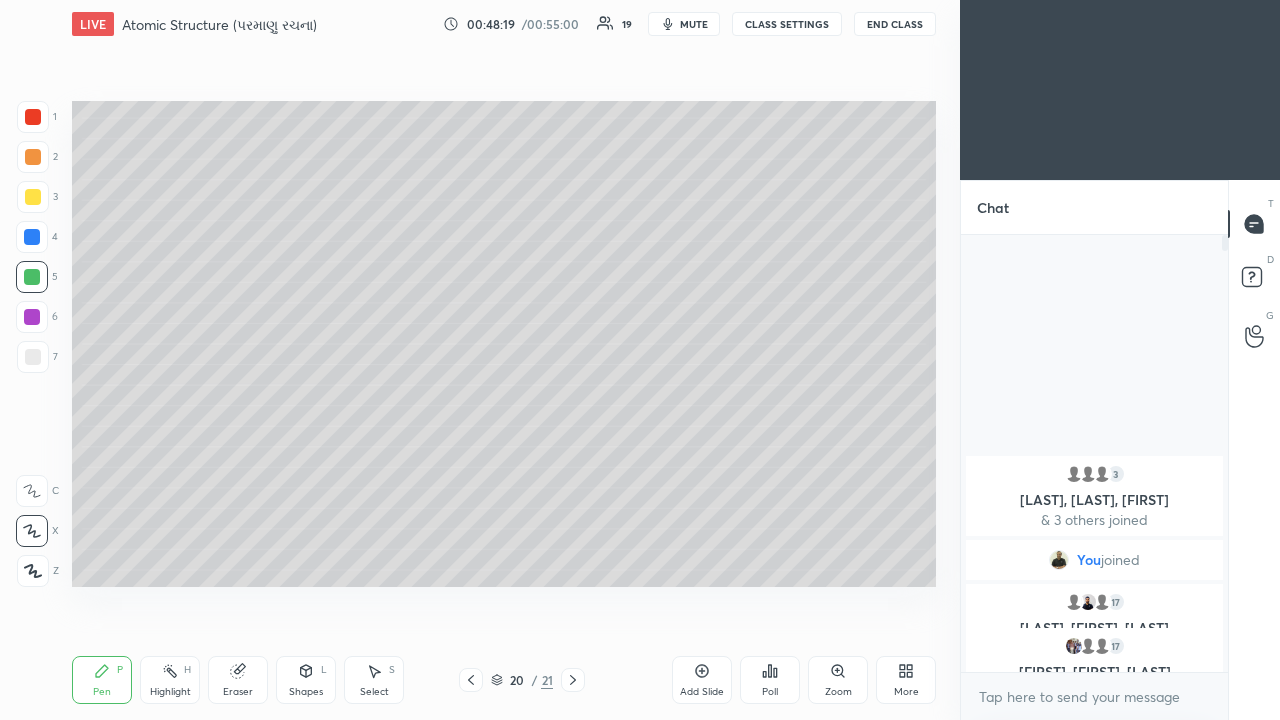 click at bounding box center [33, 197] 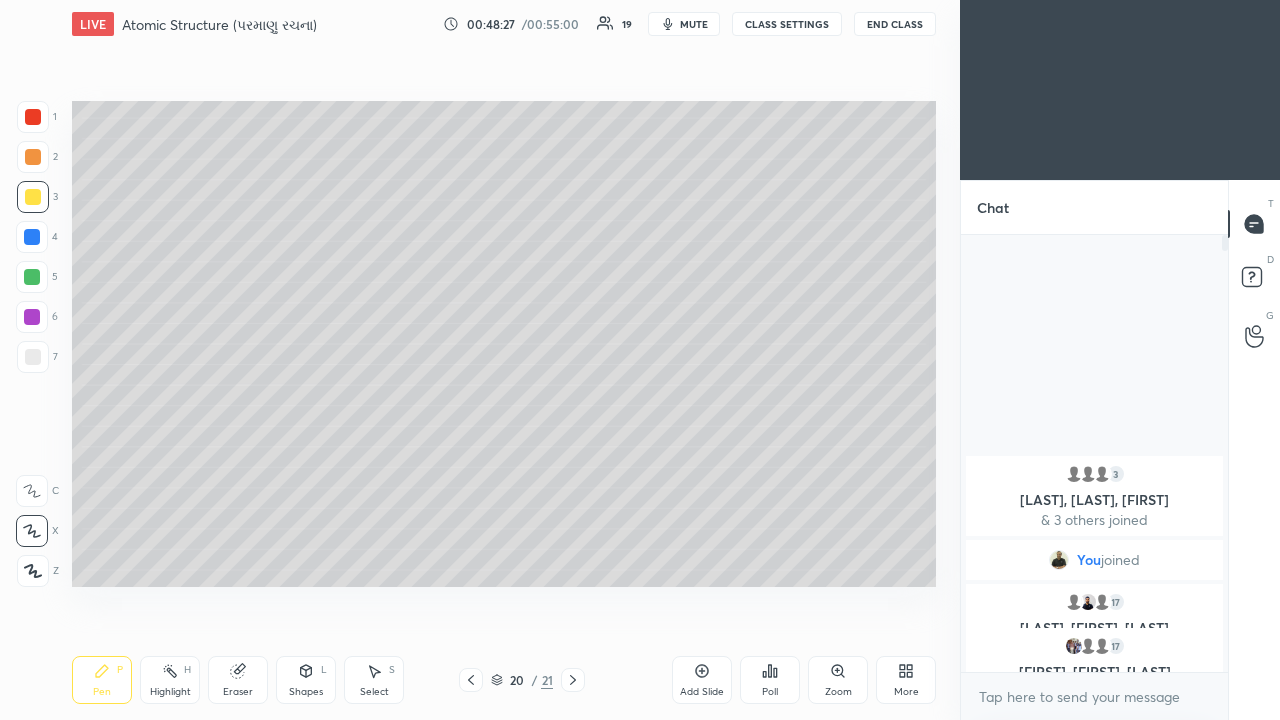 click at bounding box center (33, 157) 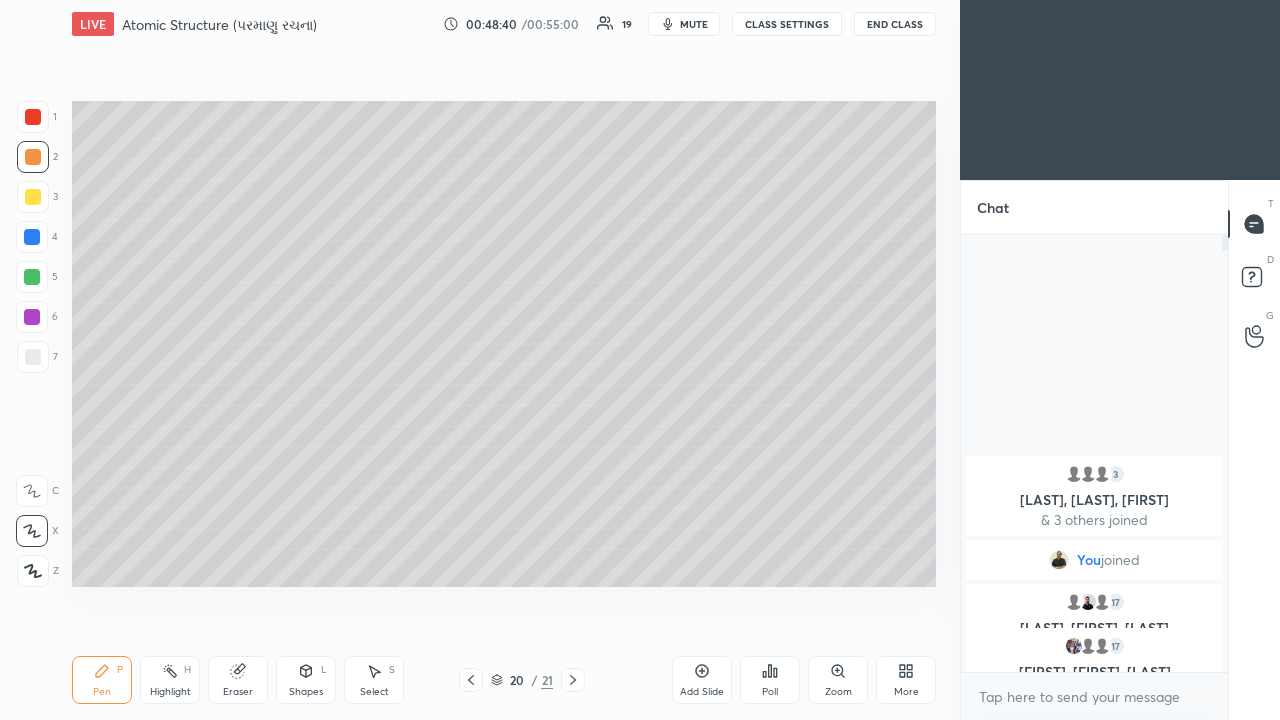 click 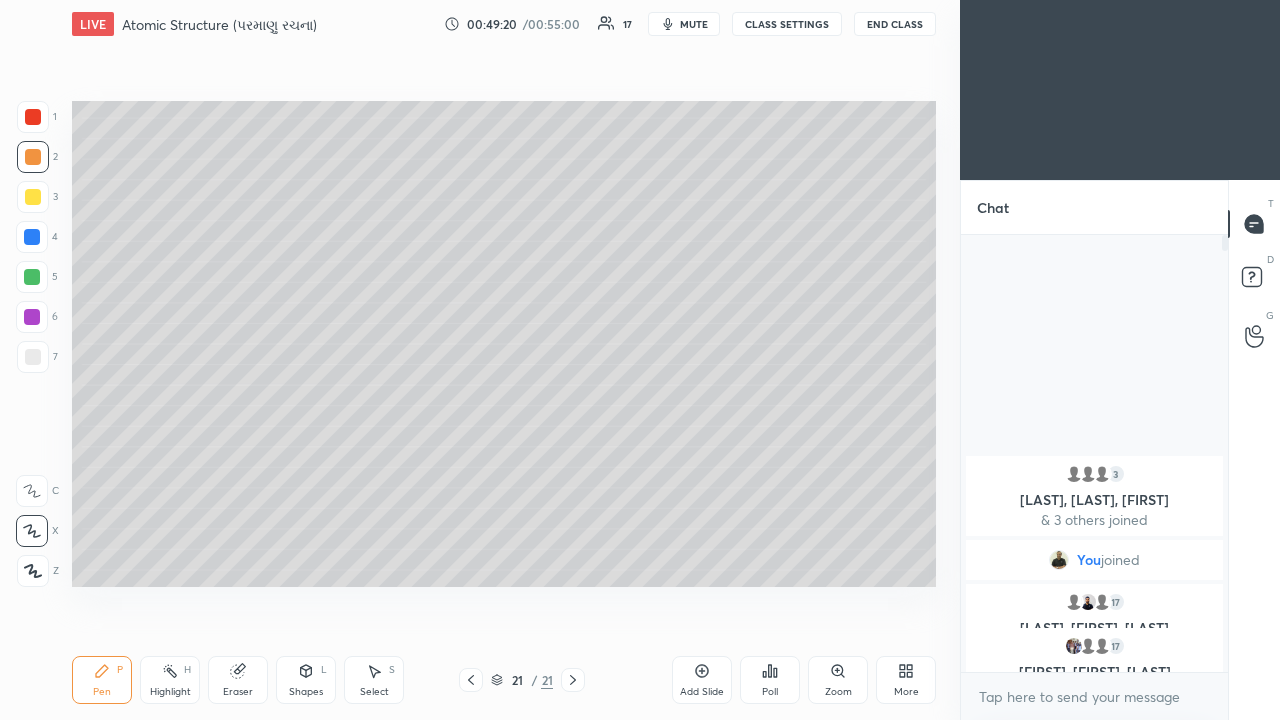 click at bounding box center [33, 197] 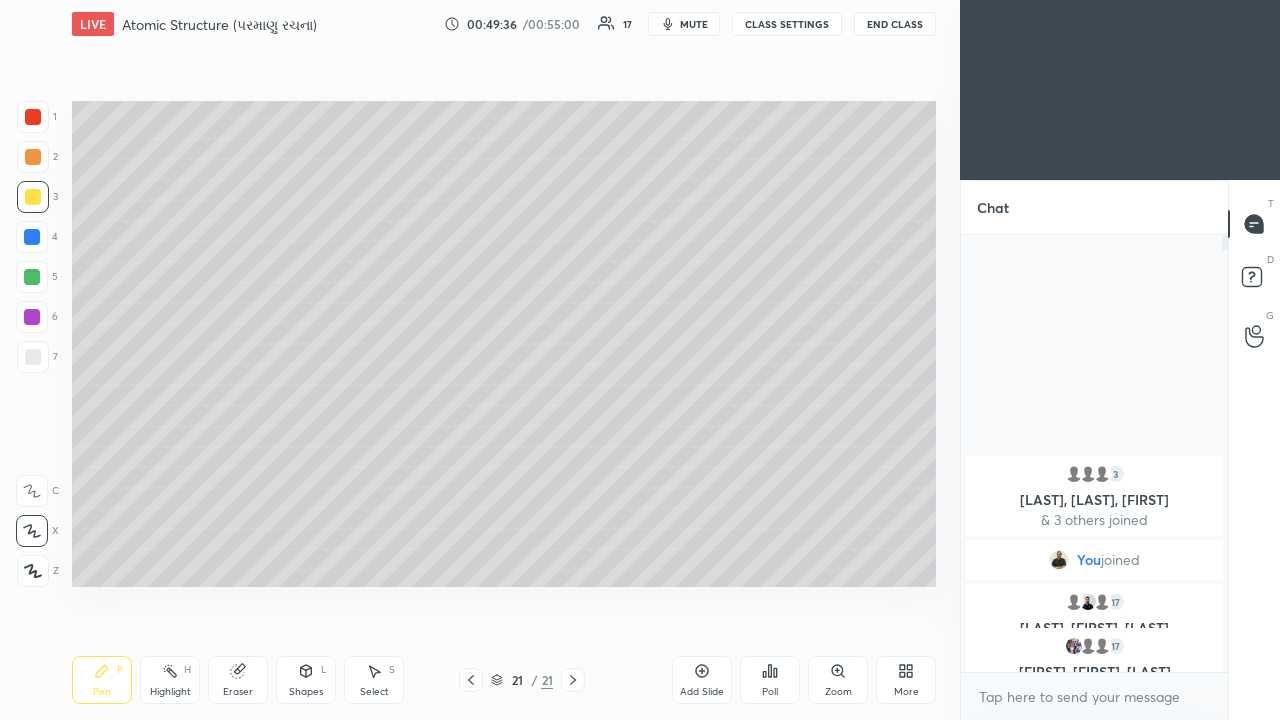 click at bounding box center (32, 237) 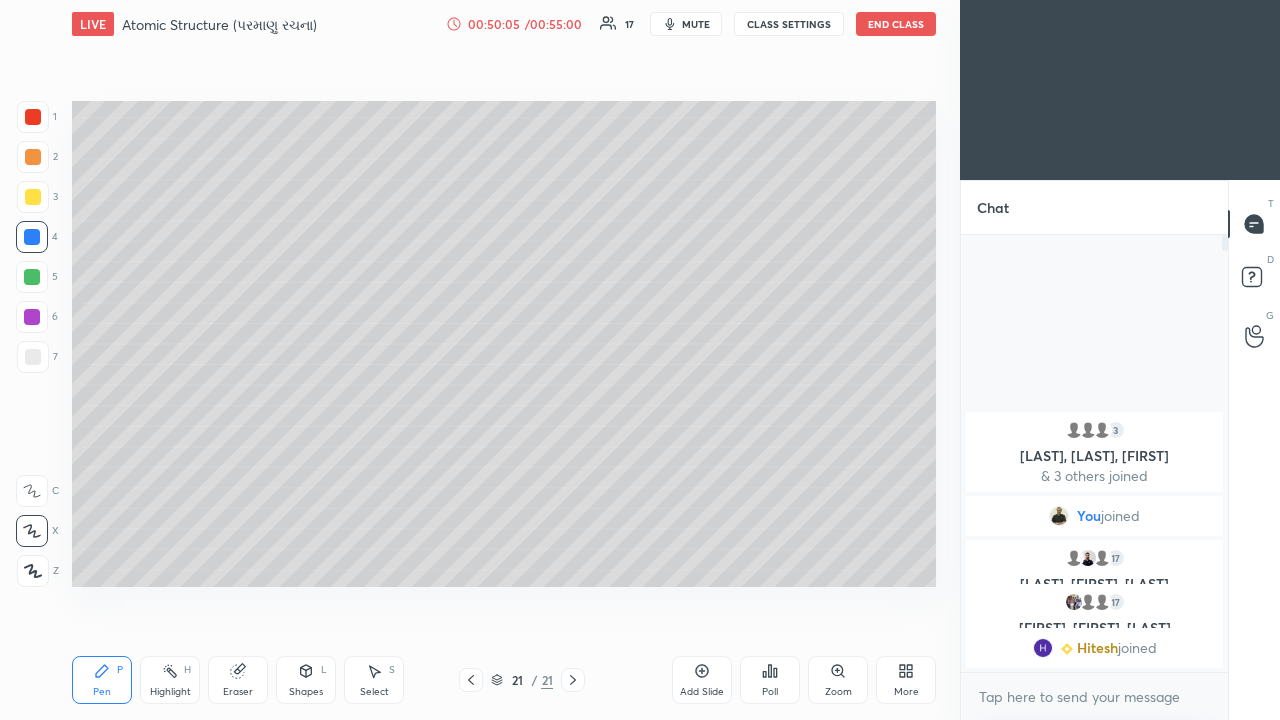 click at bounding box center [33, 197] 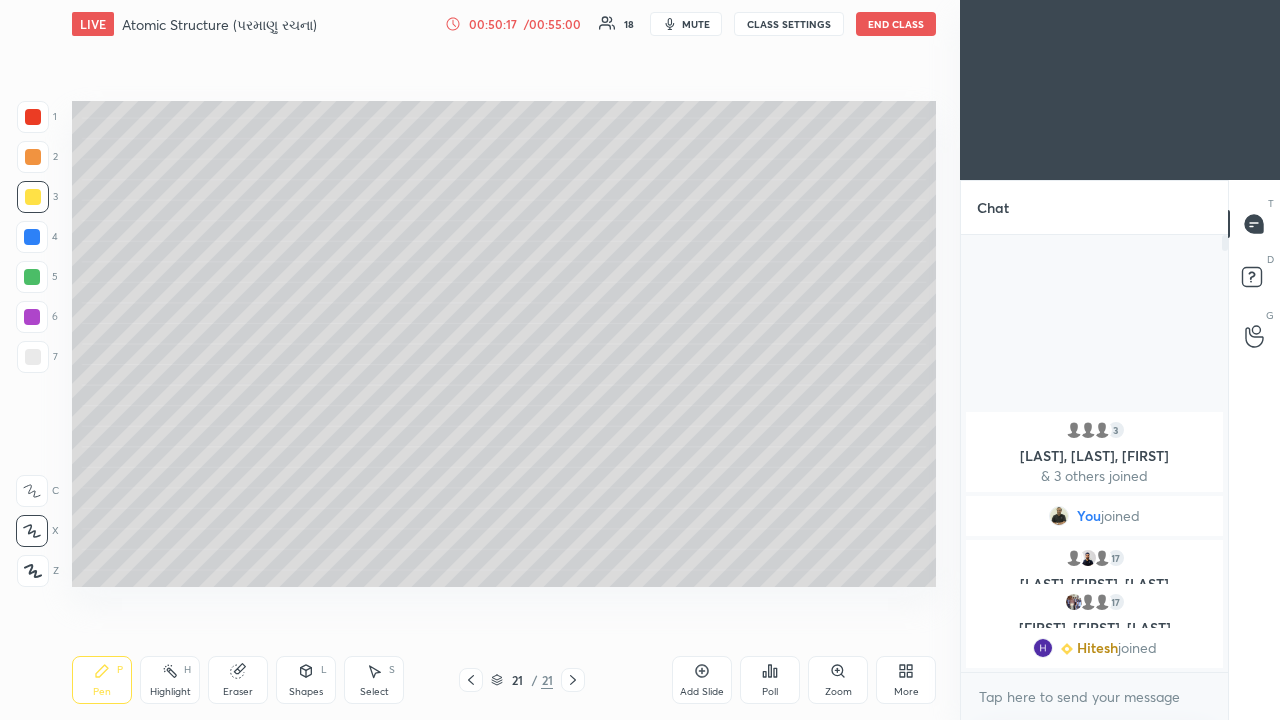 click at bounding box center [32, 277] 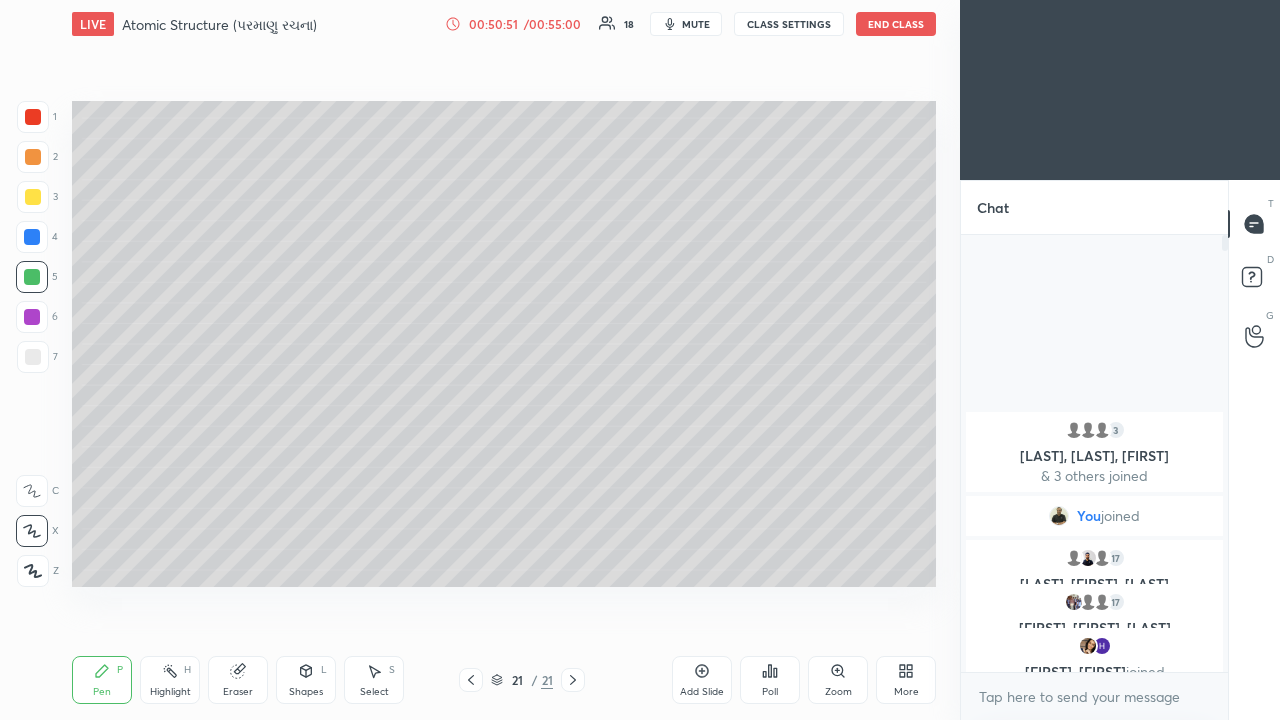 click 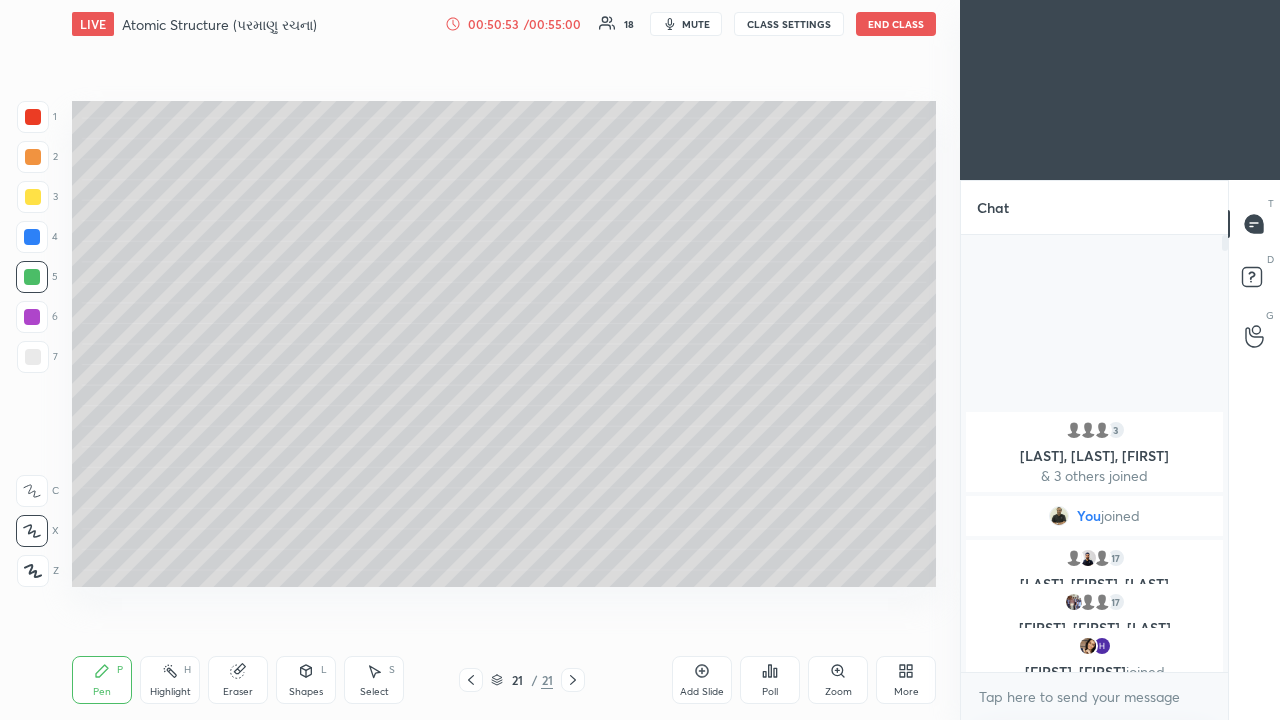 click 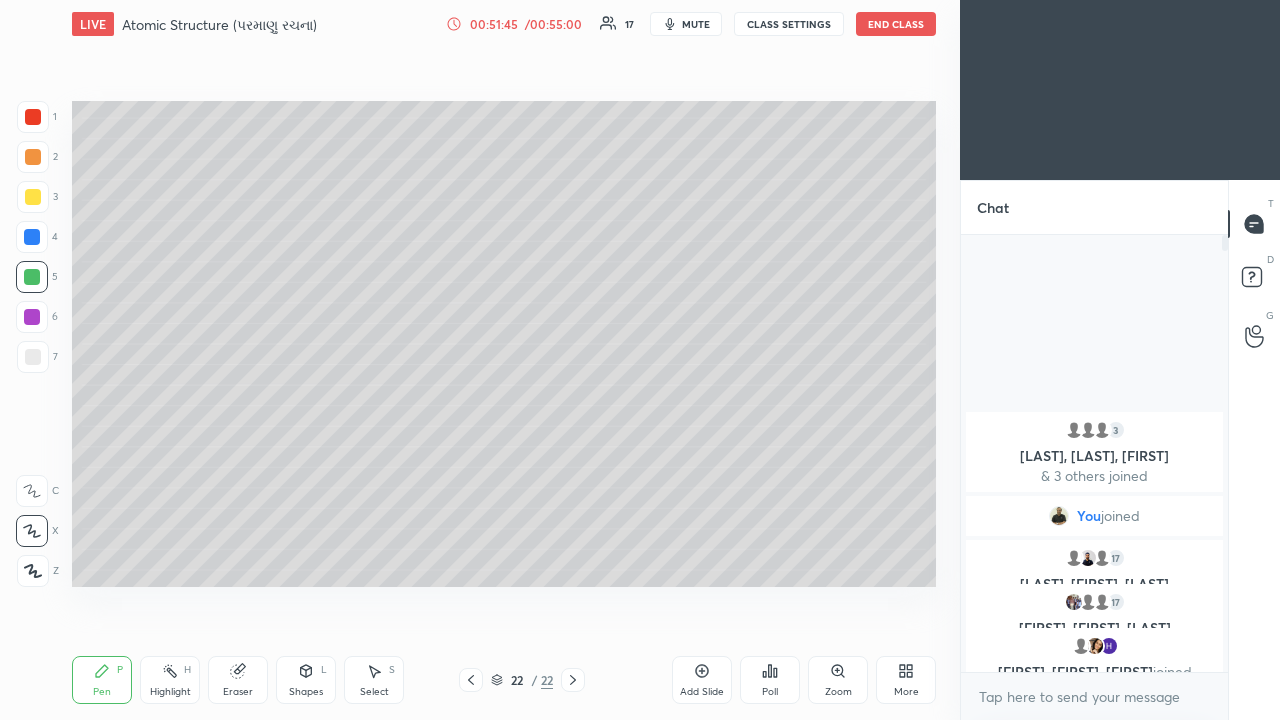 click at bounding box center [32, 317] 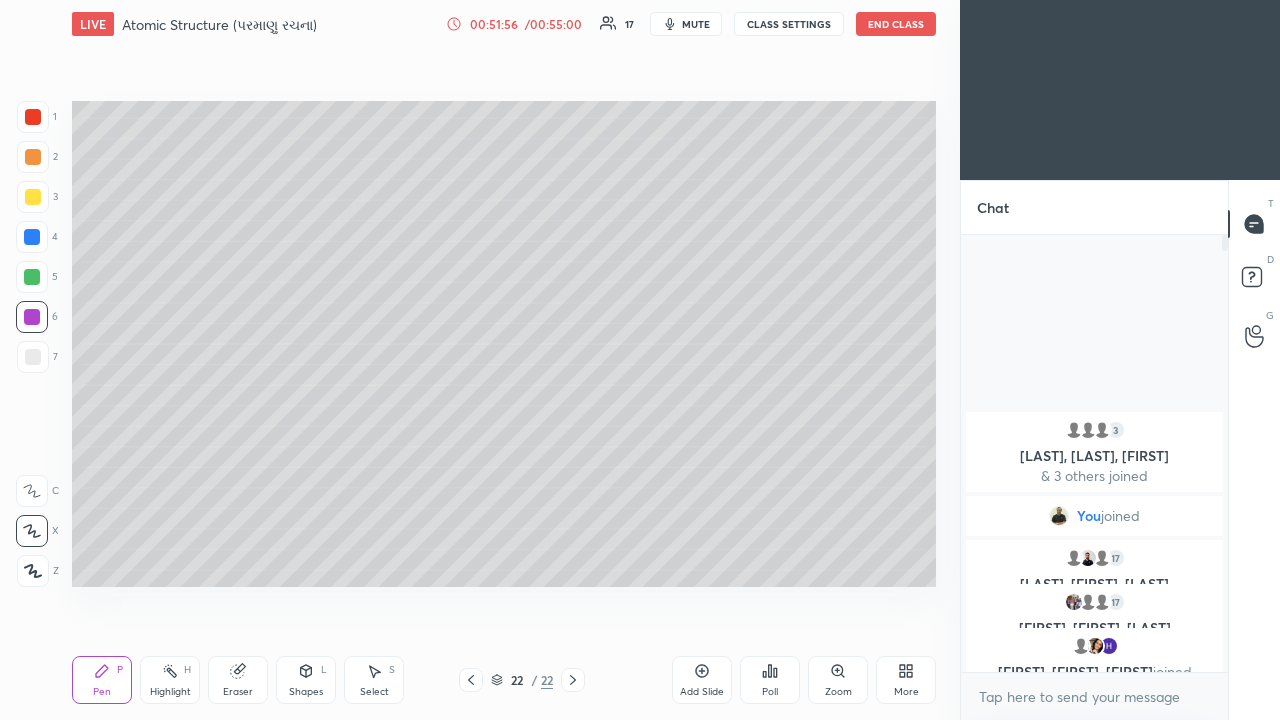 click at bounding box center [32, 277] 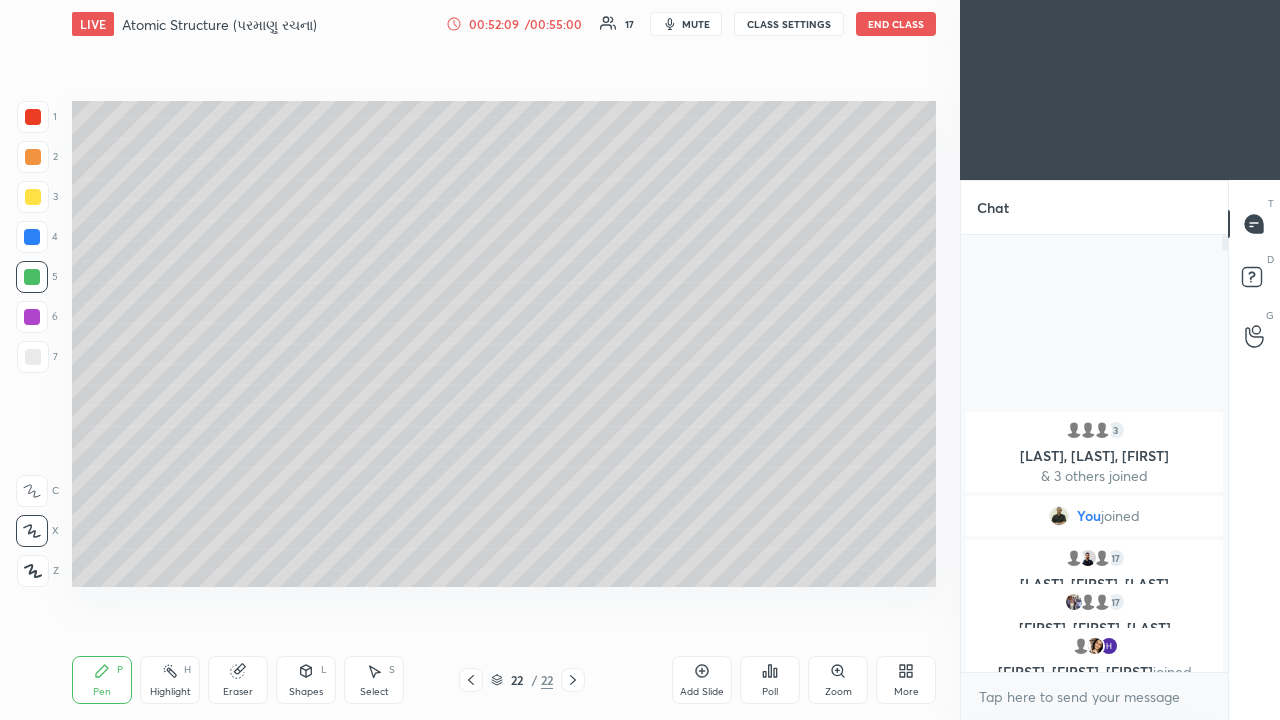 click at bounding box center [32, 317] 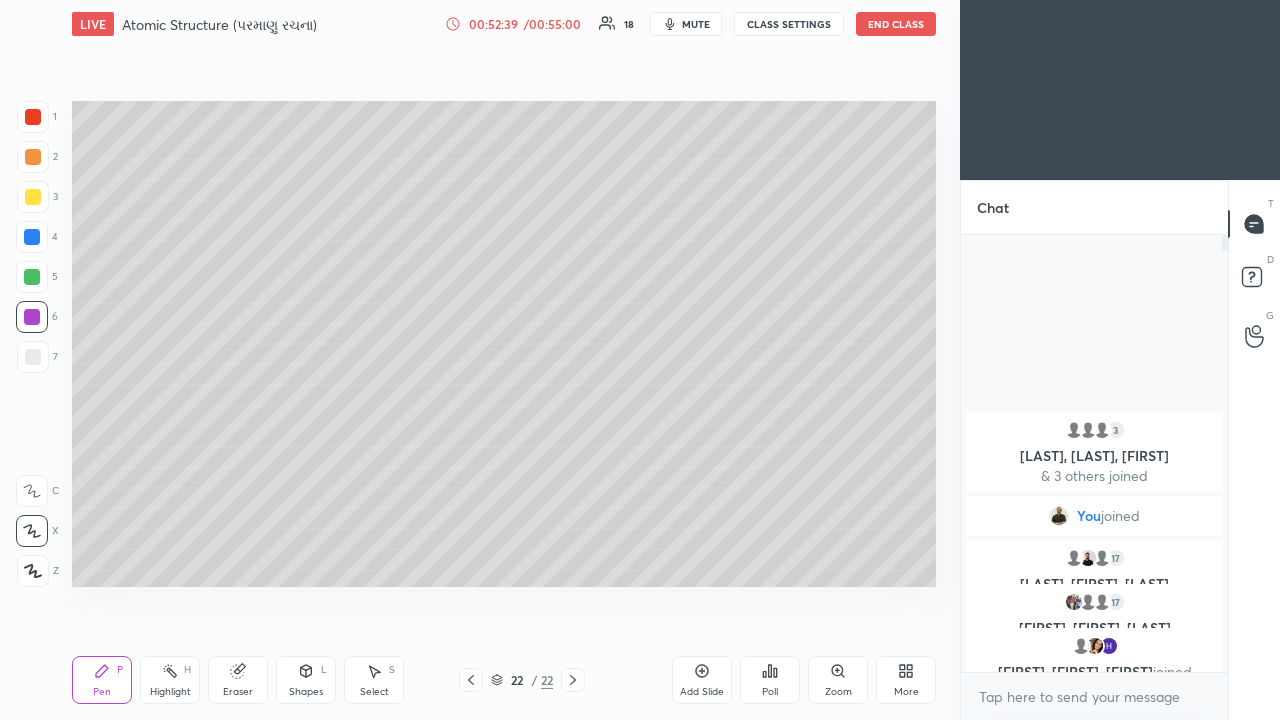 click at bounding box center [32, 277] 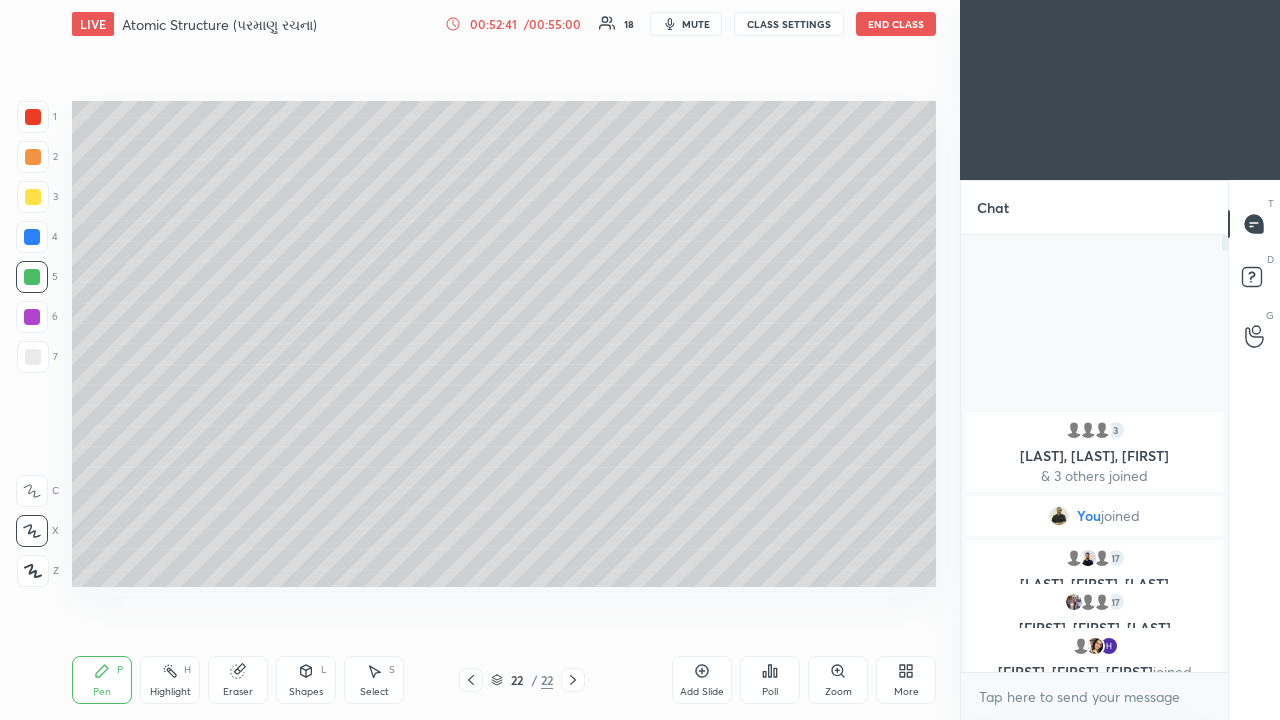click at bounding box center [33, 157] 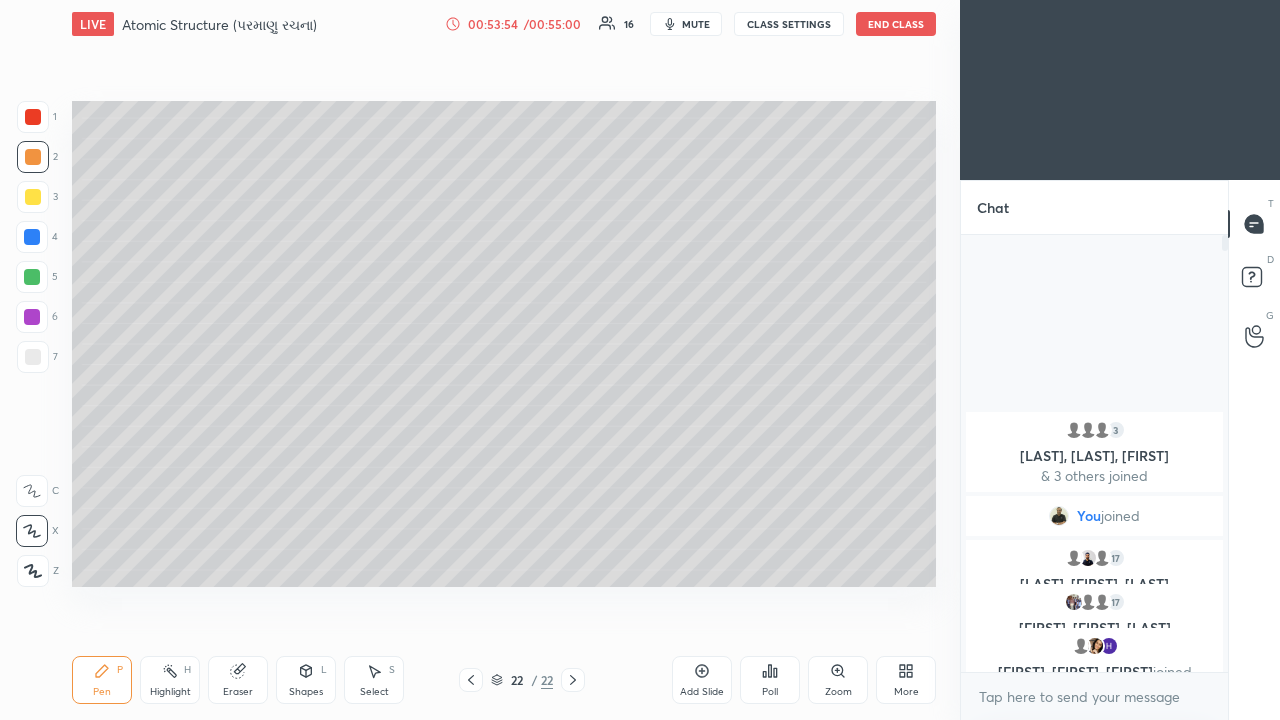 click on "End Class" at bounding box center (896, 24) 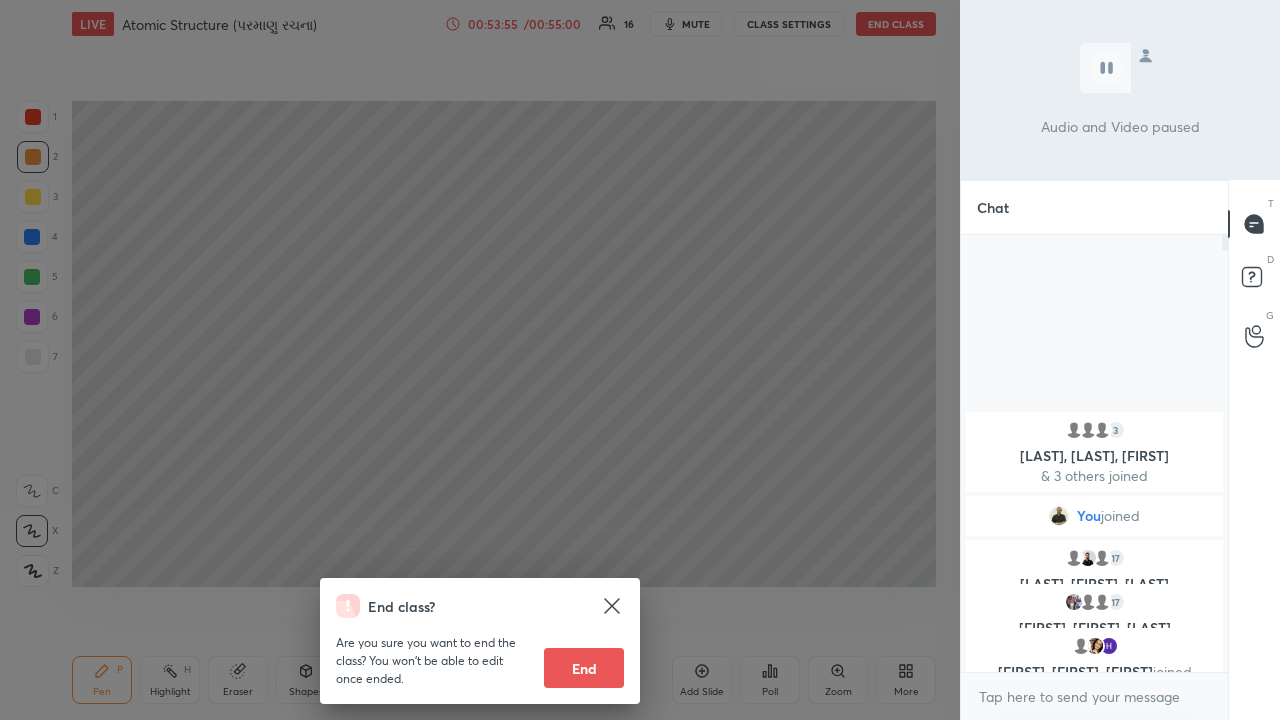 click on "End" at bounding box center (584, 668) 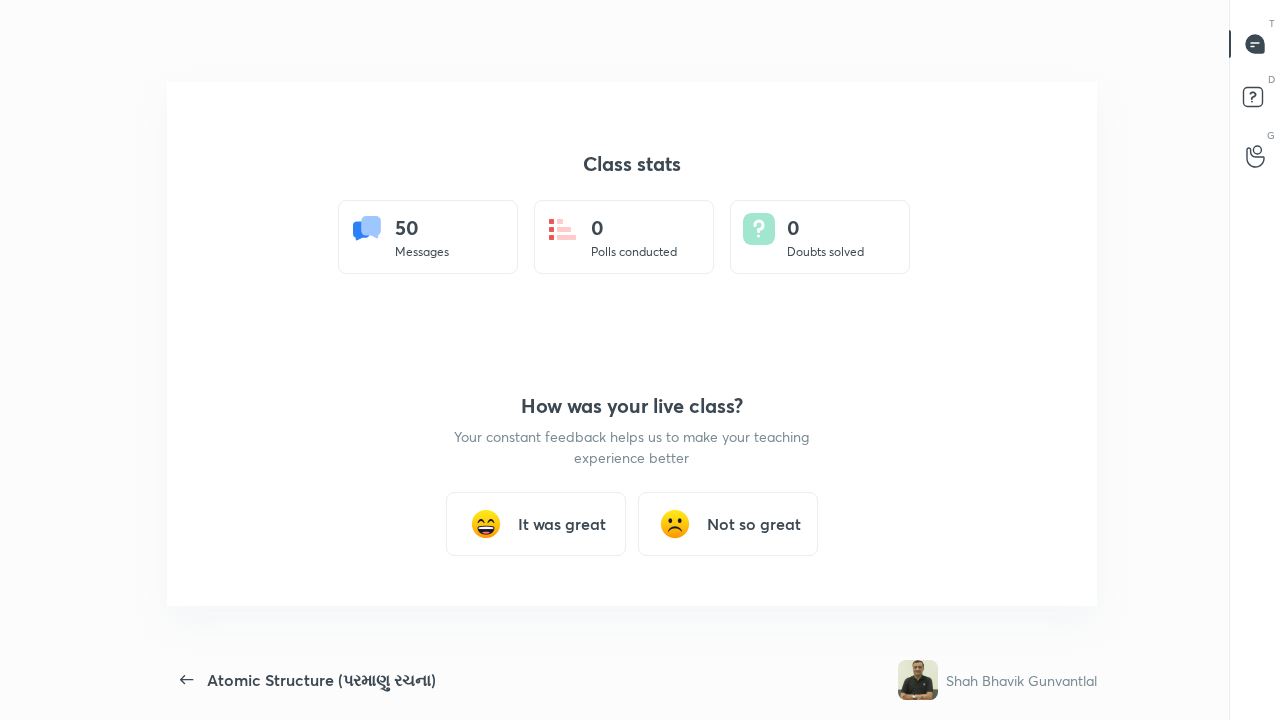 scroll, scrollTop: 99408, scrollLeft: 99053, axis: both 